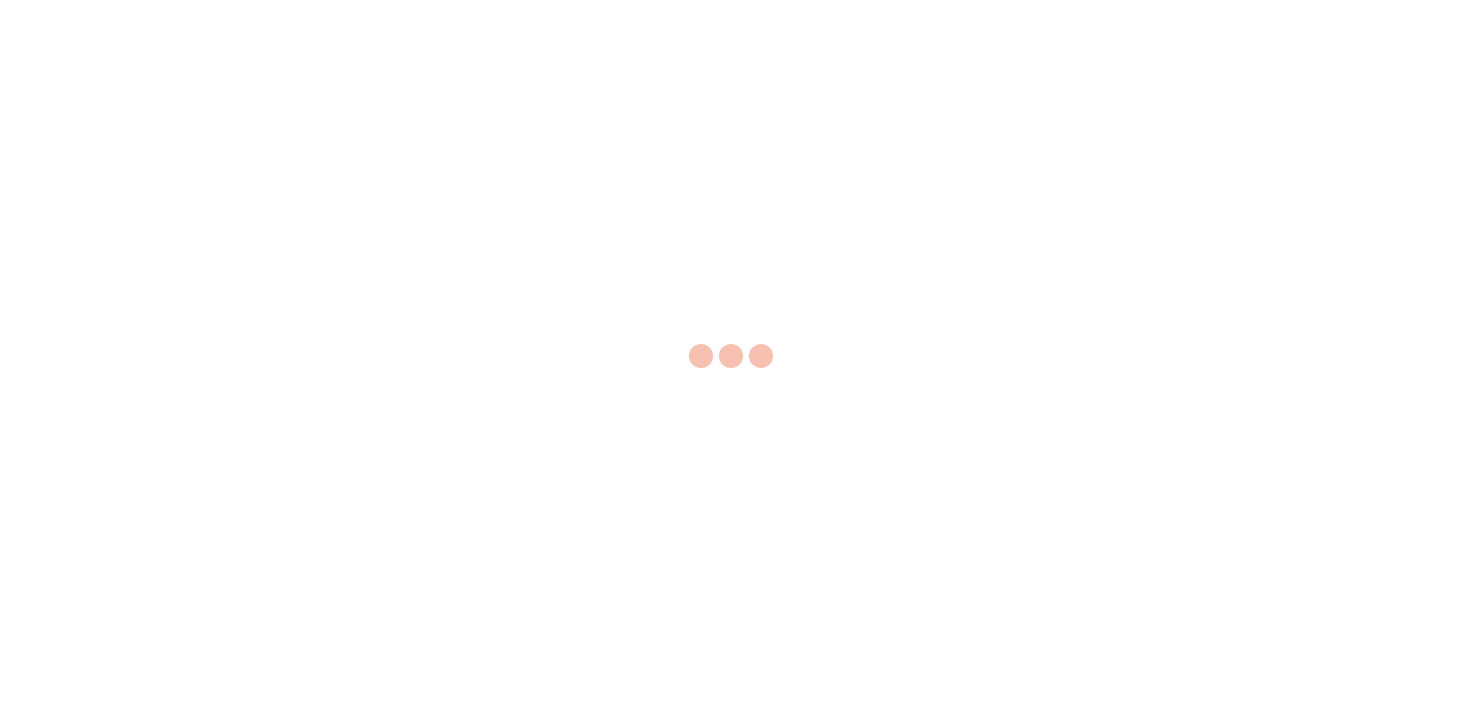 scroll, scrollTop: 0, scrollLeft: 0, axis: both 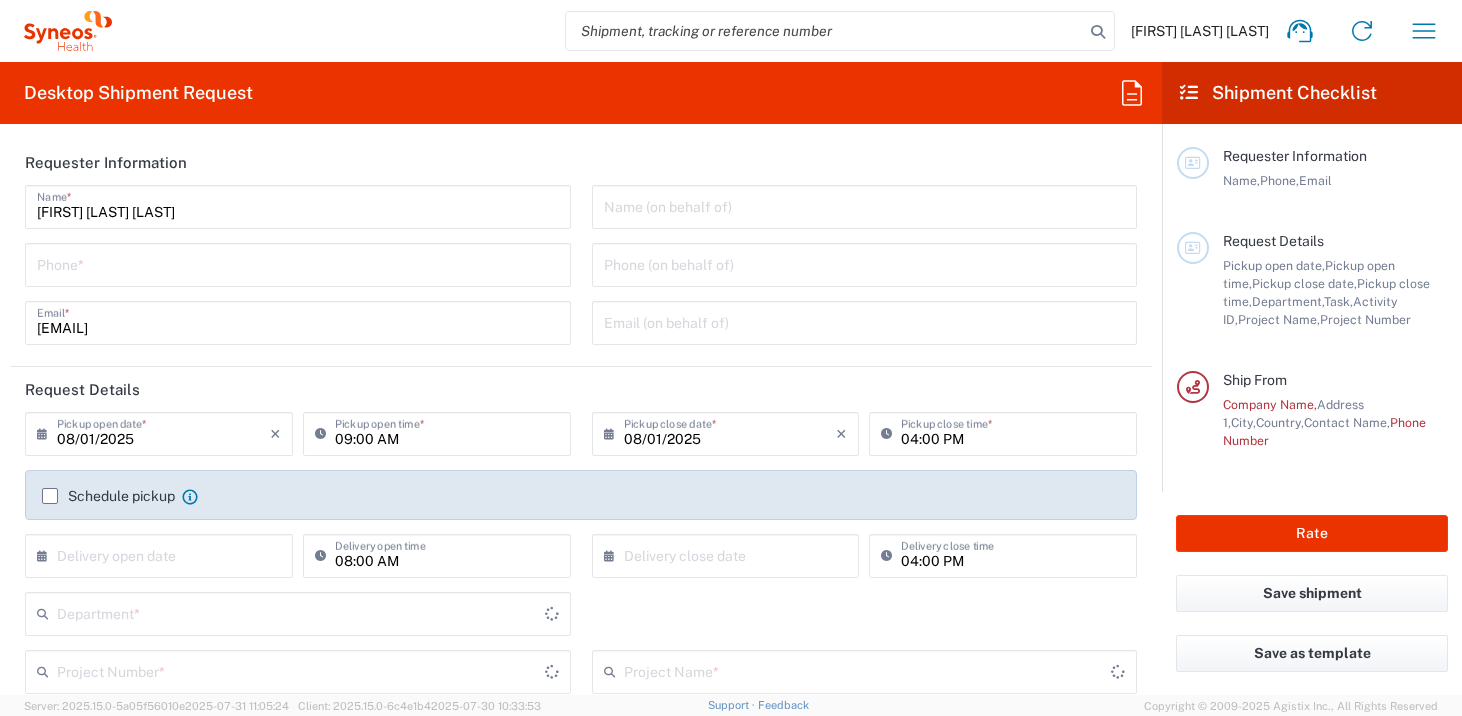 type on "3228" 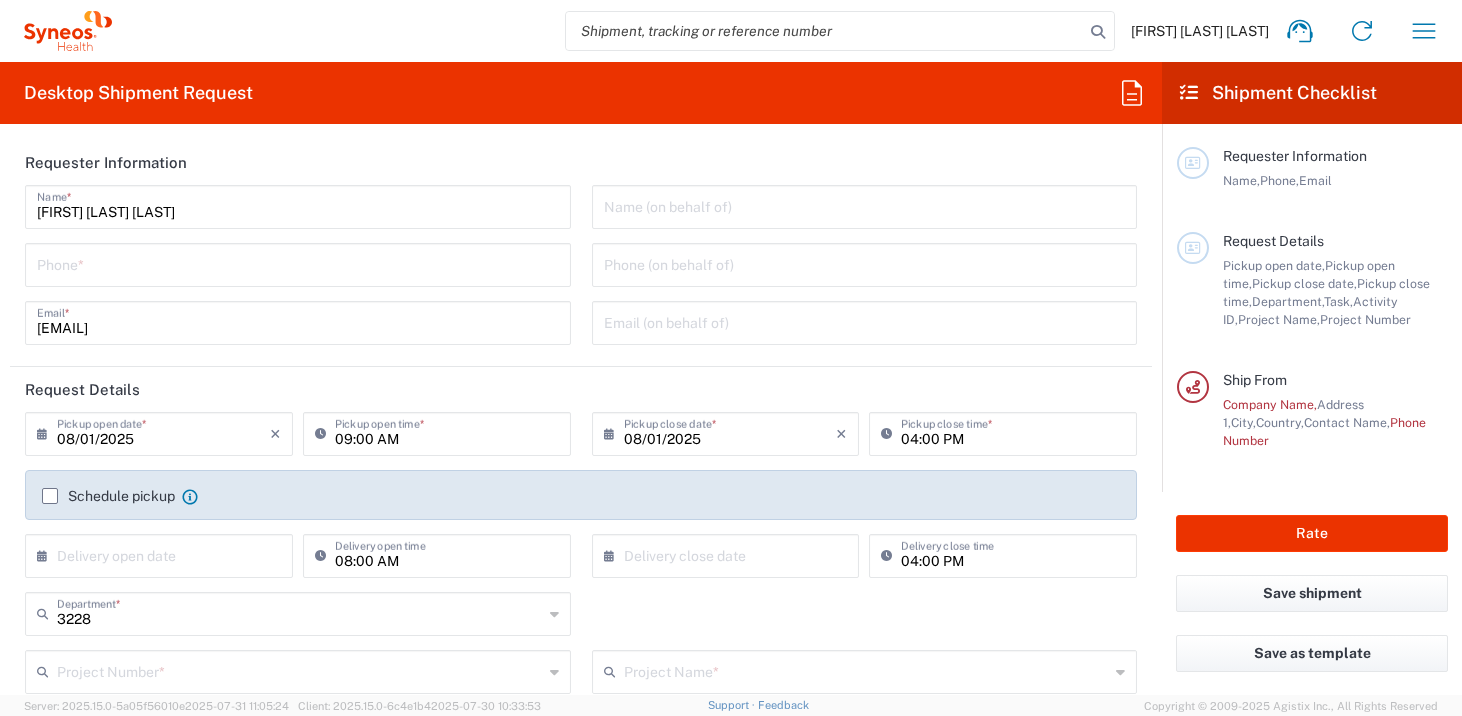 type on "Spain" 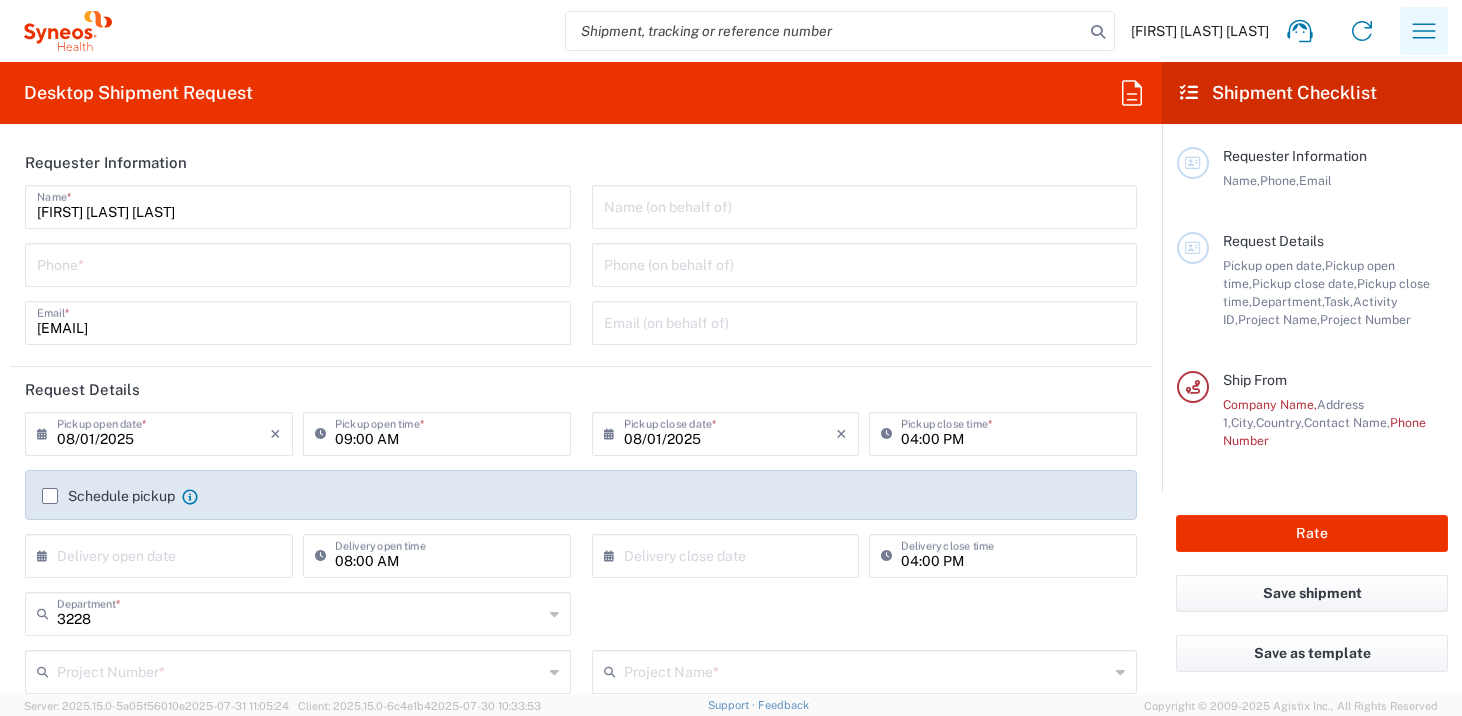 click 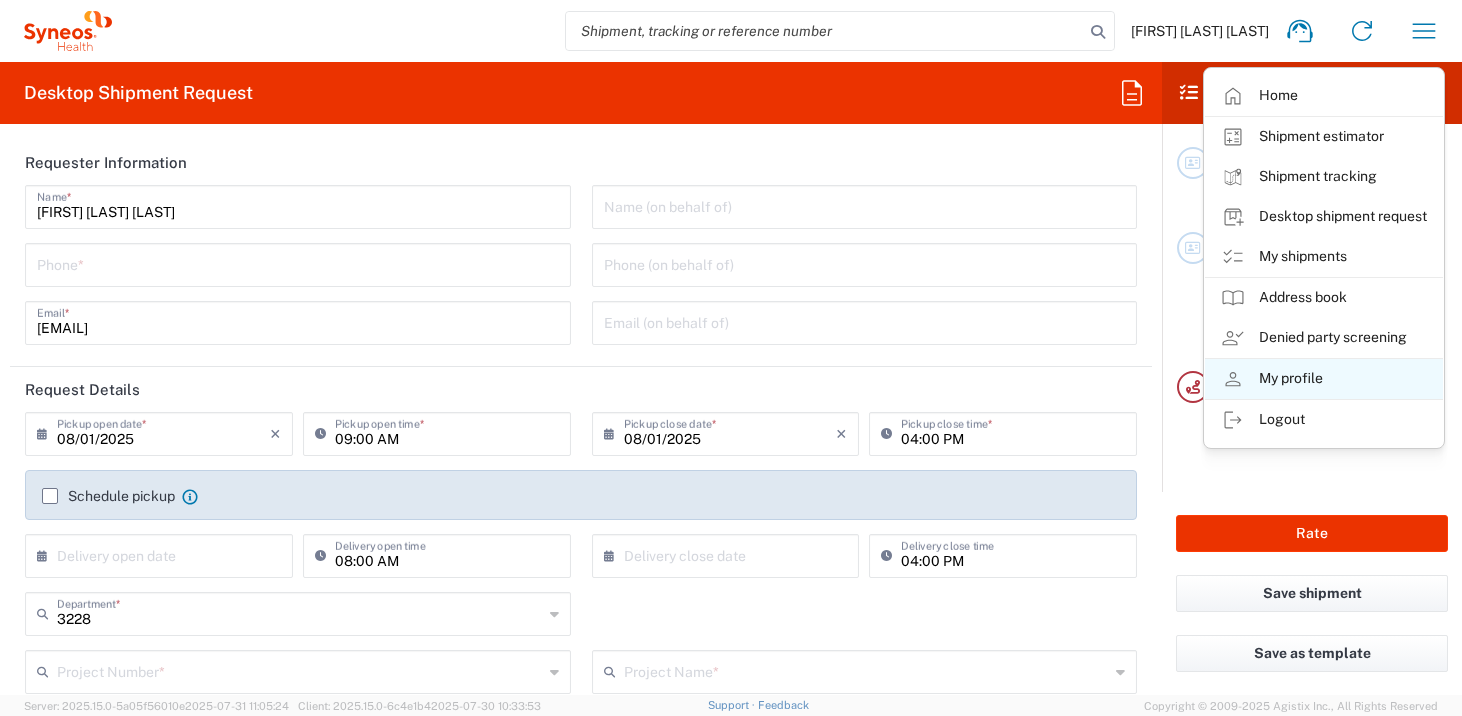 click on "My profile" 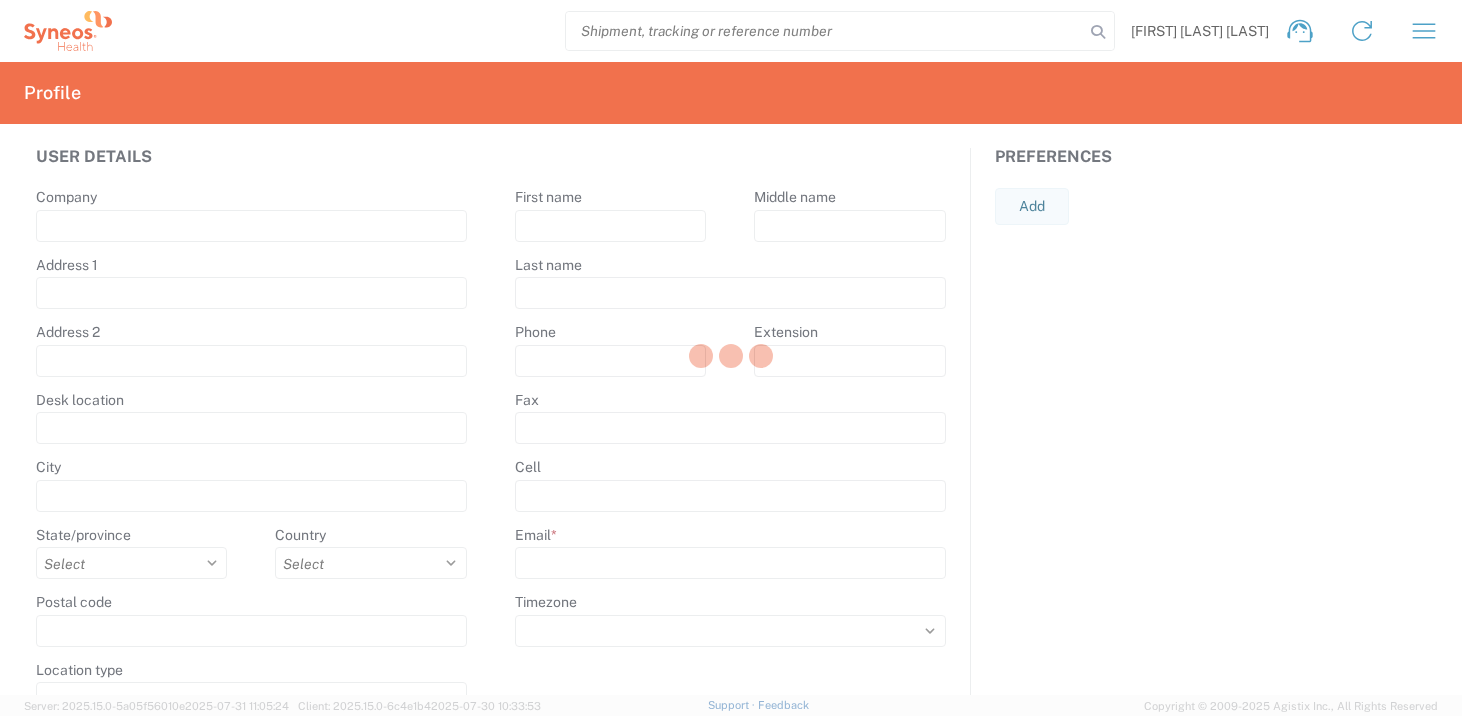 type on "Calle Hernani 59" 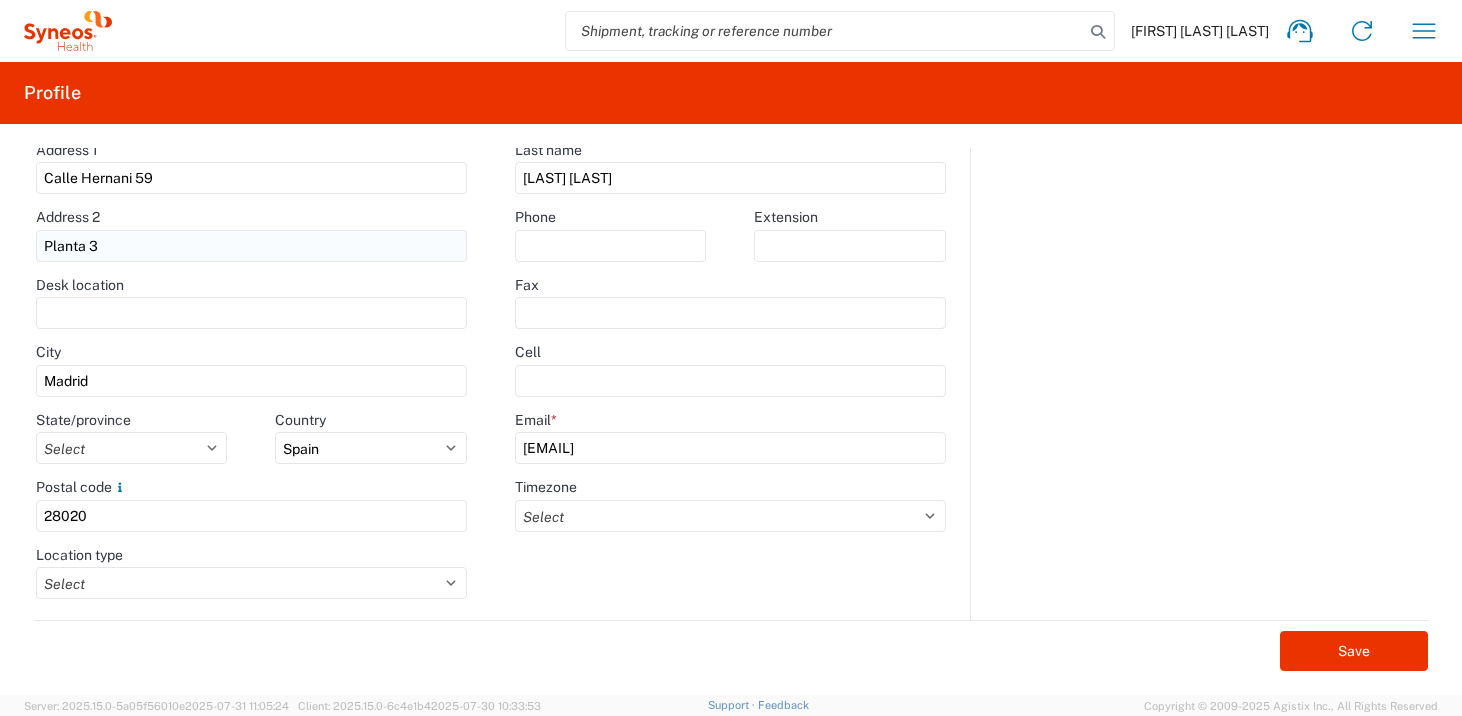 scroll, scrollTop: 115, scrollLeft: 0, axis: vertical 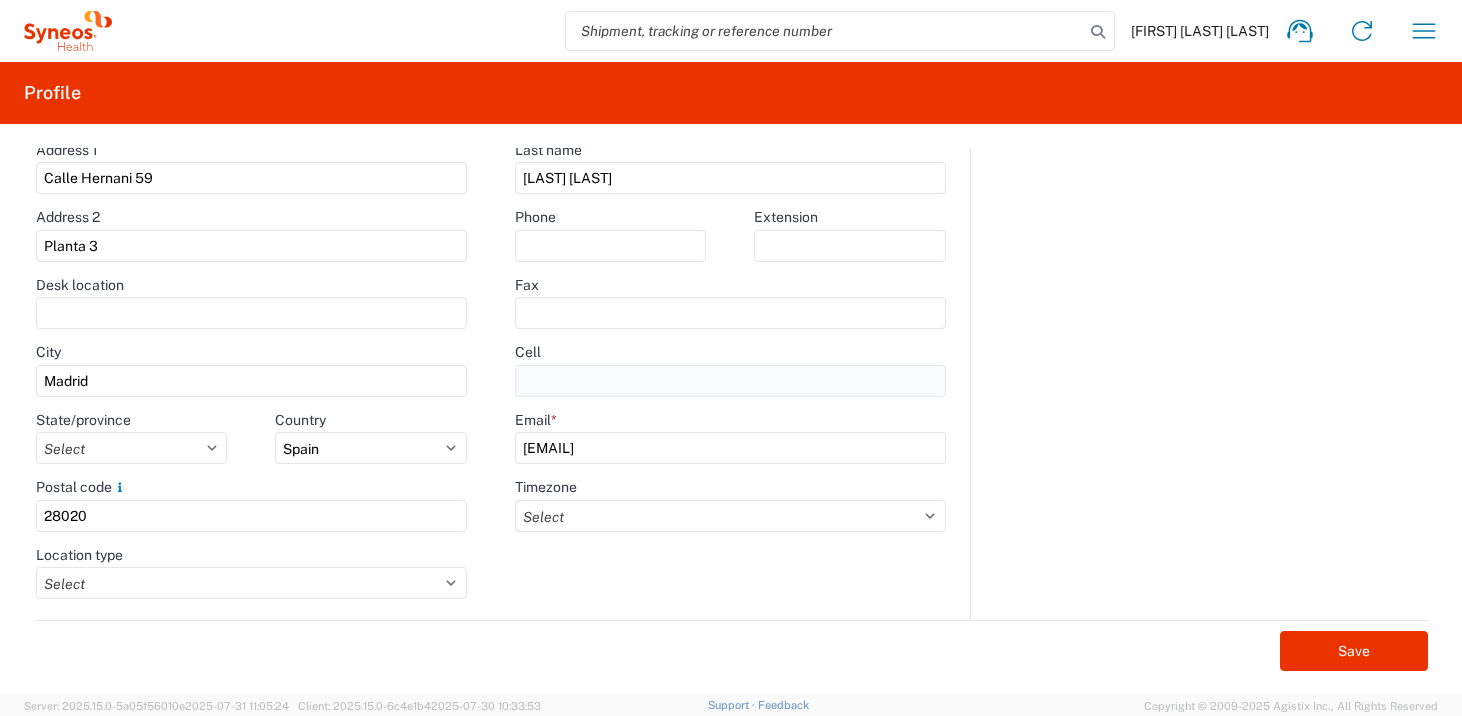 click 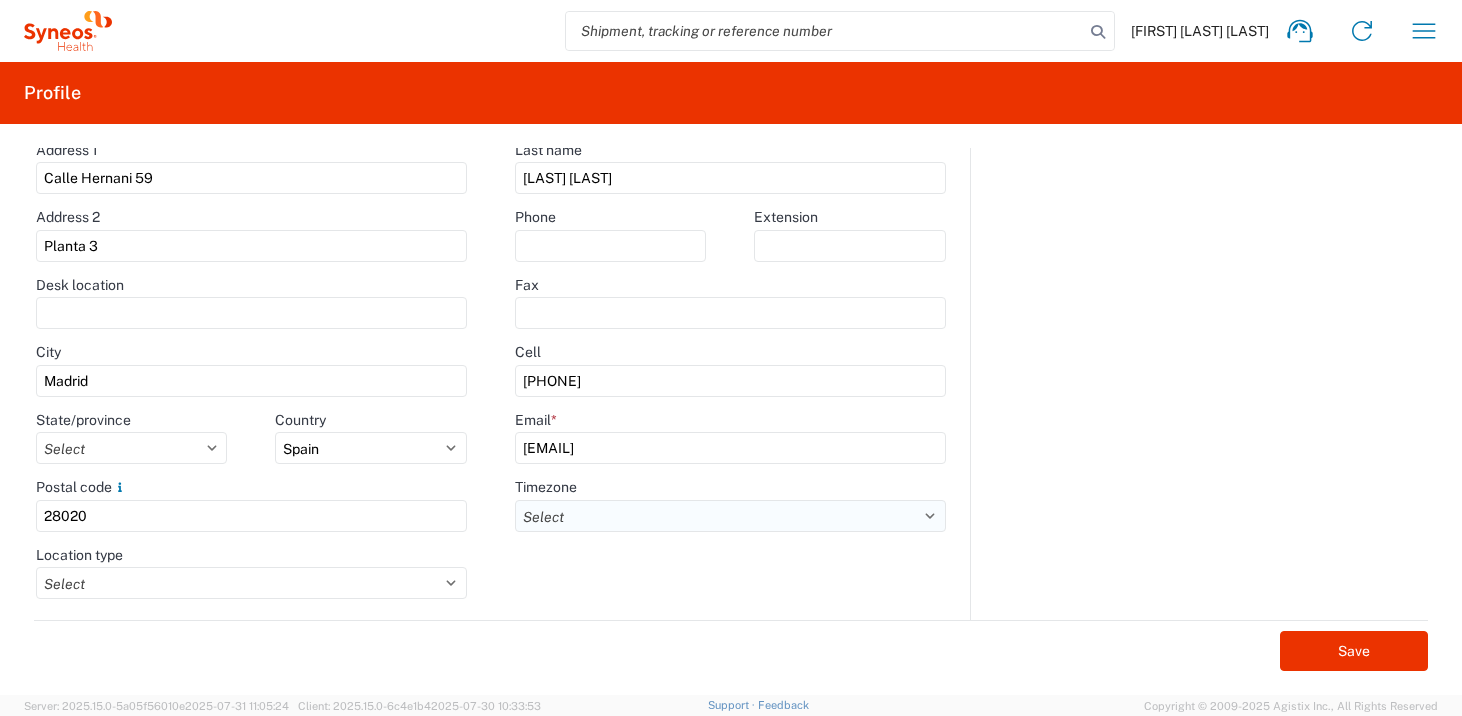 type on "[PHONE]" 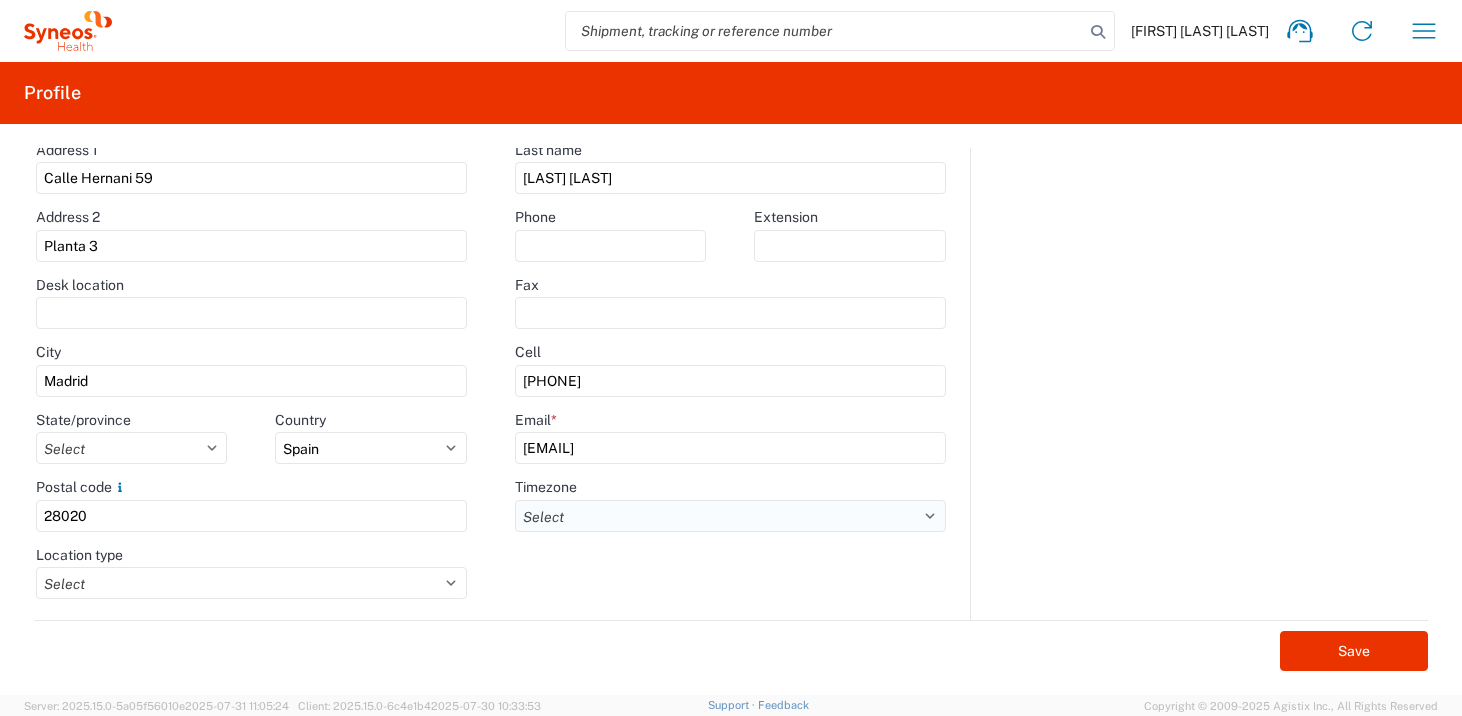 click on "Select ACT AET AGT ART AST Africa/Abidjan Africa/Accra Africa/Addis_Ababa Africa/Algiers Africa/Asmara Africa/Asmera Africa/Bamako Africa/Bangui Africa/Banjul Africa/Bissau Africa/Blantyre Africa/Brazzaville Africa/Bujumbura Africa/Cairo Africa/Casablanca Africa/Ceuta Africa/Conakry Africa/Dakar Africa/Dar_es_Salaam Africa/Djibouti Africa/Douala Africa/El_Aaiun Africa/Freetown Africa/Gaborone Africa/Harare Africa/Johannesburg Africa/Juba Africa/Kampala Africa/Khartoum Africa/Kigali Africa/Kinshasa Africa/Lagos Africa/Libreville Africa/Lome Africa/Luanda Africa/Lubumbashi Africa/Lusaka Africa/Malabo Africa/Maputo Africa/Maseru Africa/Mbabane Africa/Mogadishu Africa/Monrovia Africa/Nairobi Africa/Ndjamena Africa/Niamey Africa/Nouakchott Africa/Ouagadougou Africa/Porto-Novo Africa/Sao_Tome Africa/Timbuktu Africa/Tripoli Africa/Tunis Africa/Windhoek America/Adak America/Anchorage America/Anguilla America/Antigua America/Araguaina America/Argentina/Buenos_Aires America/Argentina/Catamarca America/Argentina/Cordoba" 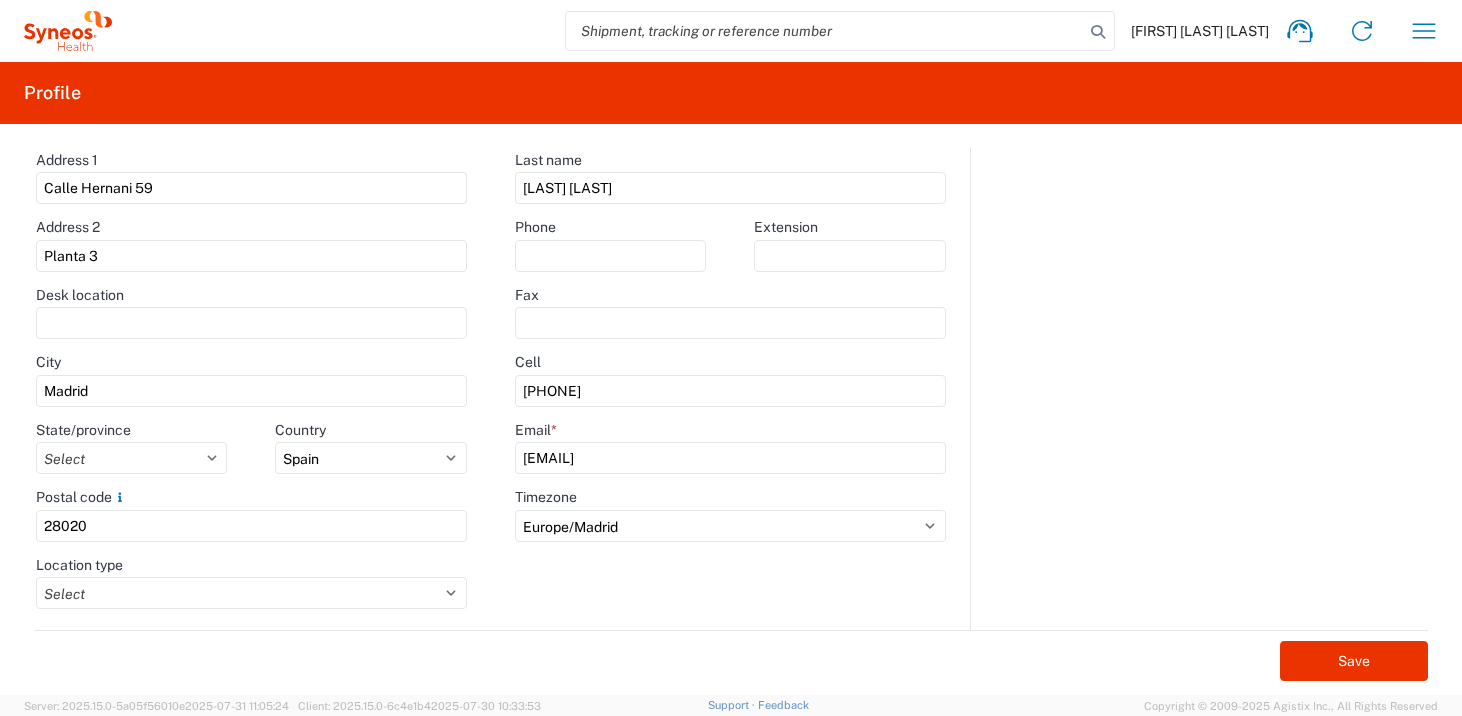 scroll, scrollTop: 115, scrollLeft: 0, axis: vertical 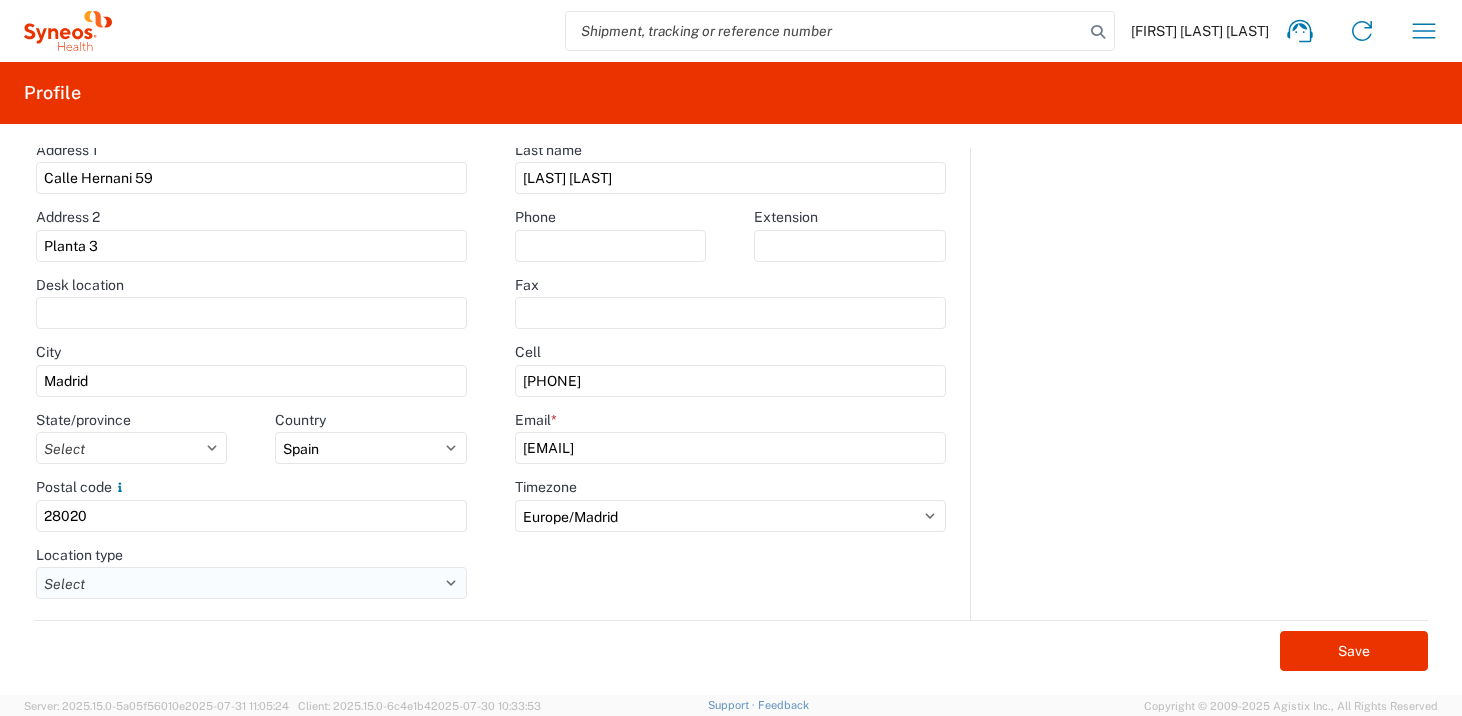 click on "Select Business No Loading Dock Business (General) Business with Loading Dock Construction Site Convention Center Dock/Wharf/Pier Residential/Home Hotel Hospital Landfill Mall Military Base Other Quarry School/University Unknown address type" 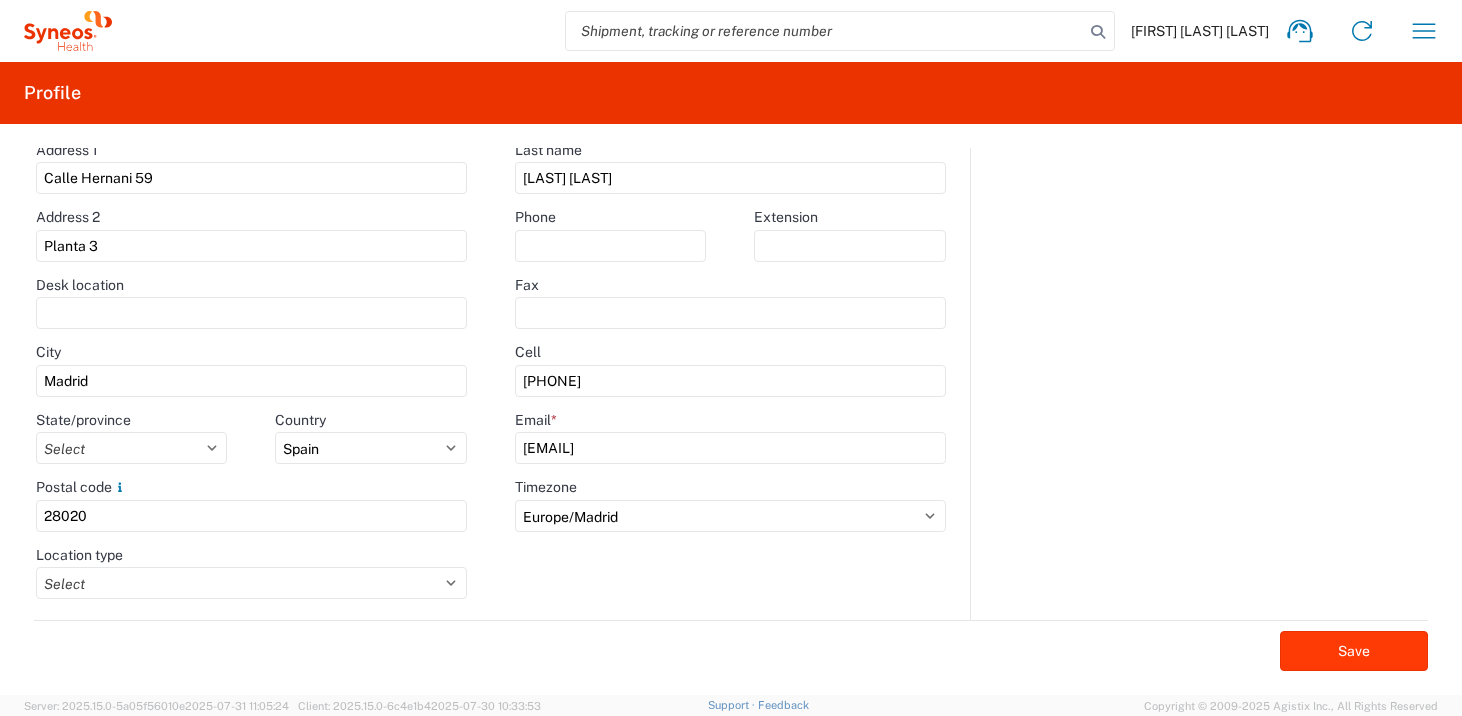 click on "Save" 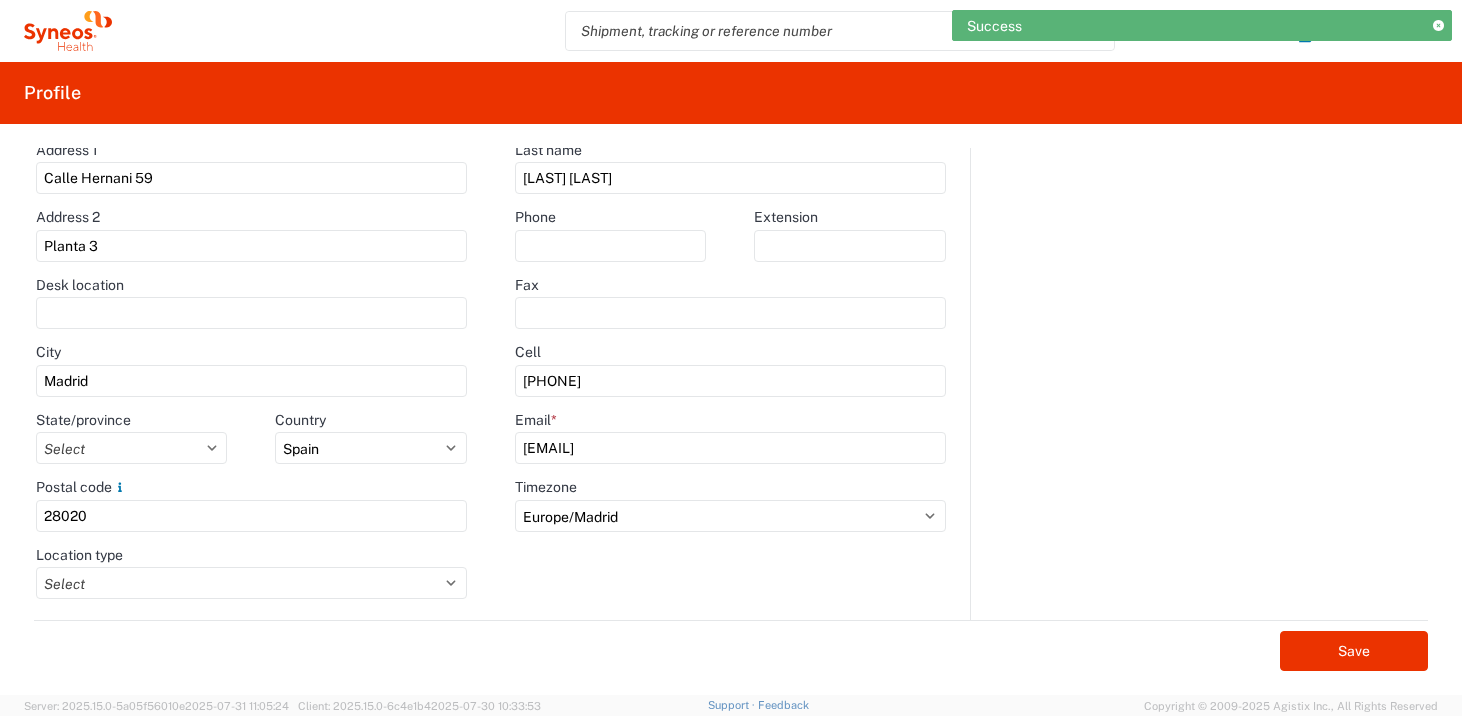 click 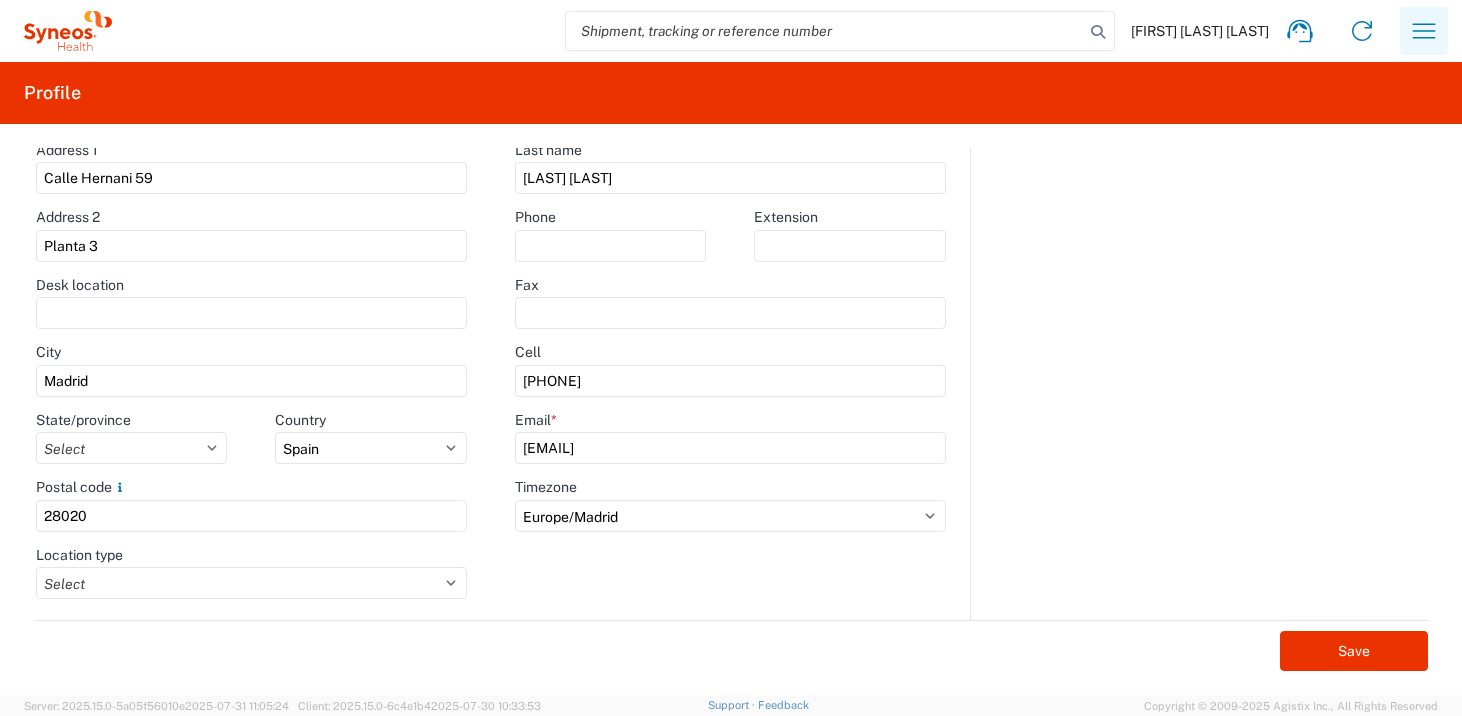 click 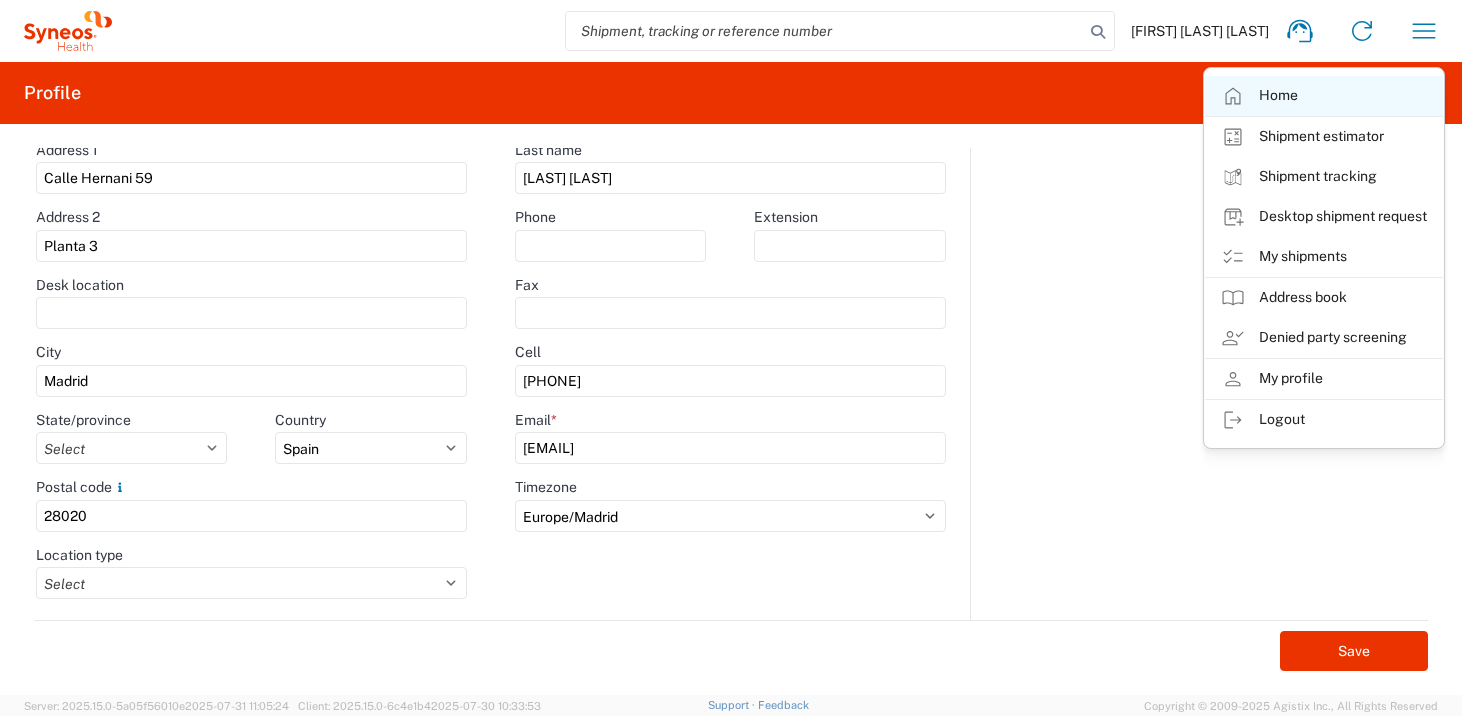 click on "Home" 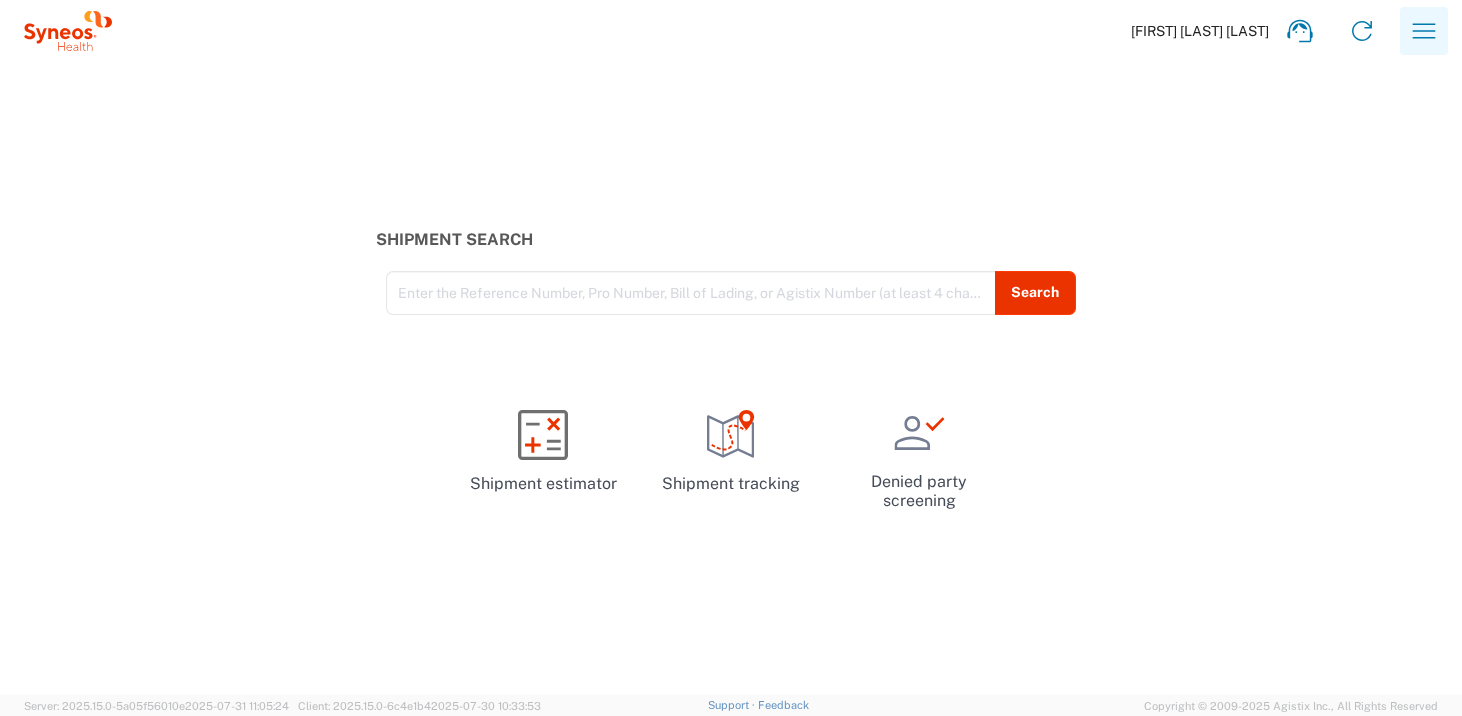 click 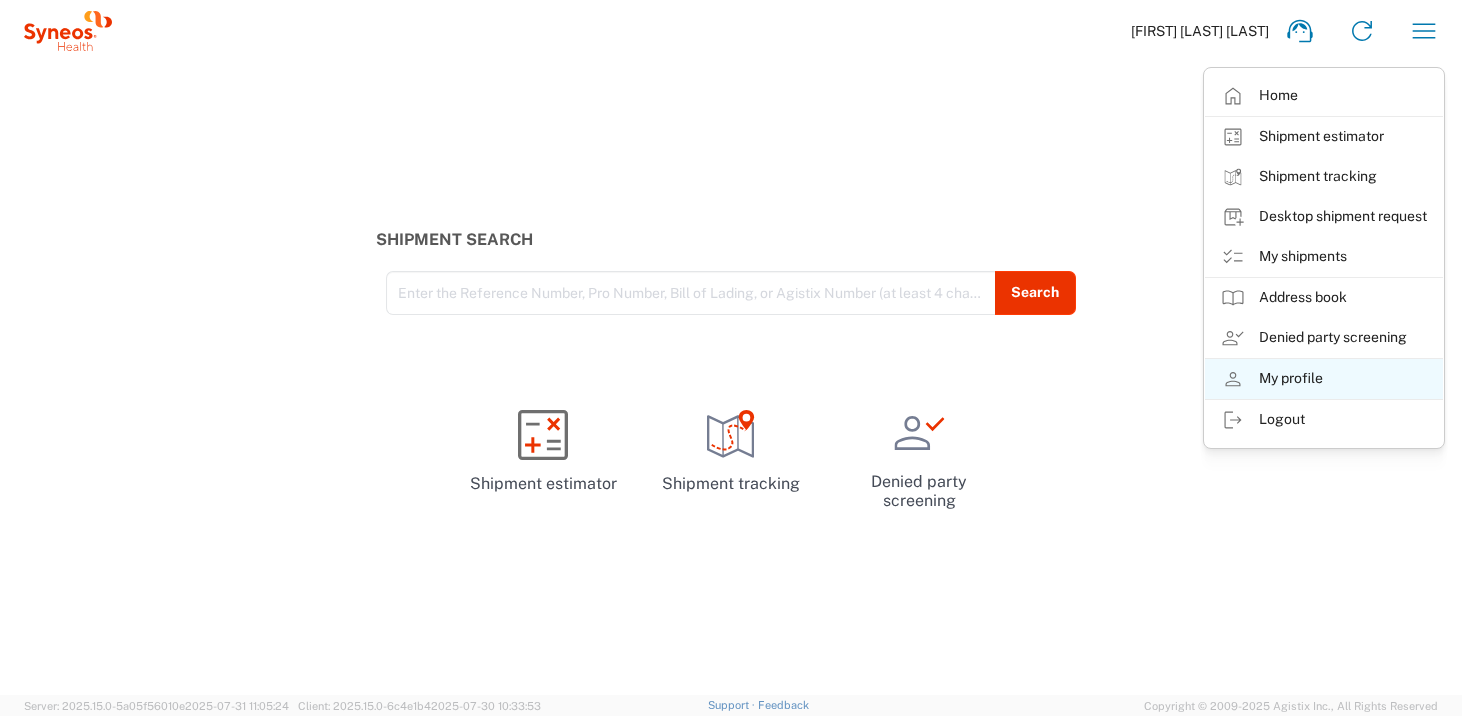 click on "My profile" 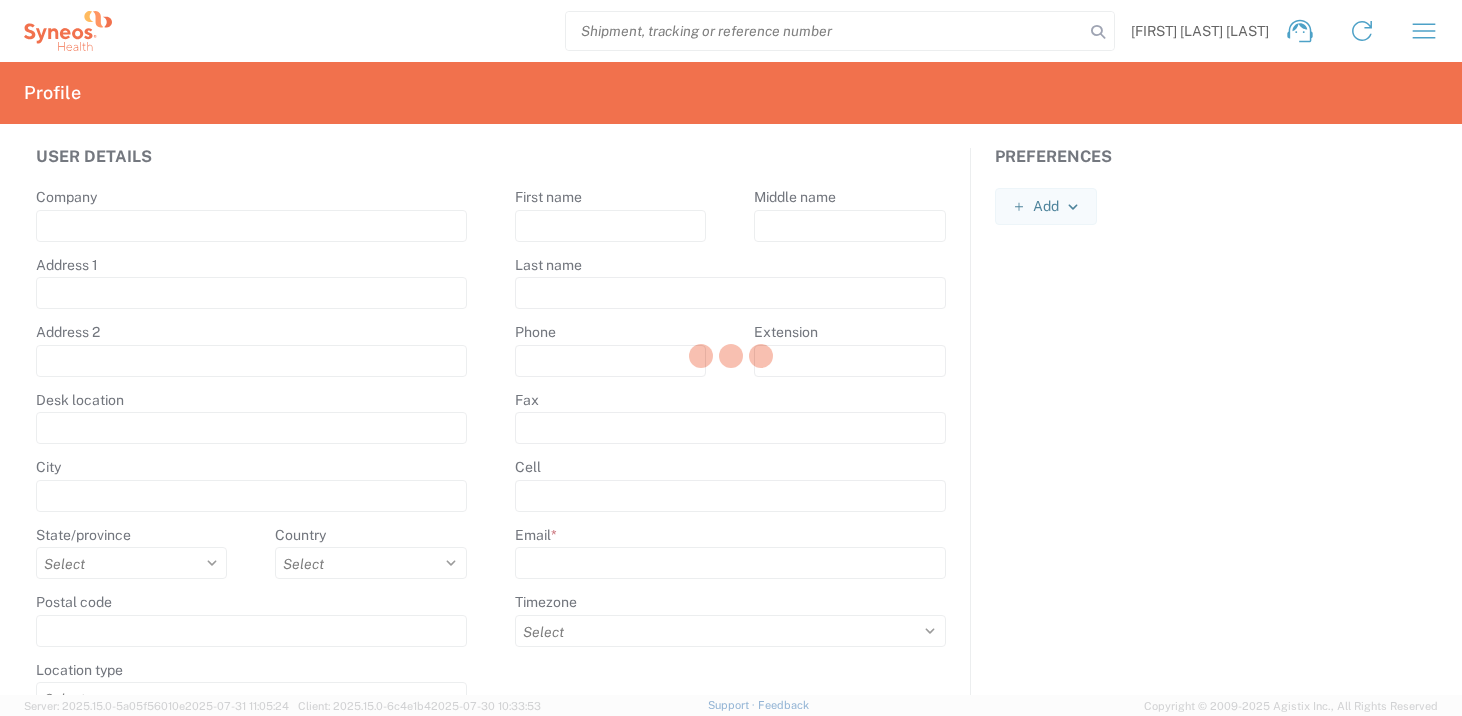 type on "Calle Hernani 59" 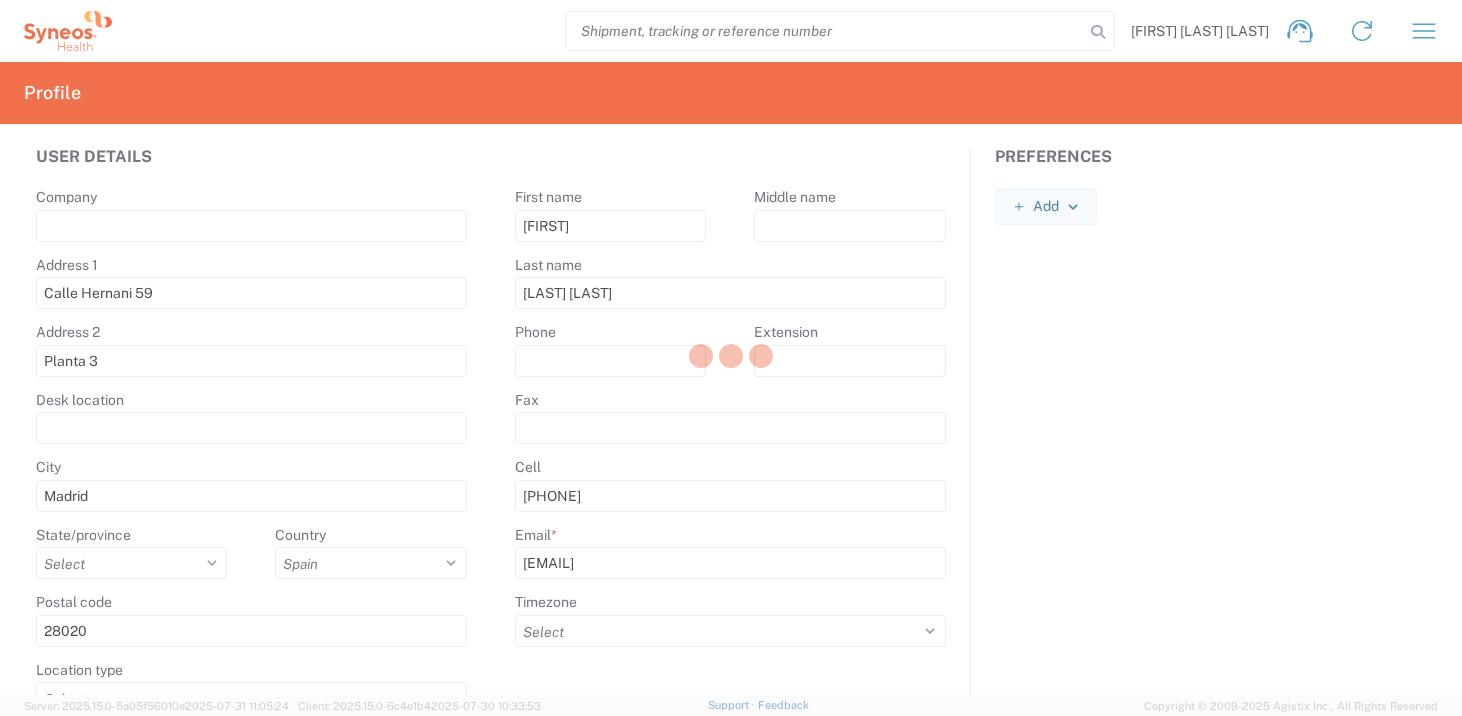select on "Europe/Madrid" 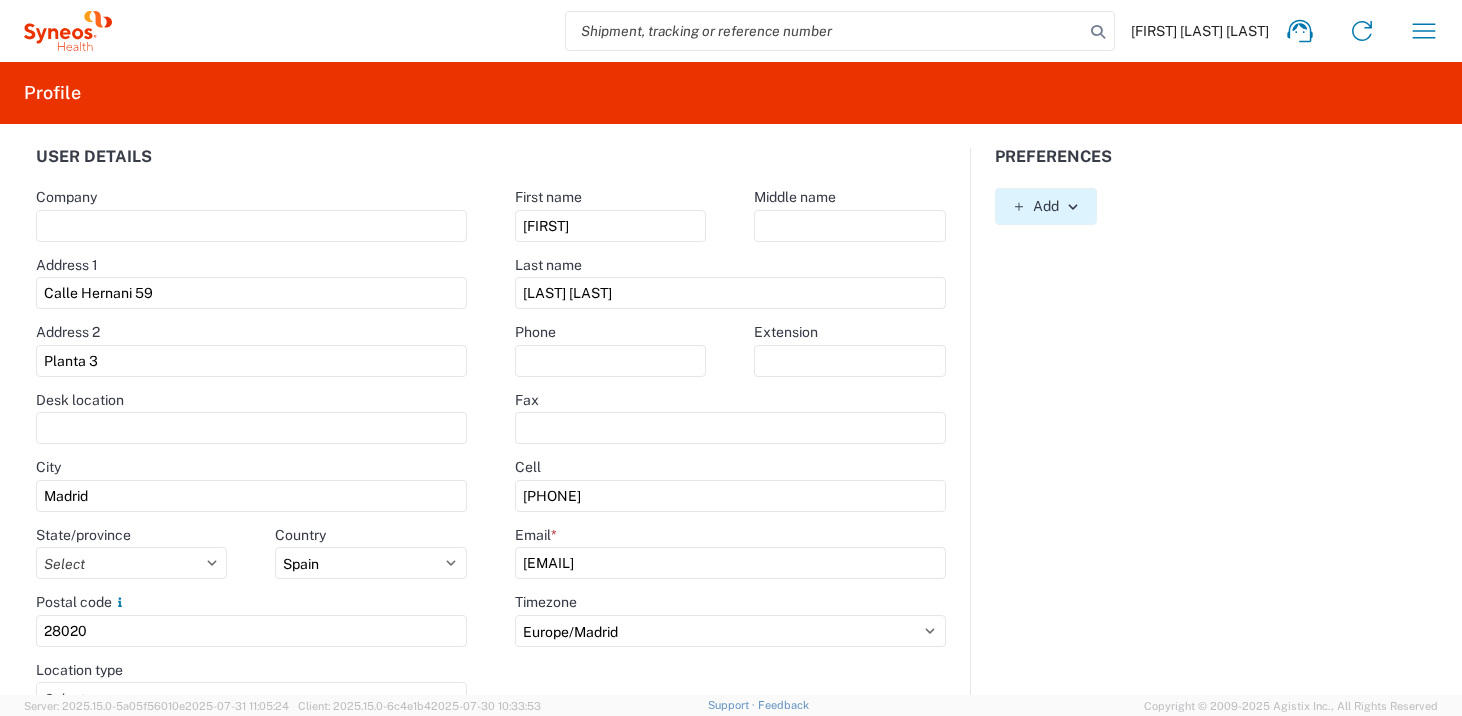 click 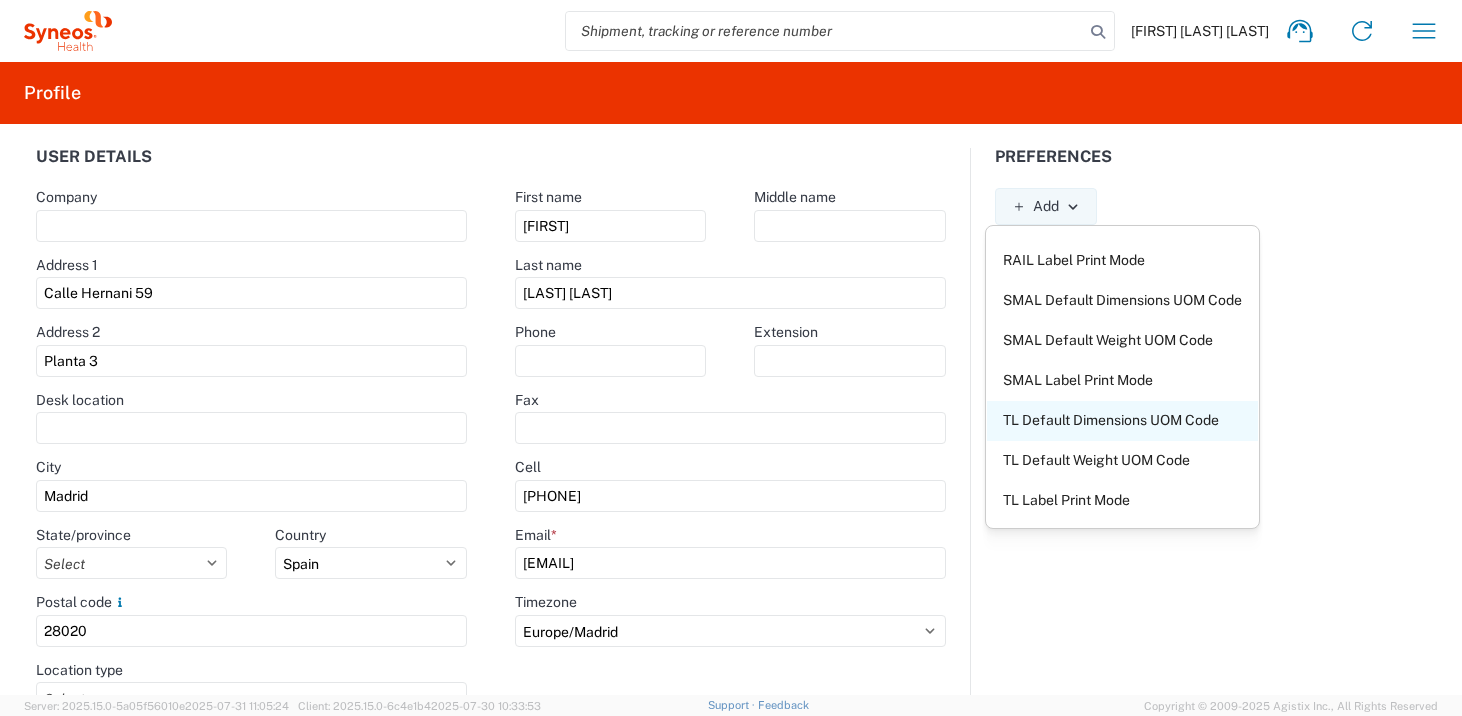 scroll, scrollTop: 0, scrollLeft: 0, axis: both 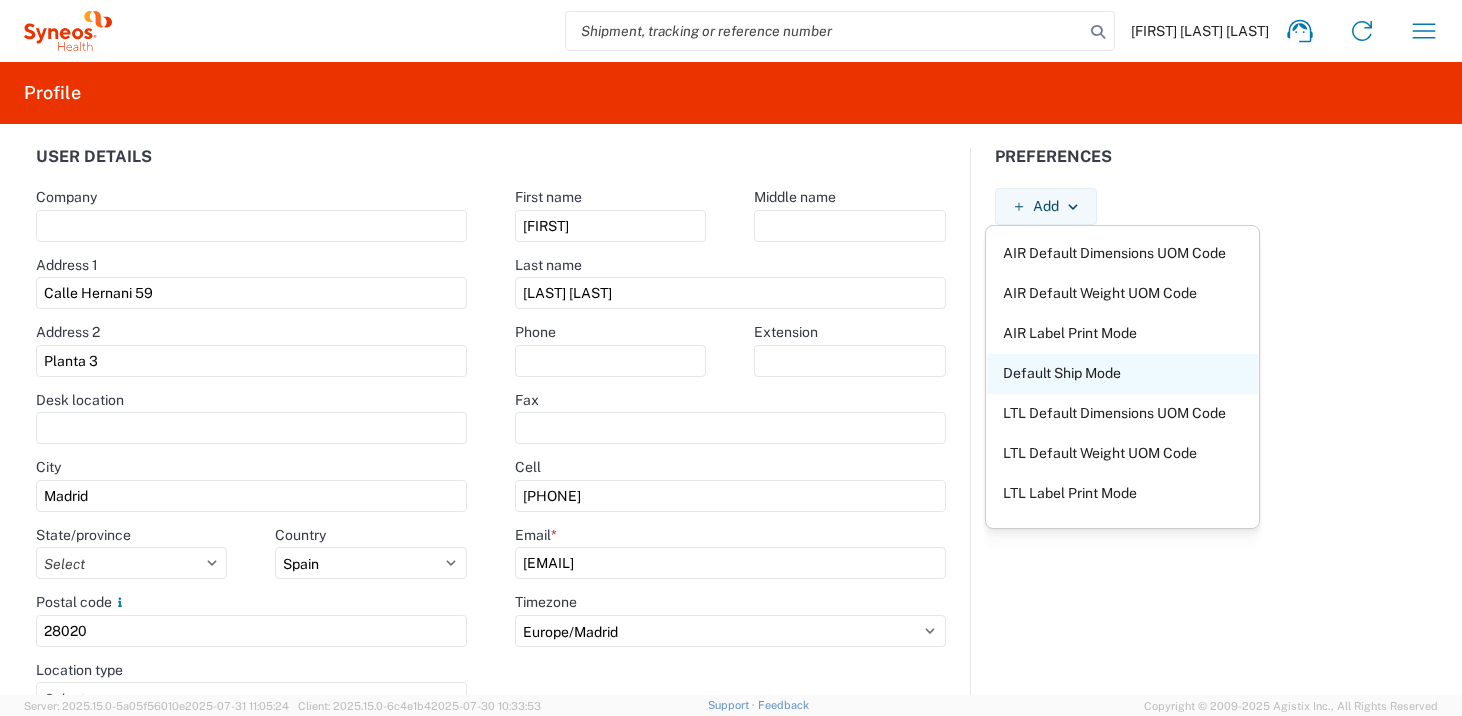 click on "Default Ship Mode" 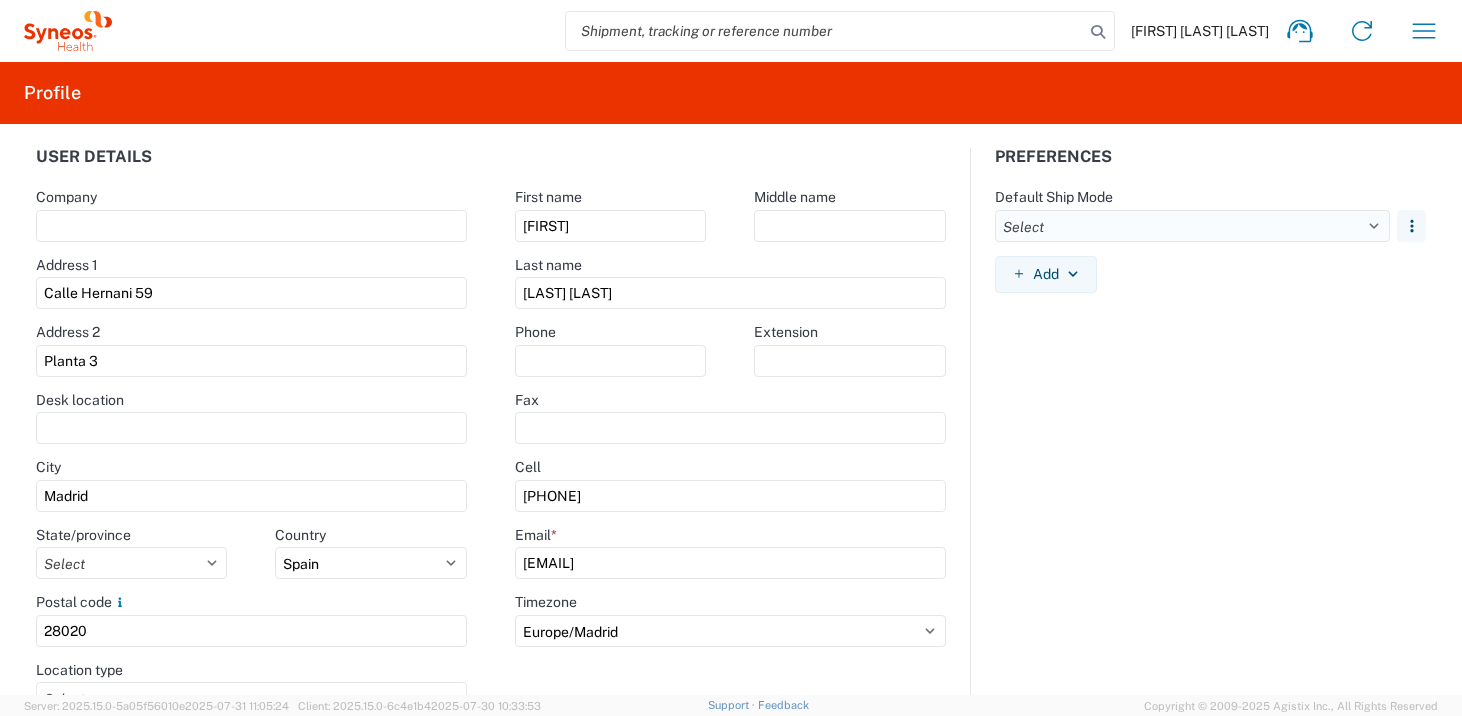 click on "Select Air Freight Less Than Truckload Multi Leg Ocean Freight Rail Small Parcel or Package Truckload" 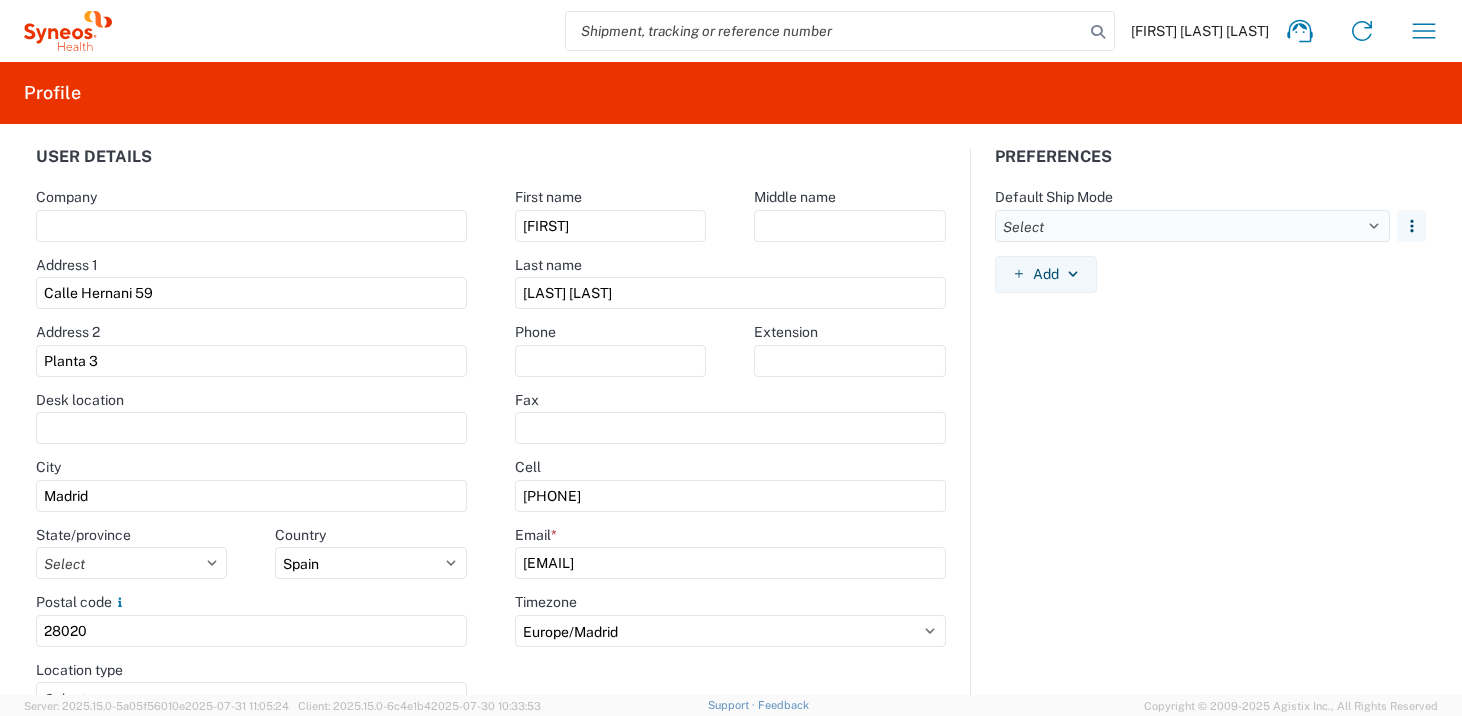 click on "Select Air Freight Less Than Truckload Multi Leg Ocean Freight Rail Small Parcel or Package Truckload" 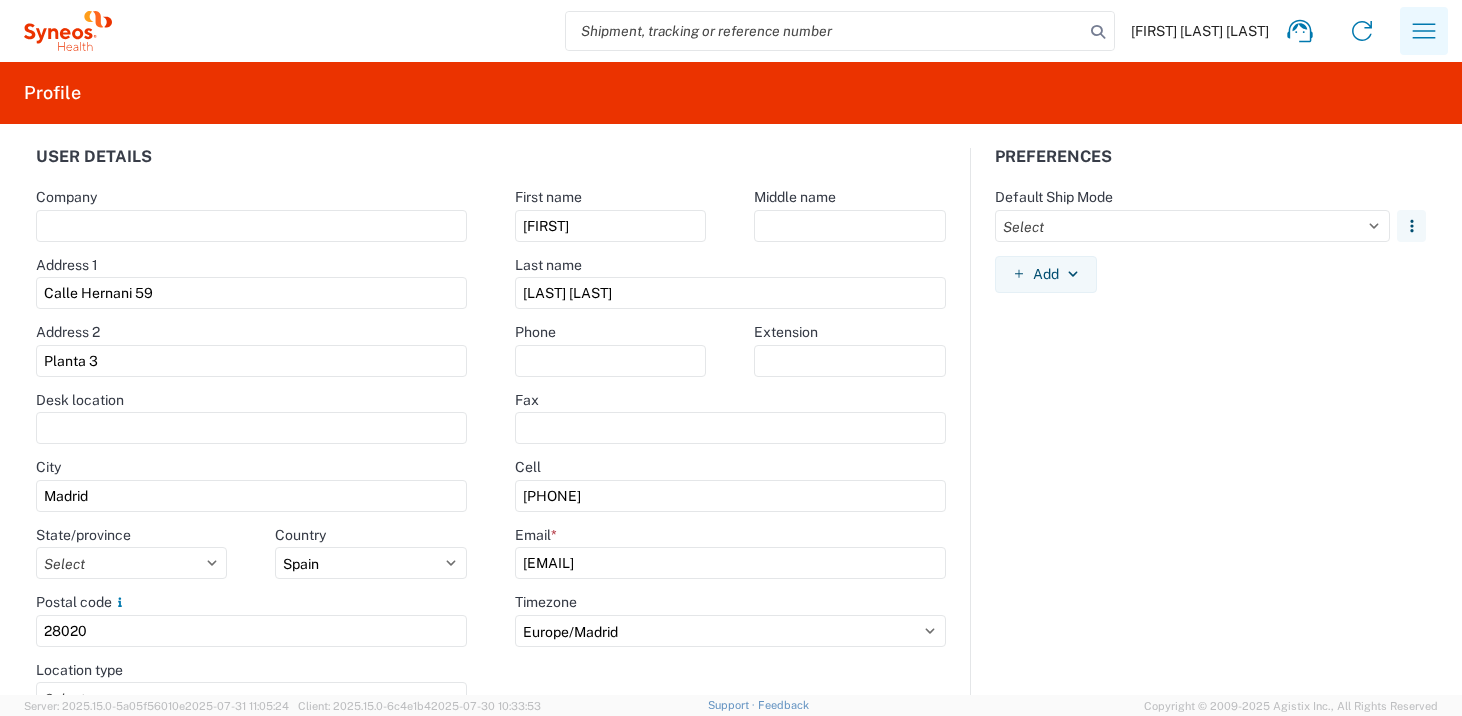 click 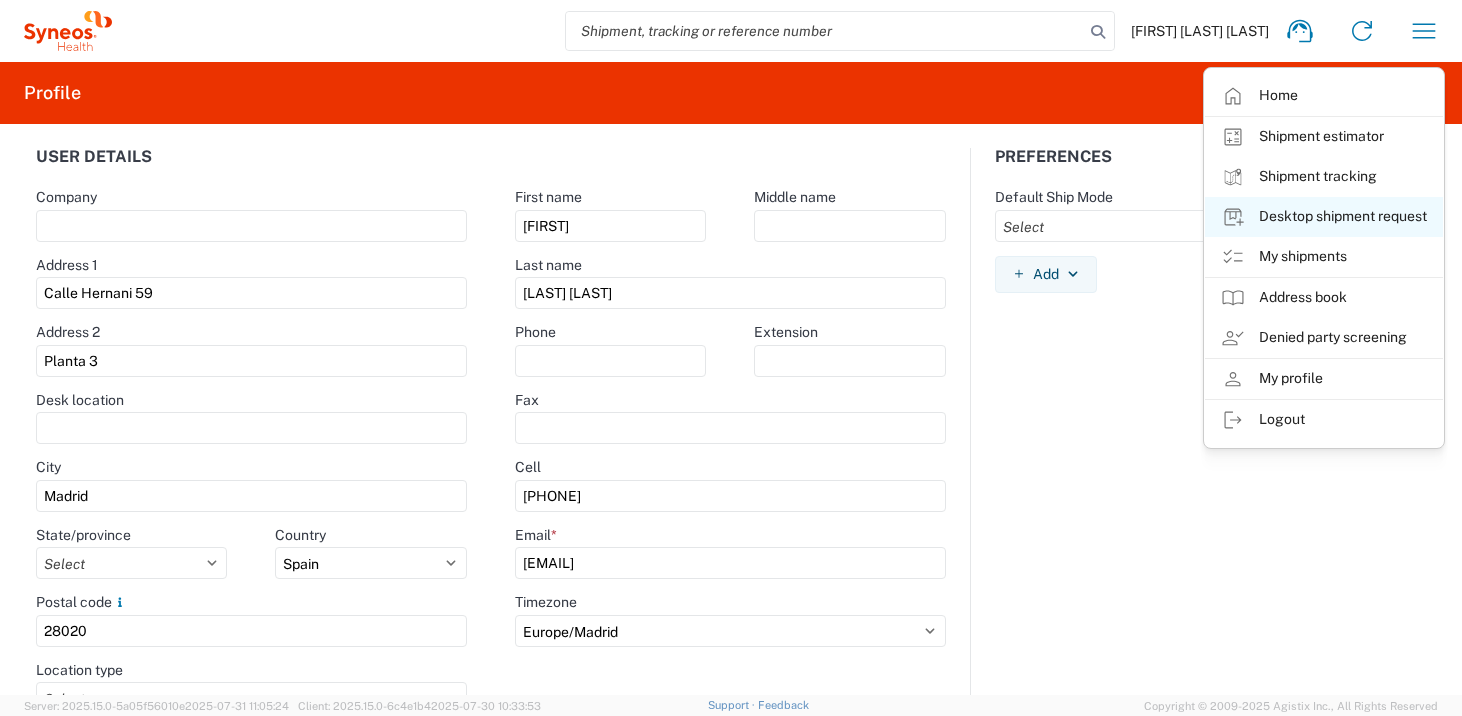 click on "Desktop shipment request" 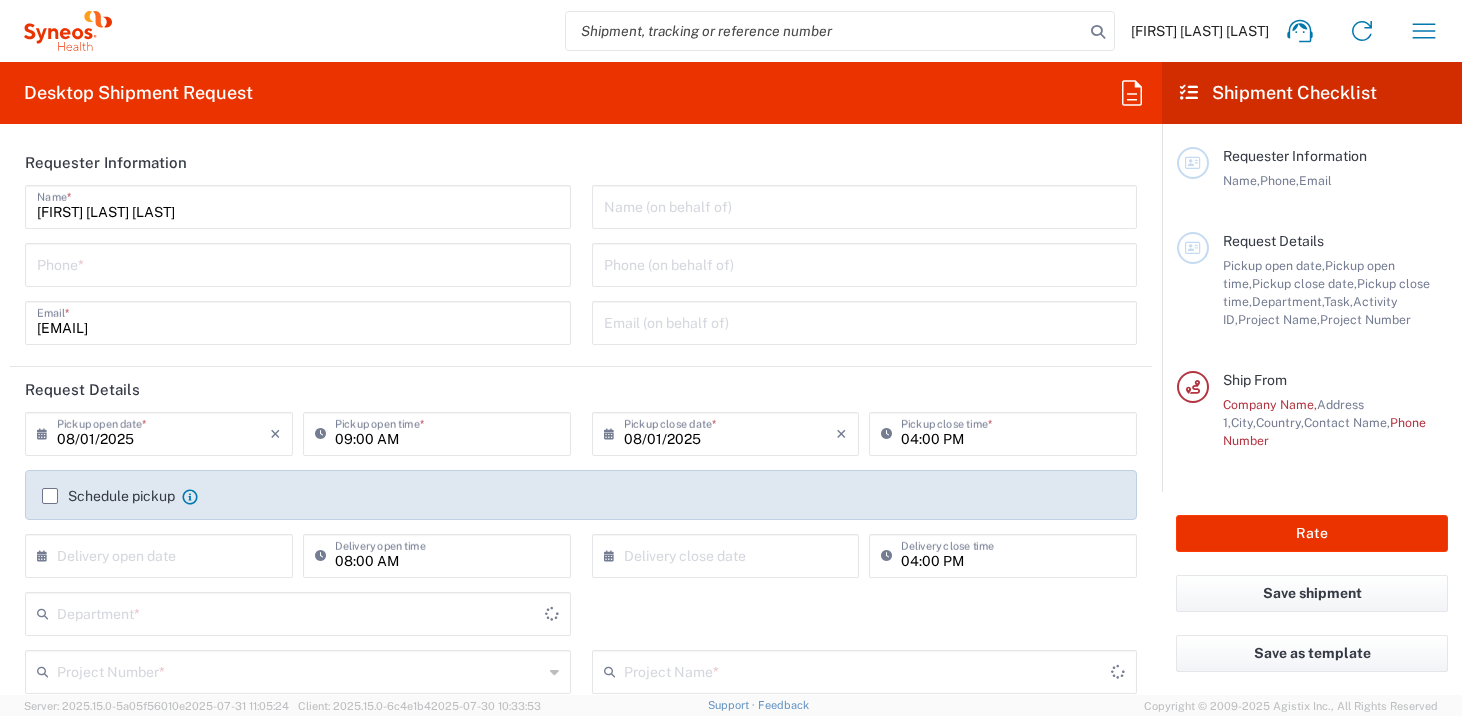 type on "3228" 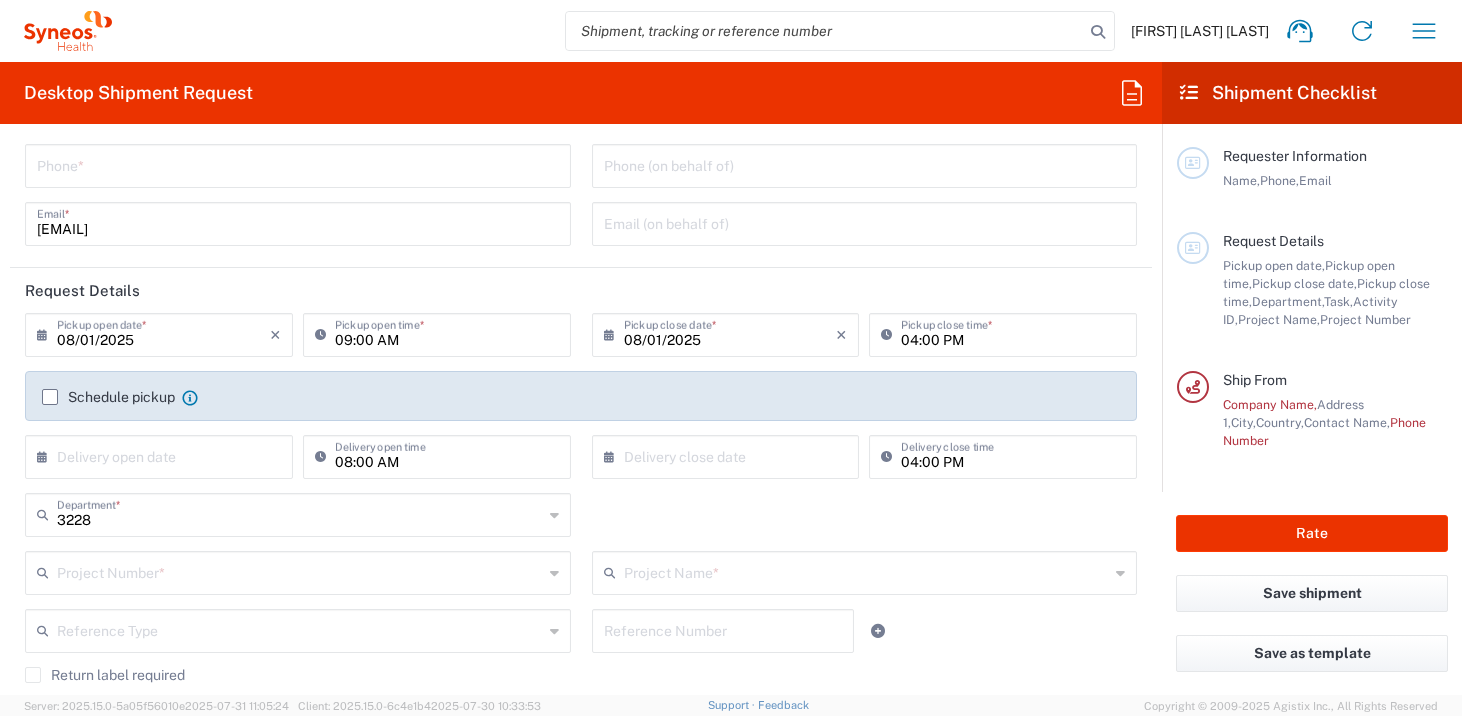 scroll, scrollTop: 135, scrollLeft: 0, axis: vertical 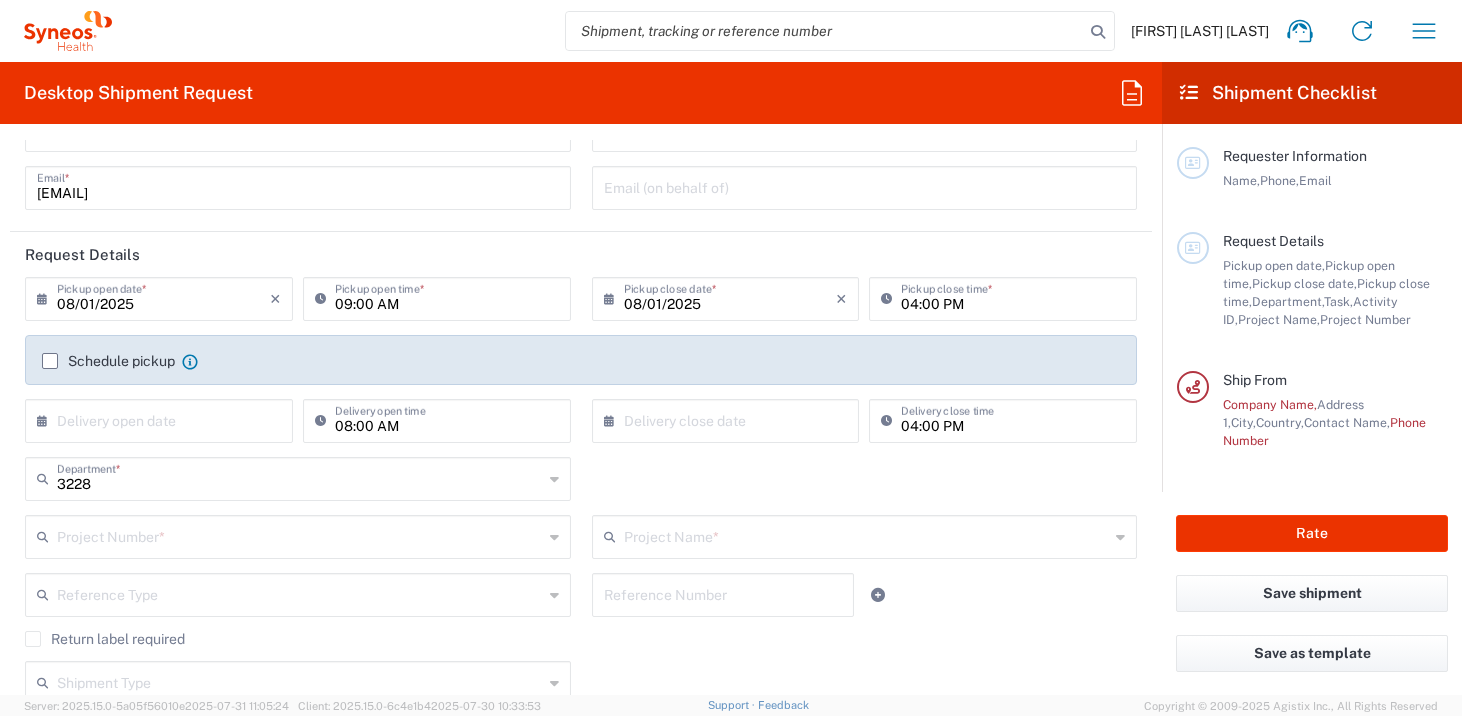 click on "Schedule pickup" 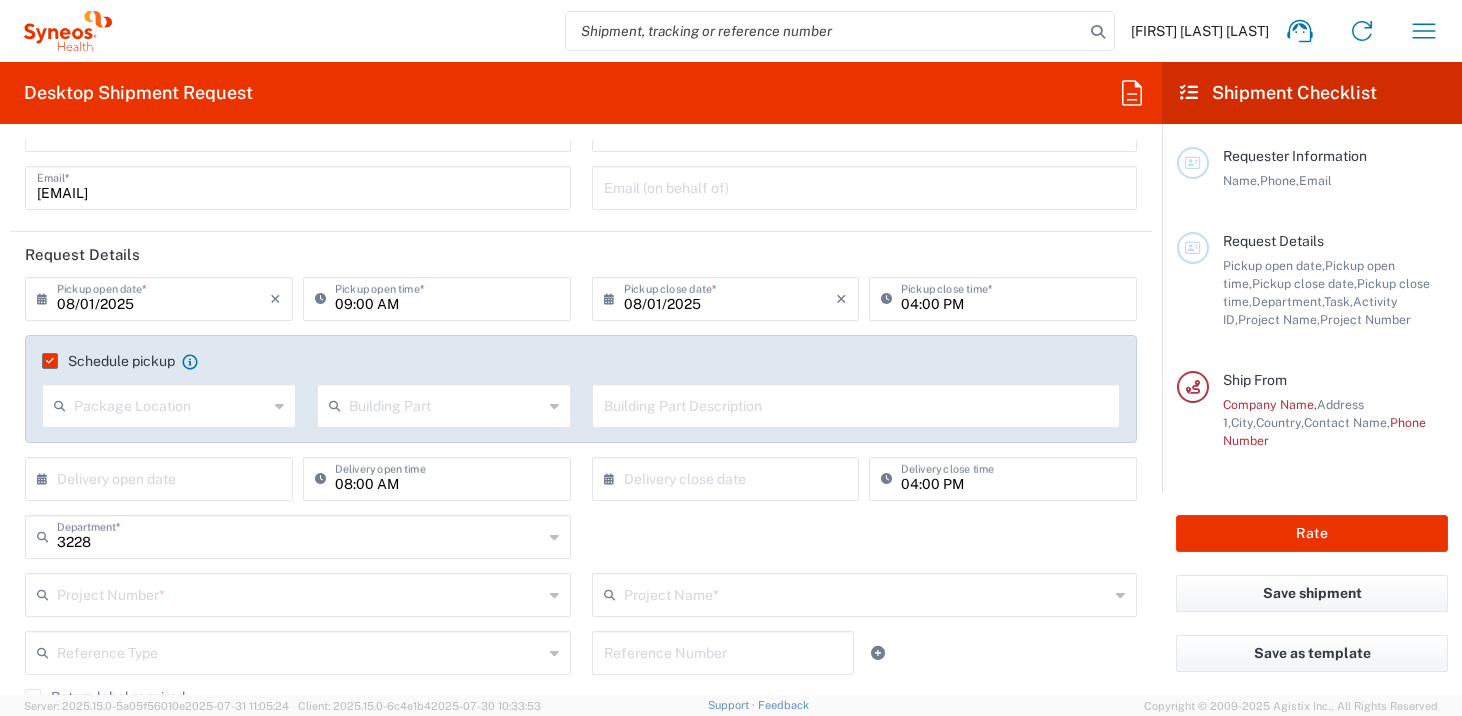 click at bounding box center (171, 404) 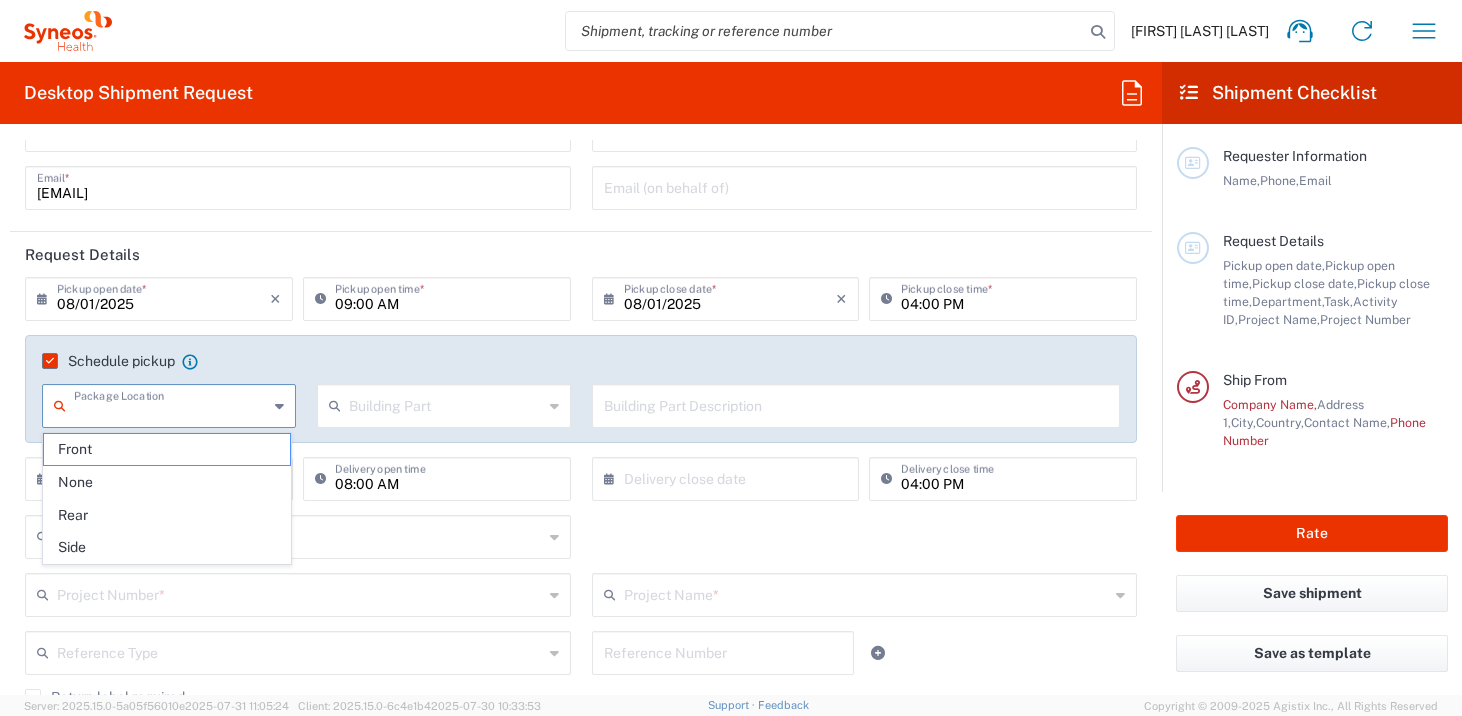 click on "Request Details" 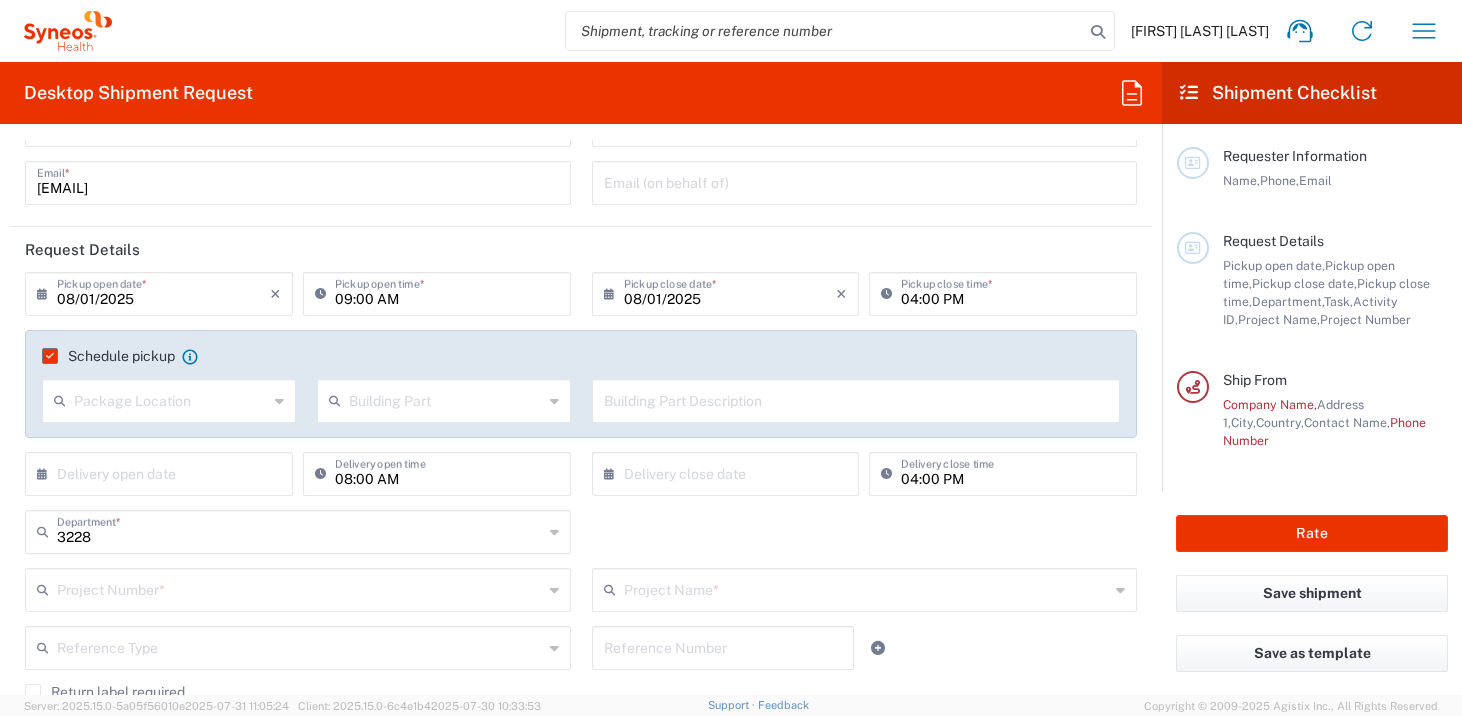 scroll, scrollTop: 138, scrollLeft: 0, axis: vertical 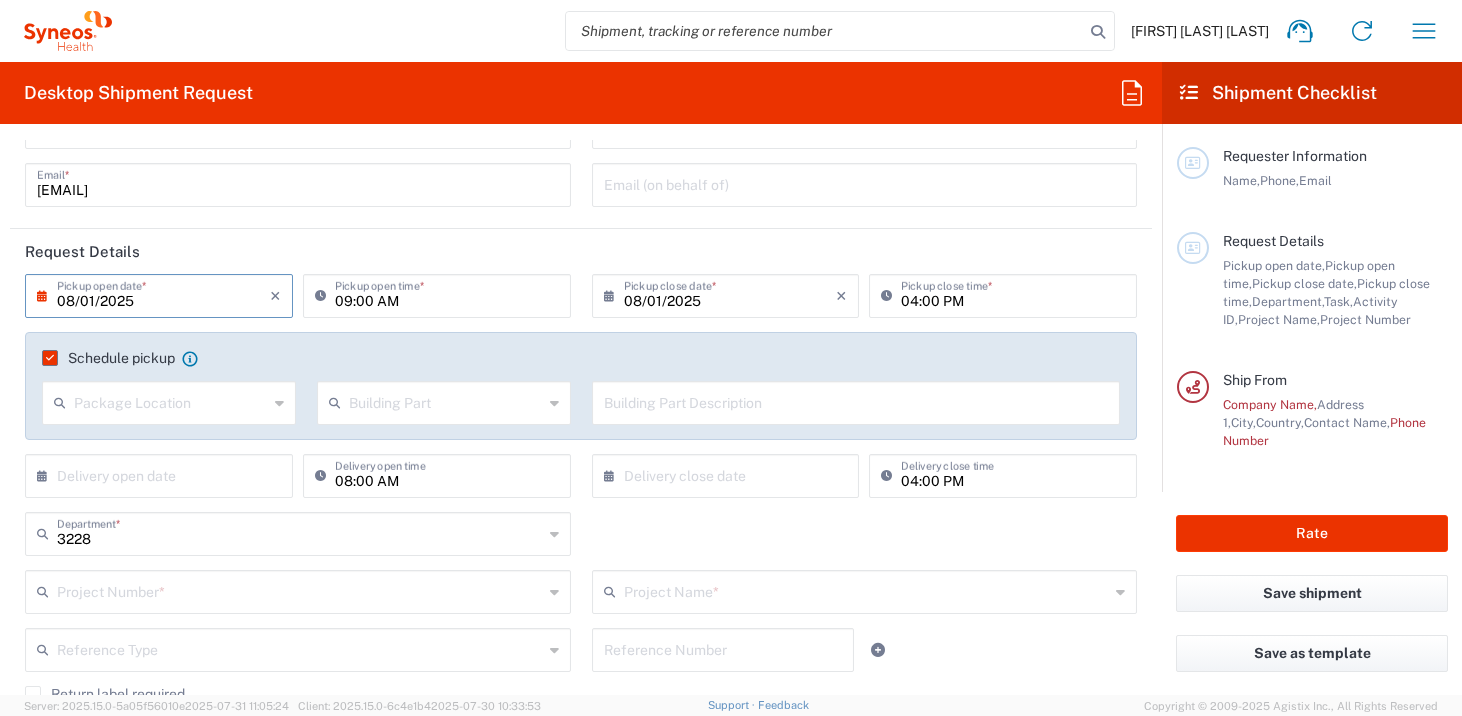 click on "08/01/2025" at bounding box center (163, 294) 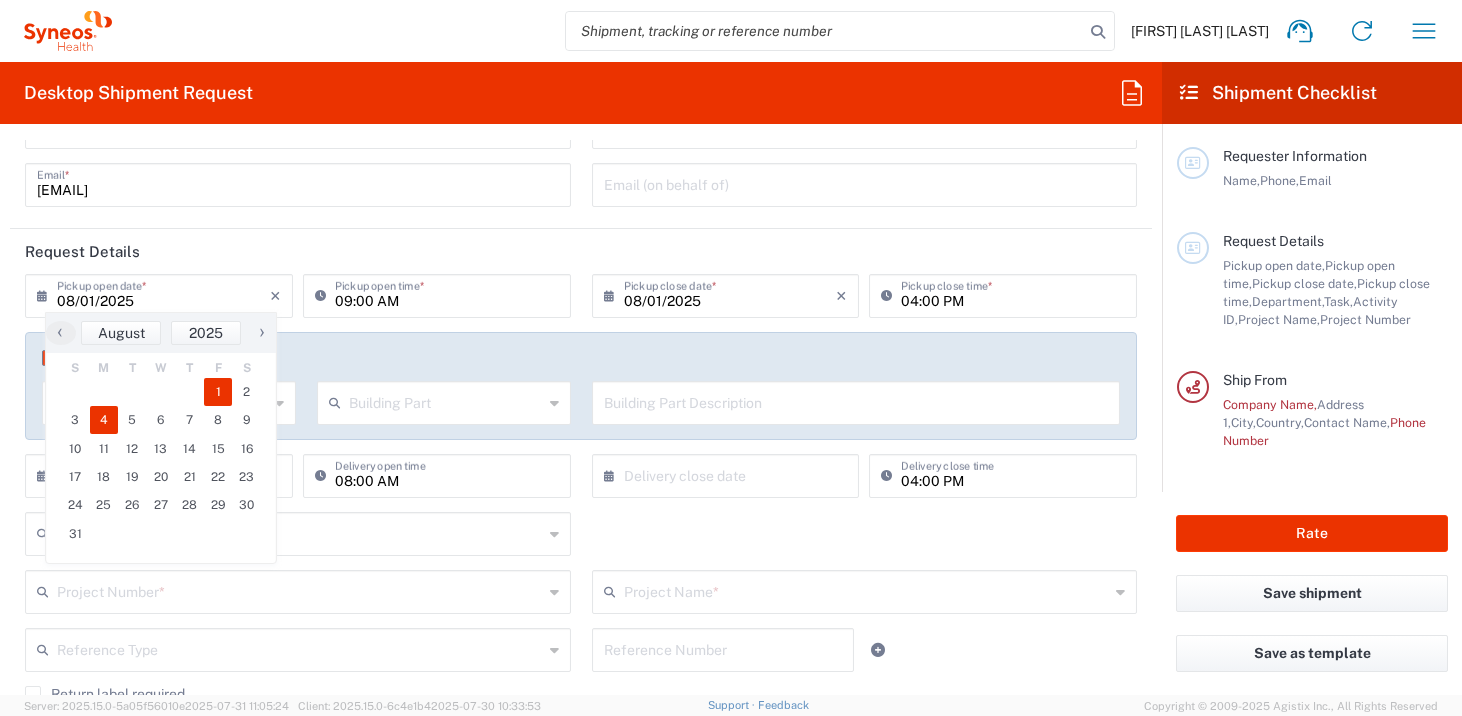 click on "4" 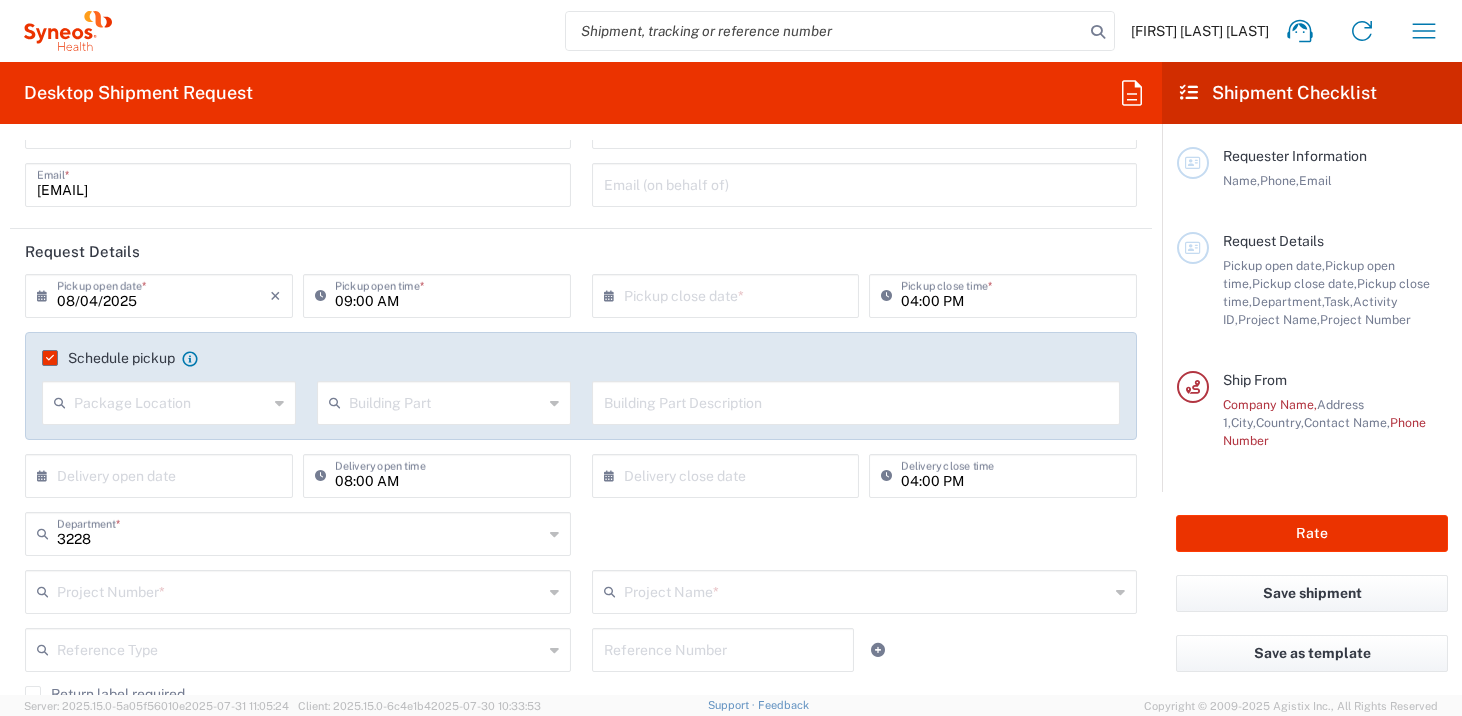 click at bounding box center (730, 294) 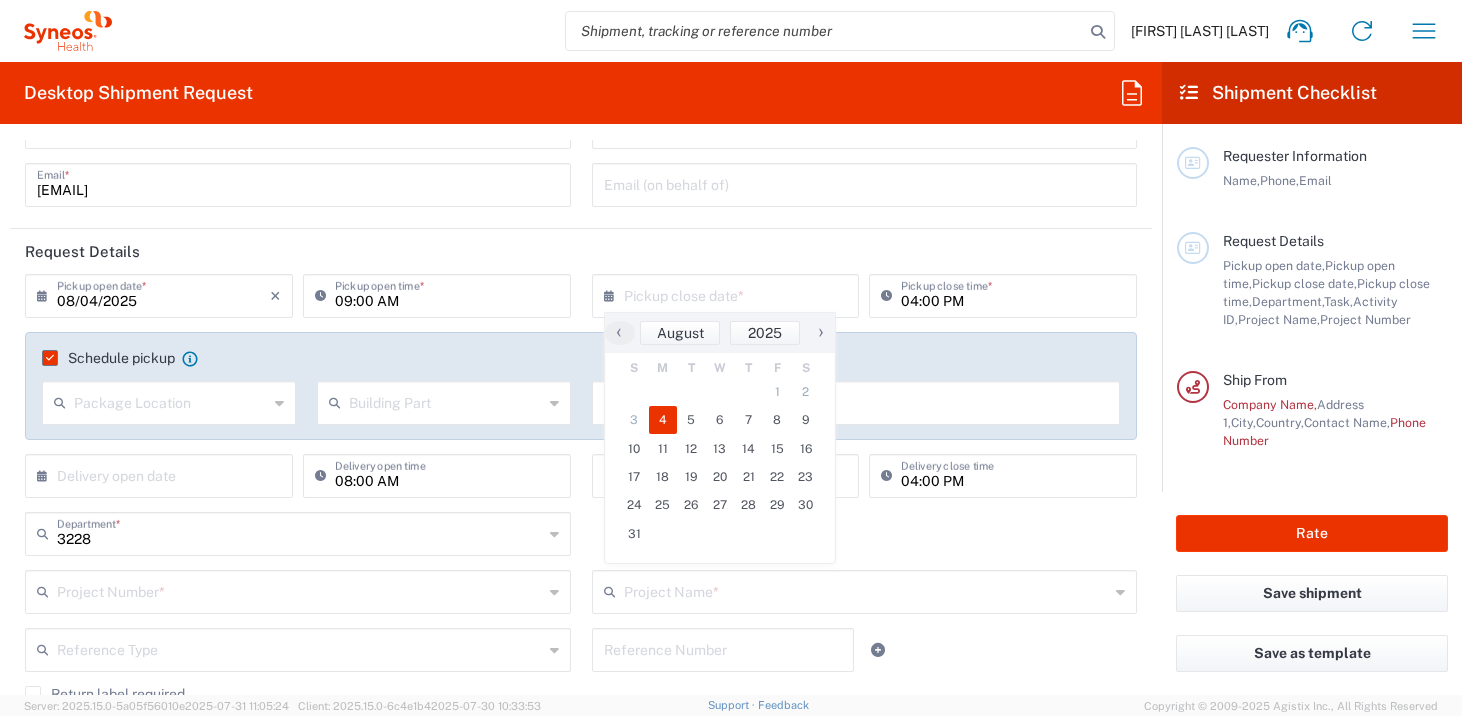 click on "4" 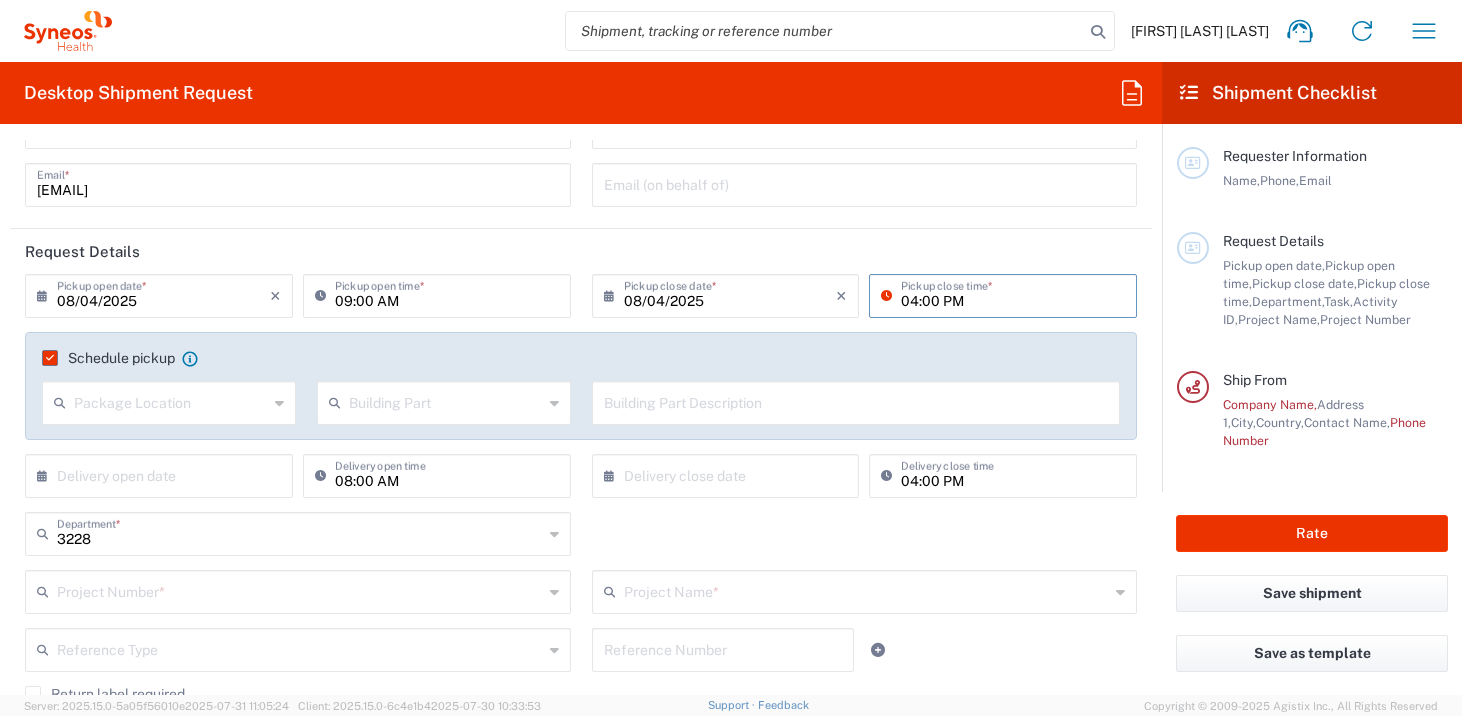 click on "04:00 PM" at bounding box center [1013, 294] 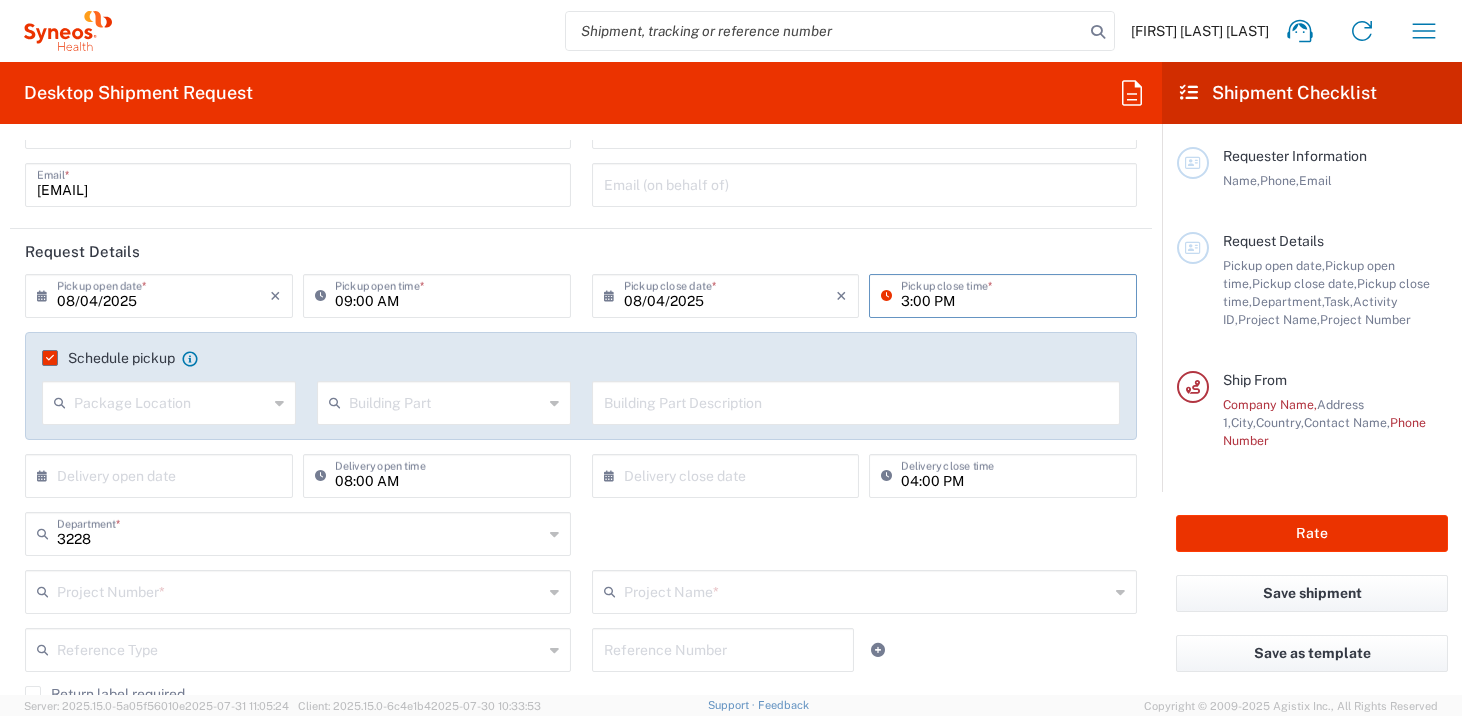 type on "03:00 PM" 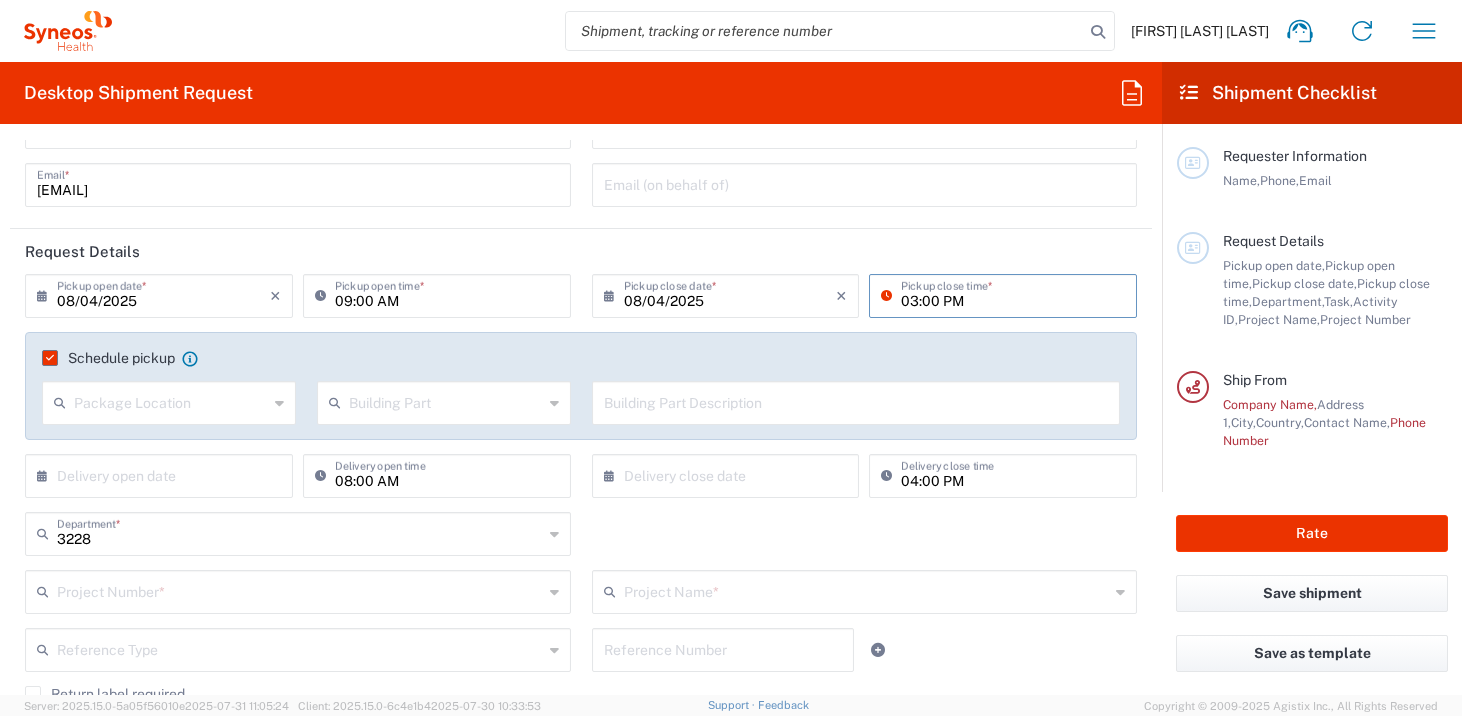 click on "Request Details" 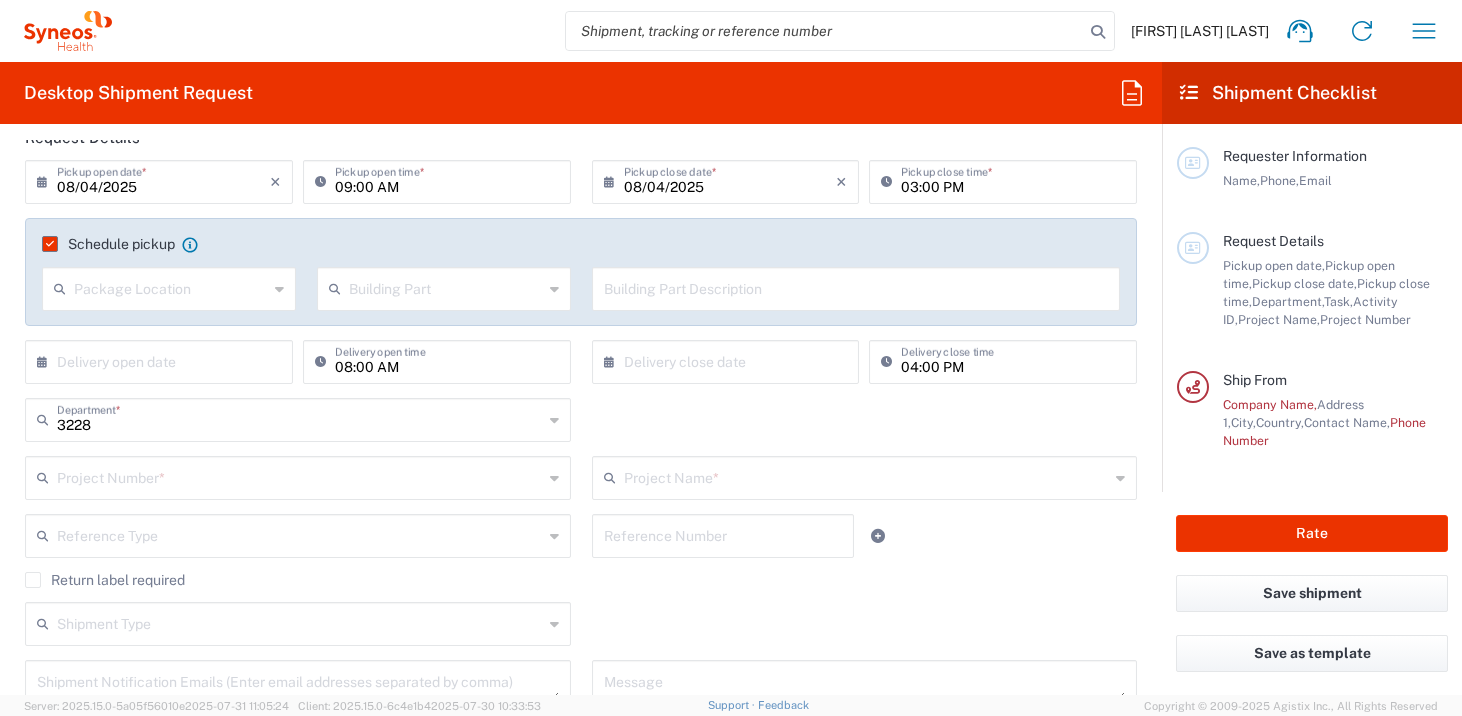 scroll, scrollTop: 287, scrollLeft: 0, axis: vertical 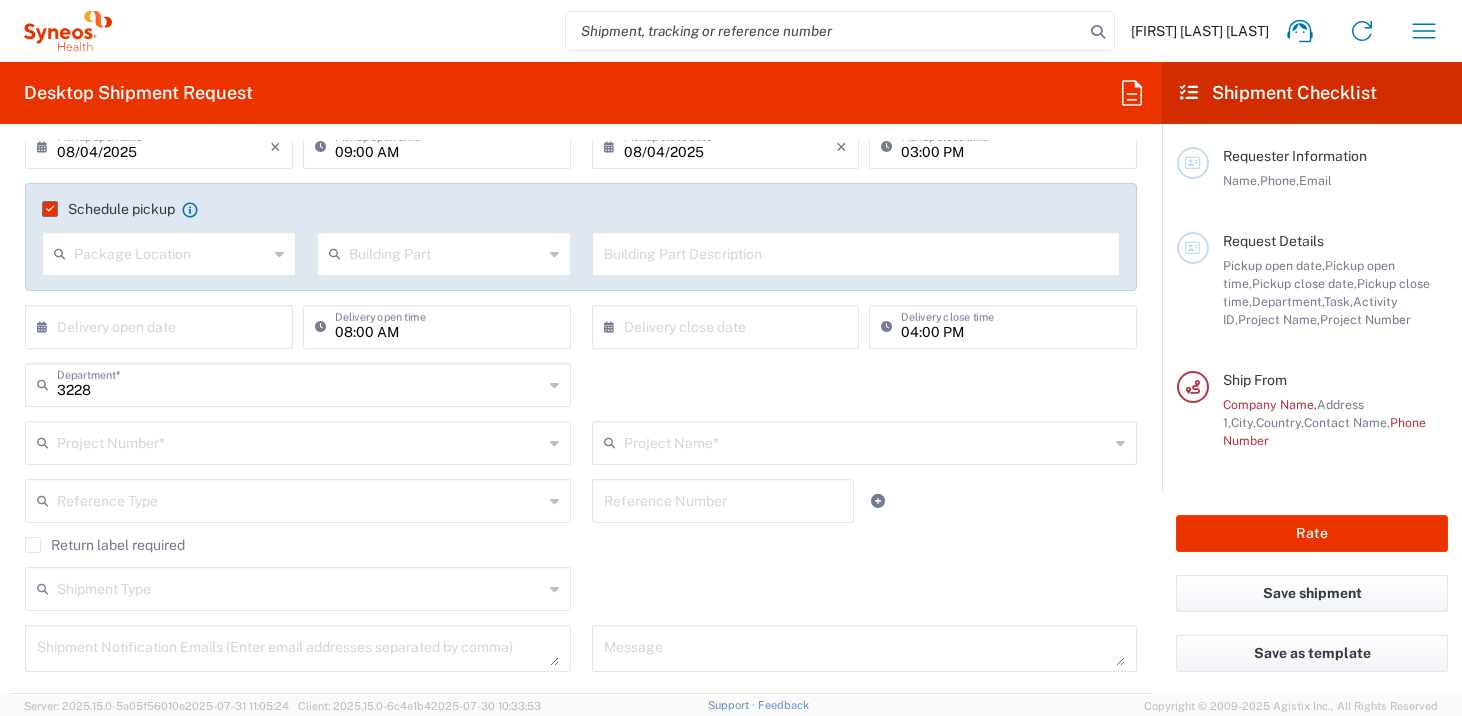 click on "Project Number  *" 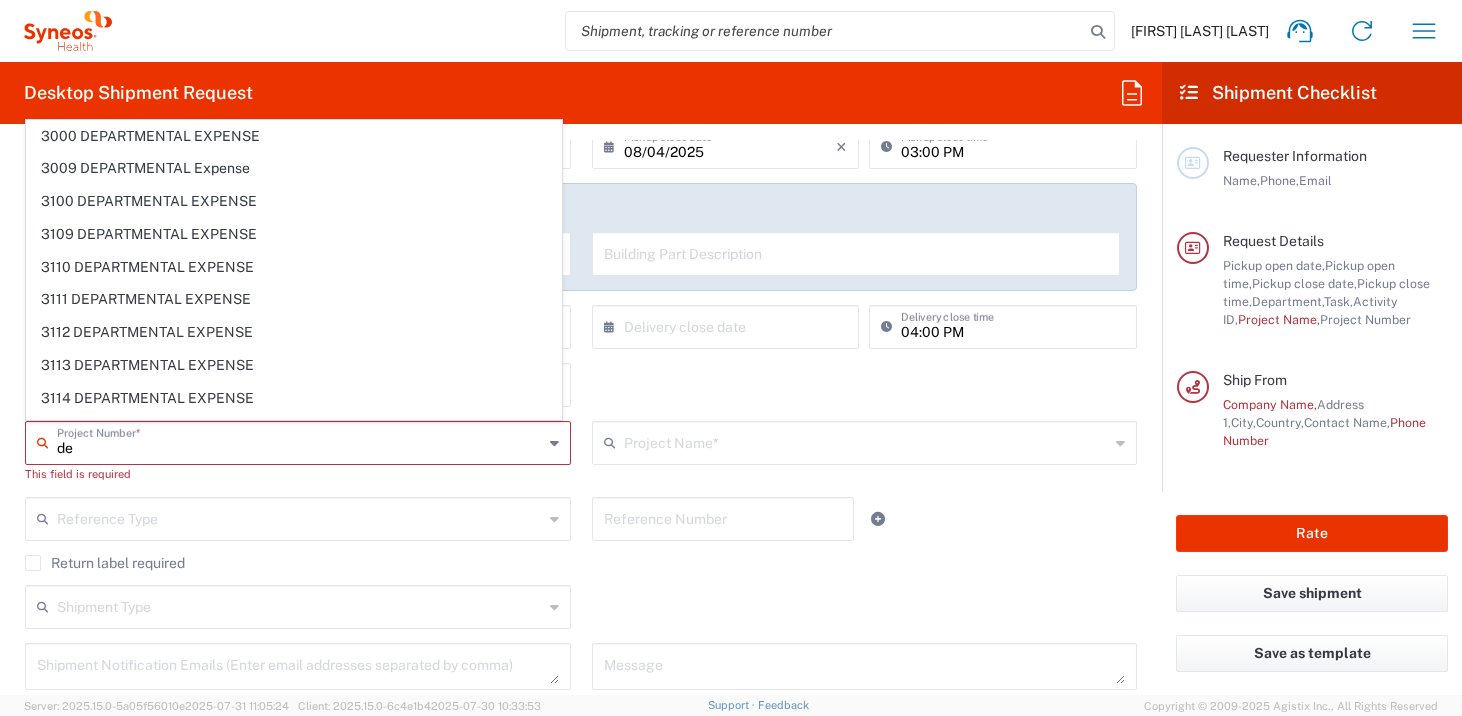 type on "d" 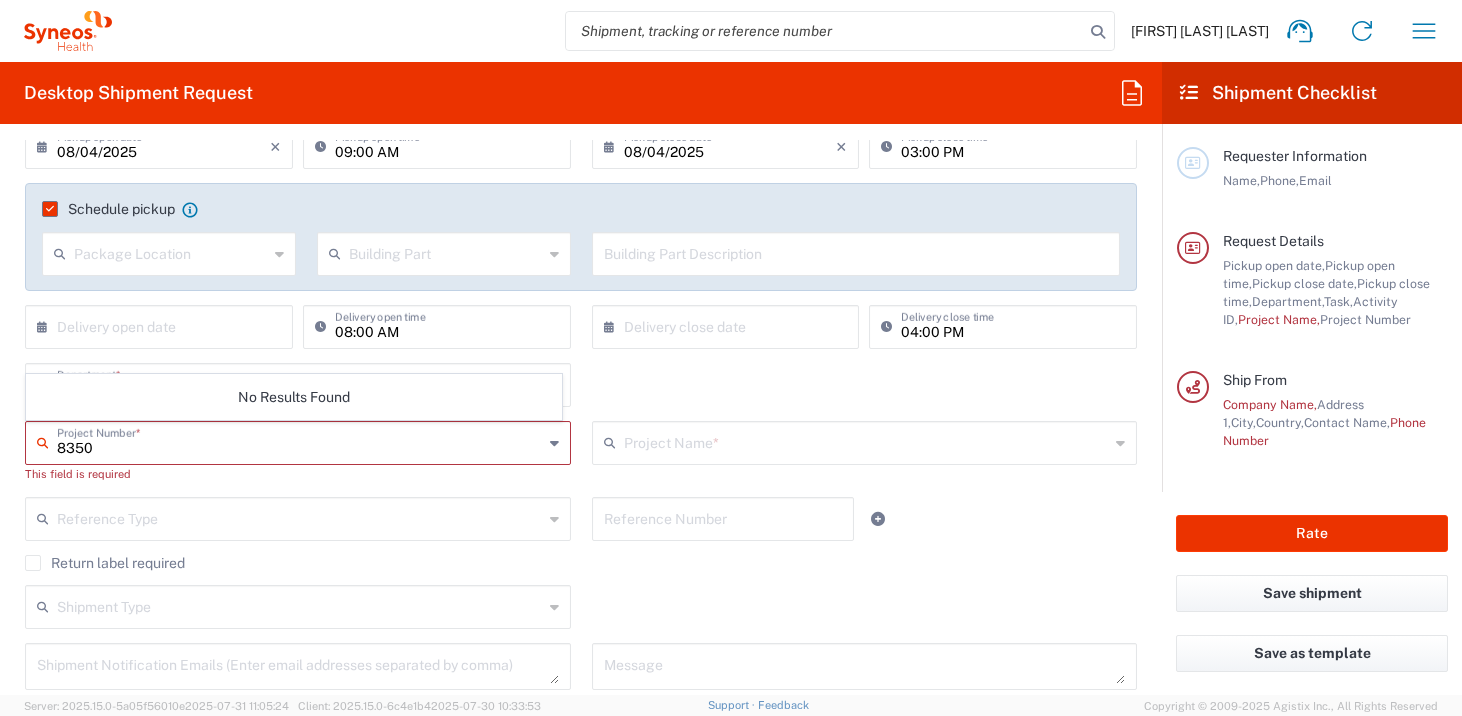 type on "8350" 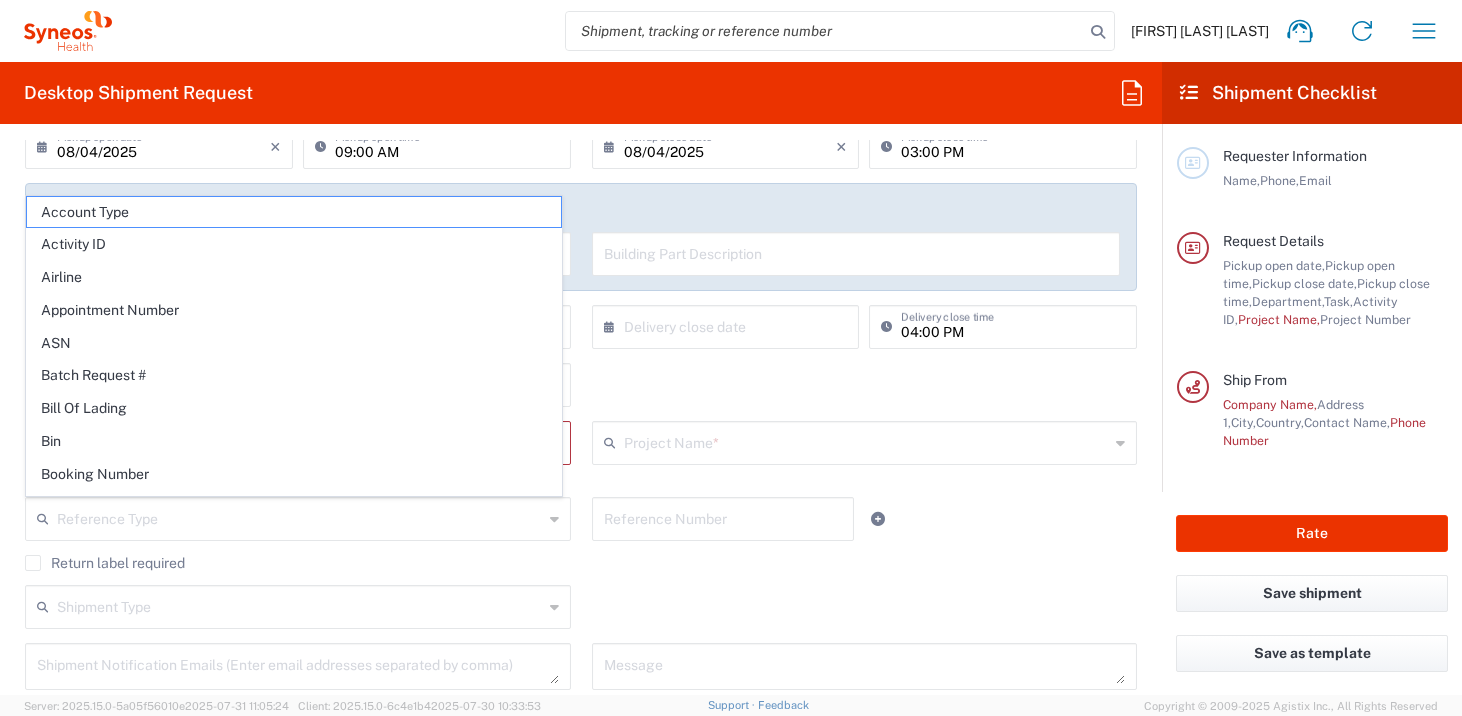 click on "3228  Department  * 3228 3000 3100 3109 3110 3111 3112 3125 3130 3135 3136 3150 3155 3165 3171 3172 3190 3191 3192 3193 3194 3200 3201 3202 3210 3211 Dept 3212 3213 3214 3215 3216 3218 3220 3221 3222 3223 3225 3226 3227 3229 3230 3231 3232 3233 3234 3235 3236 3237 3238 3240 3241" 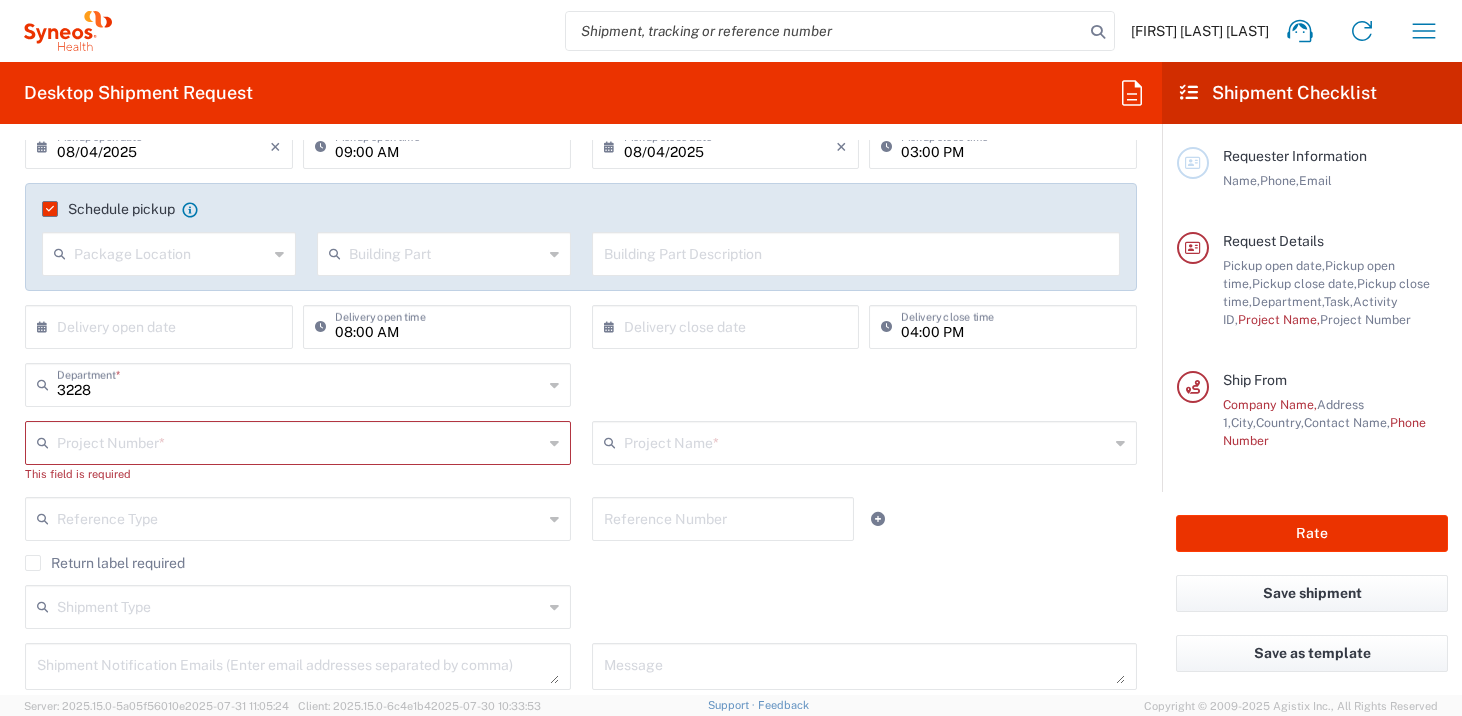 click on "Project Number  *" 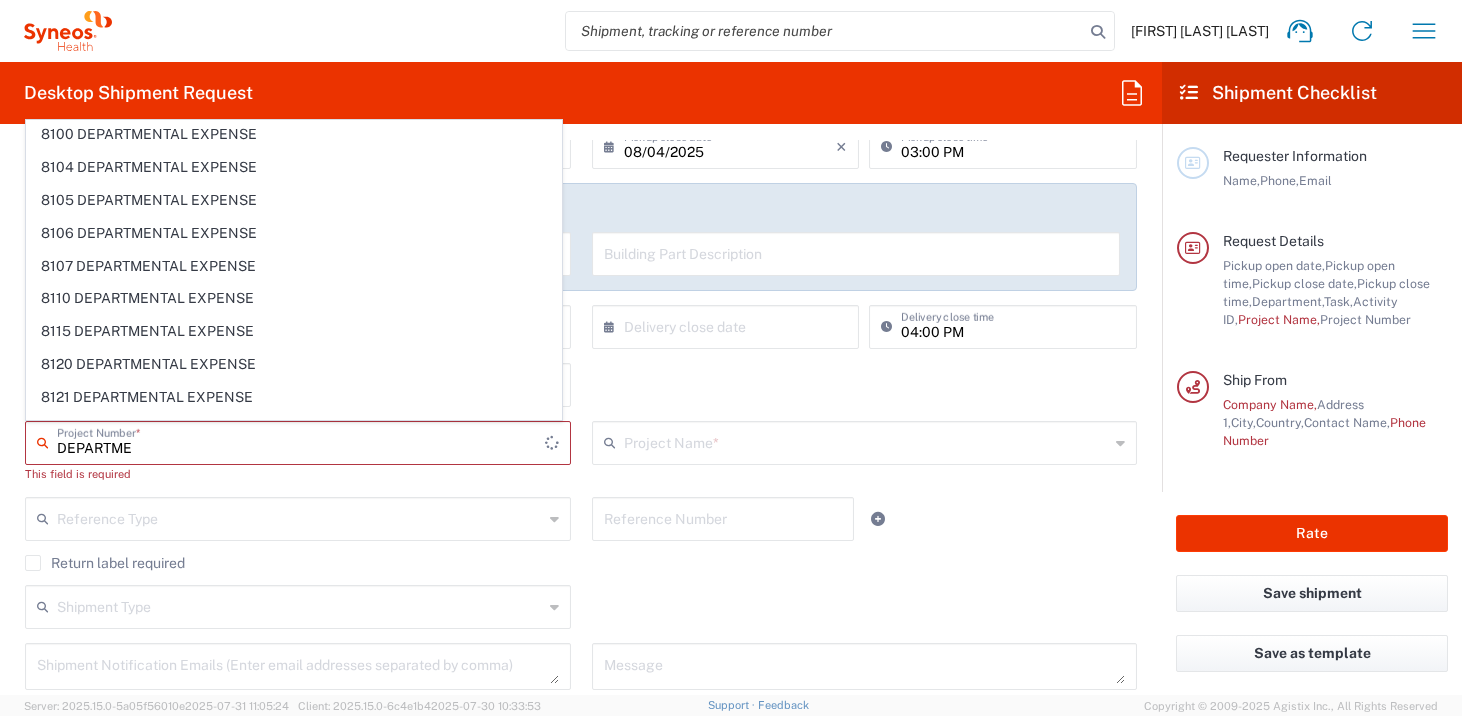 scroll, scrollTop: 9901, scrollLeft: 0, axis: vertical 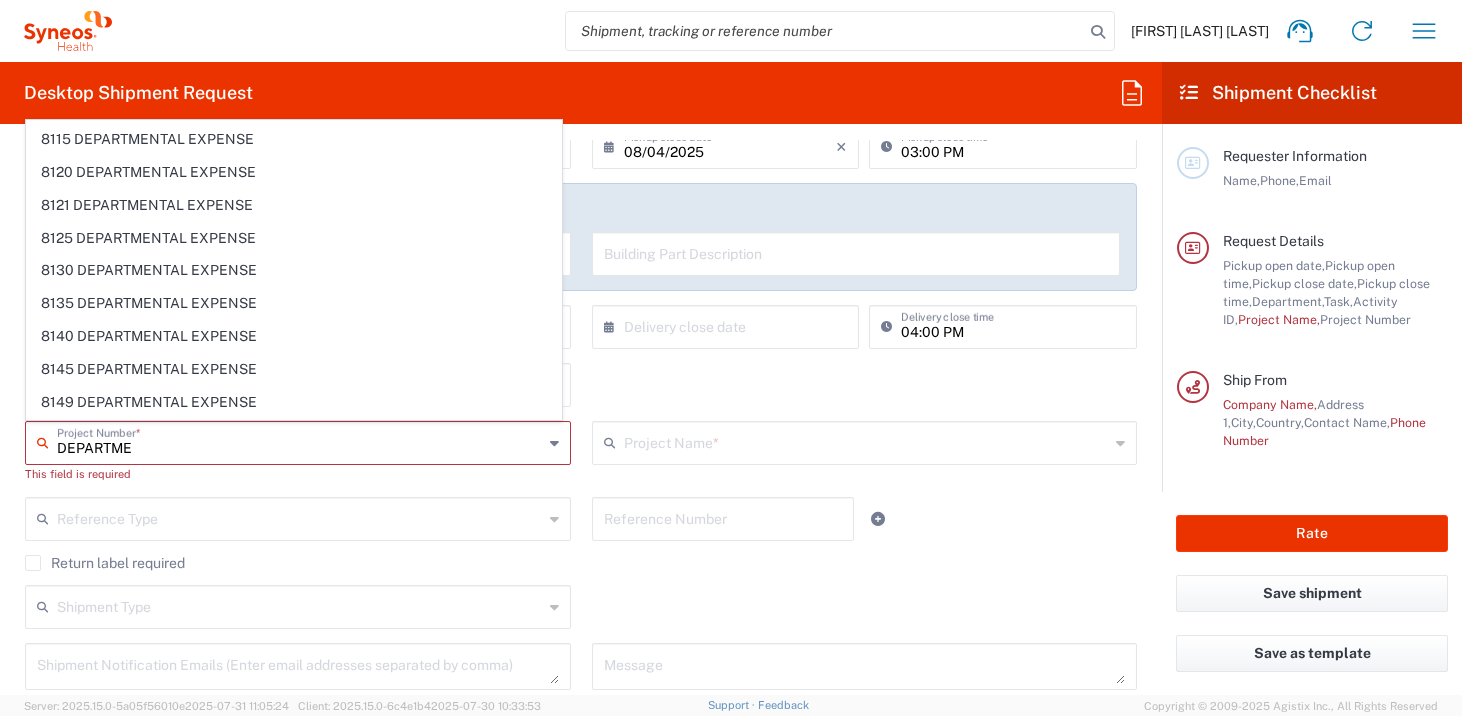 type on "DEPARTME" 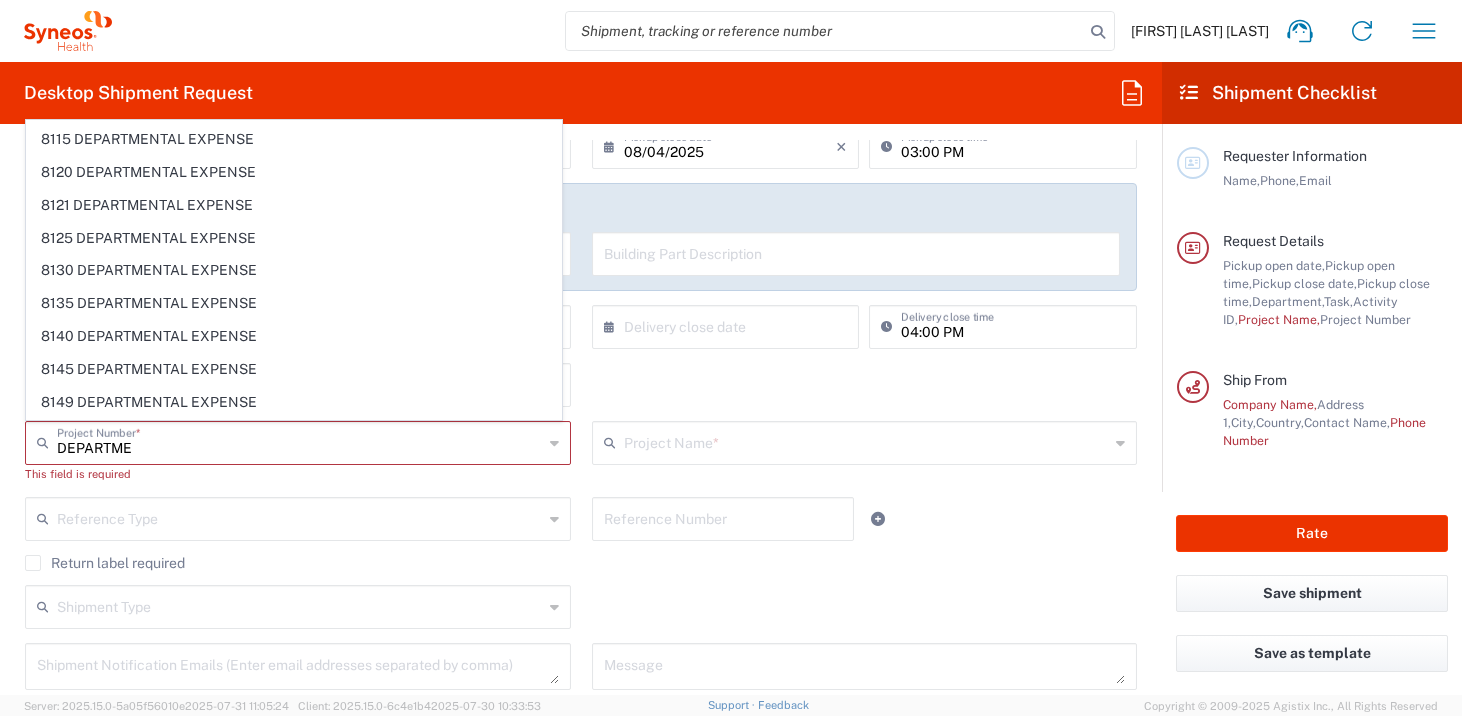 click on "[FIRST] [LAST] [LAST]
Home
Shipment estimator
Shipment tracking
Desktop shipment request
My shipments
Address book
Denied party screening
My profile
Logout" 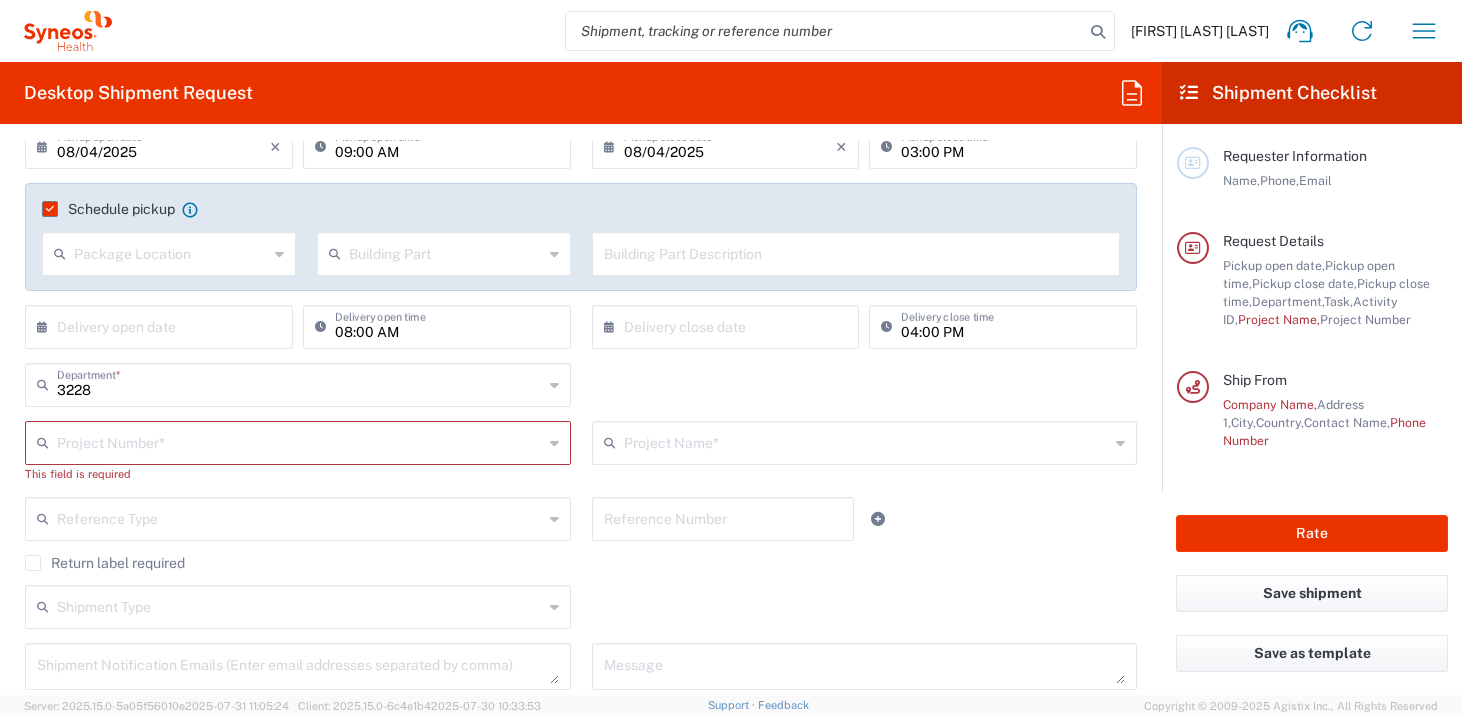 scroll, scrollTop: 0, scrollLeft: 0, axis: both 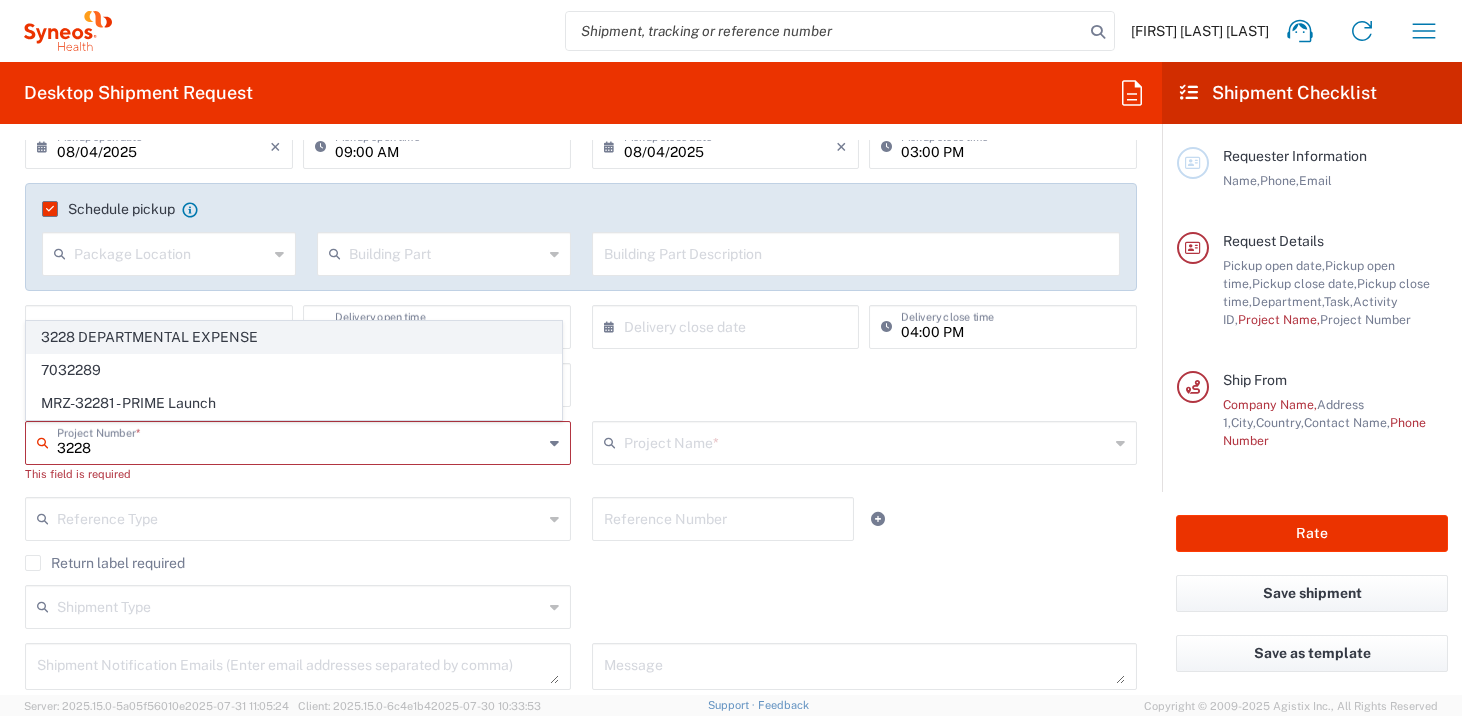 click on "3228 DEPARTMENTAL EXPENSE" 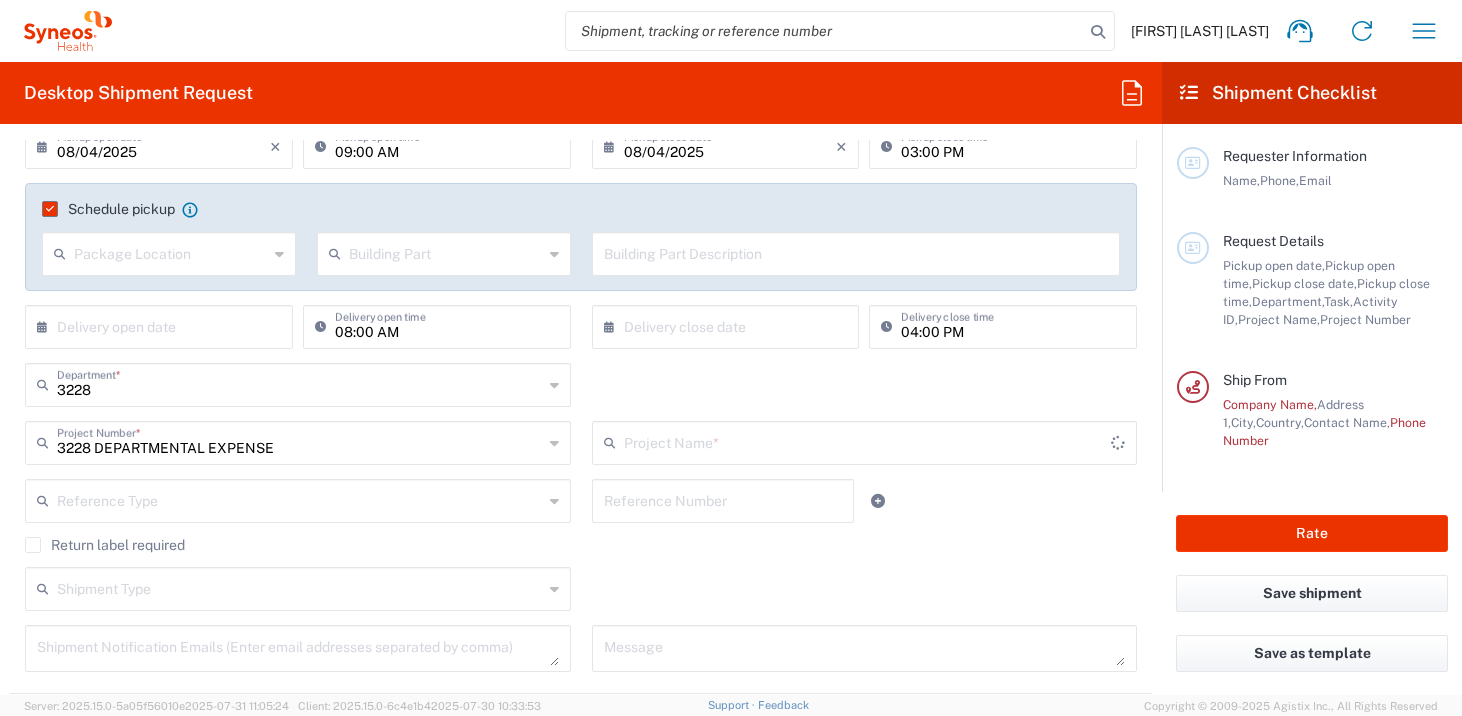 type on "3228 DEPARTMENTAL EXPENSE" 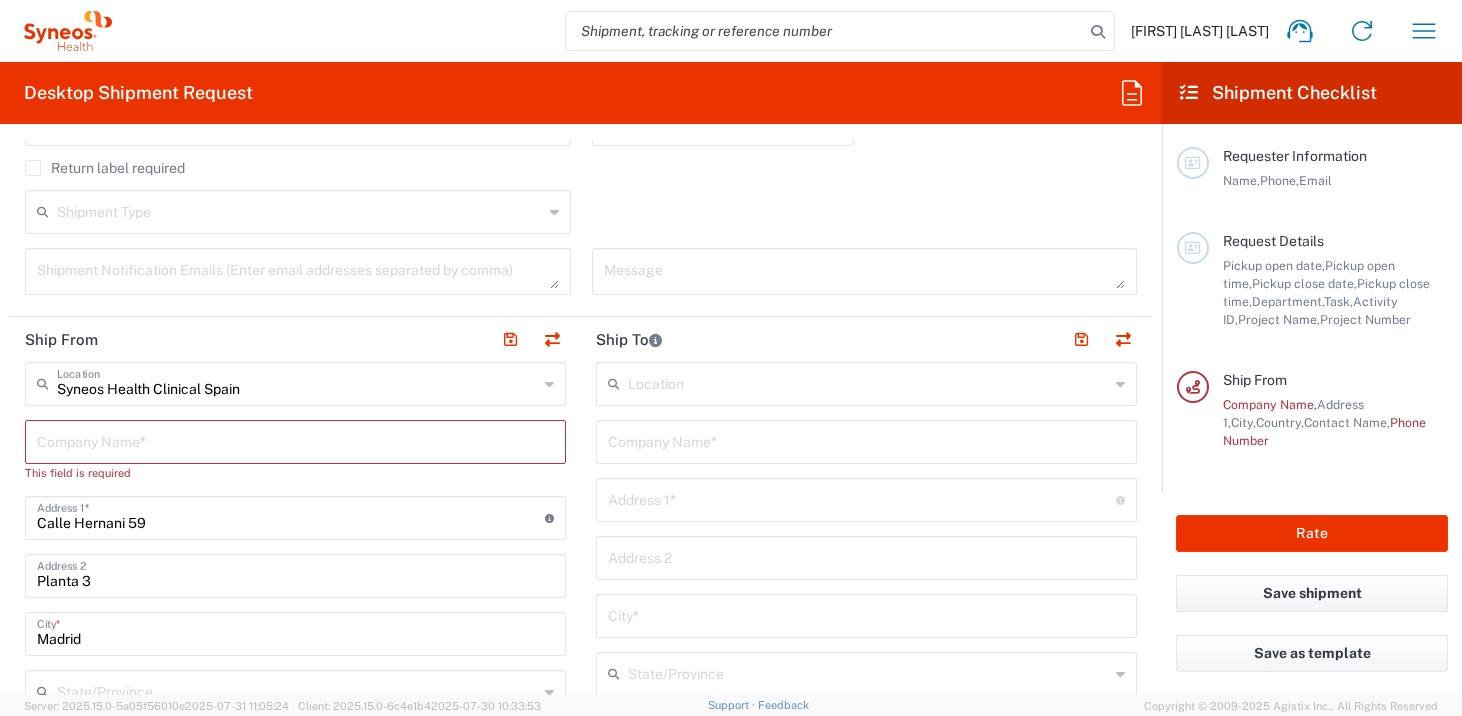scroll, scrollTop: 666, scrollLeft: 0, axis: vertical 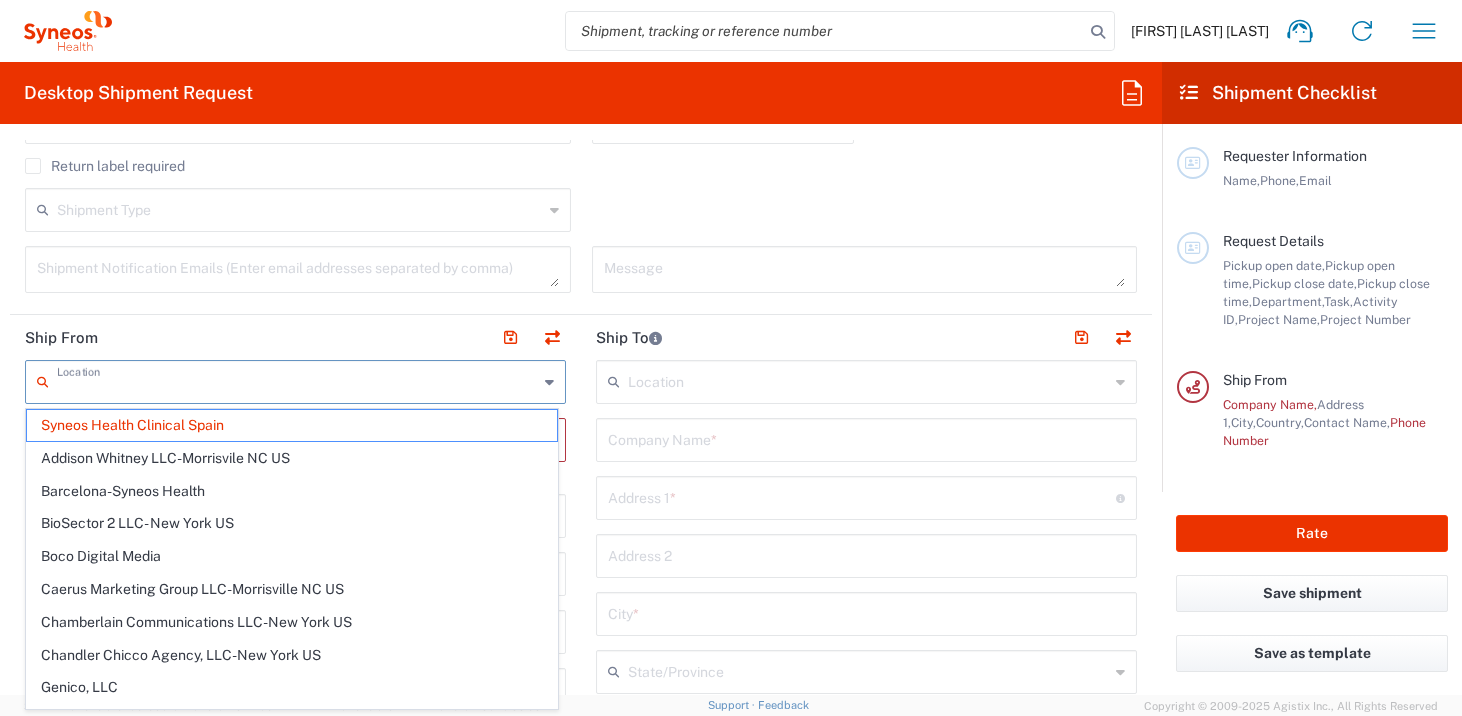 drag, startPoint x: 313, startPoint y: 386, endPoint x: 142, endPoint y: 386, distance: 171 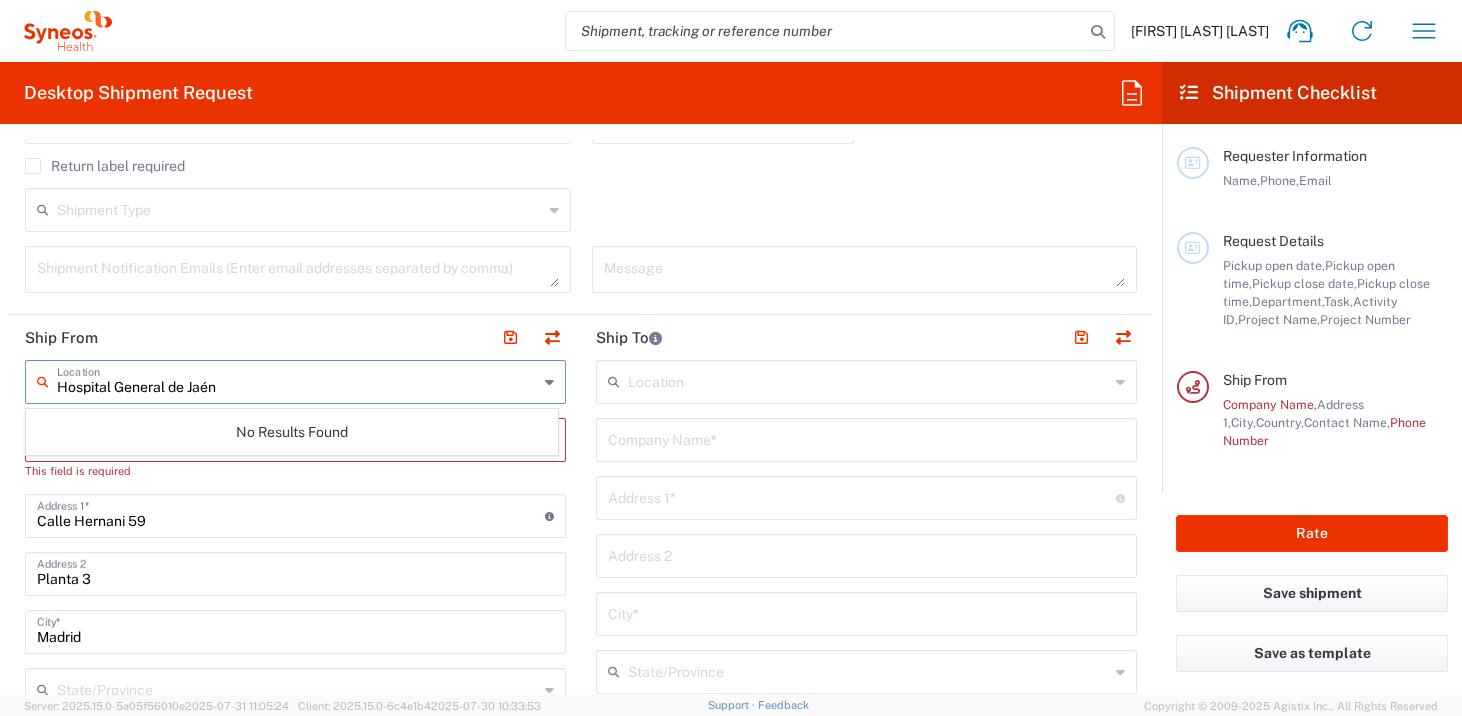 type on "Hospital General de Jaén" 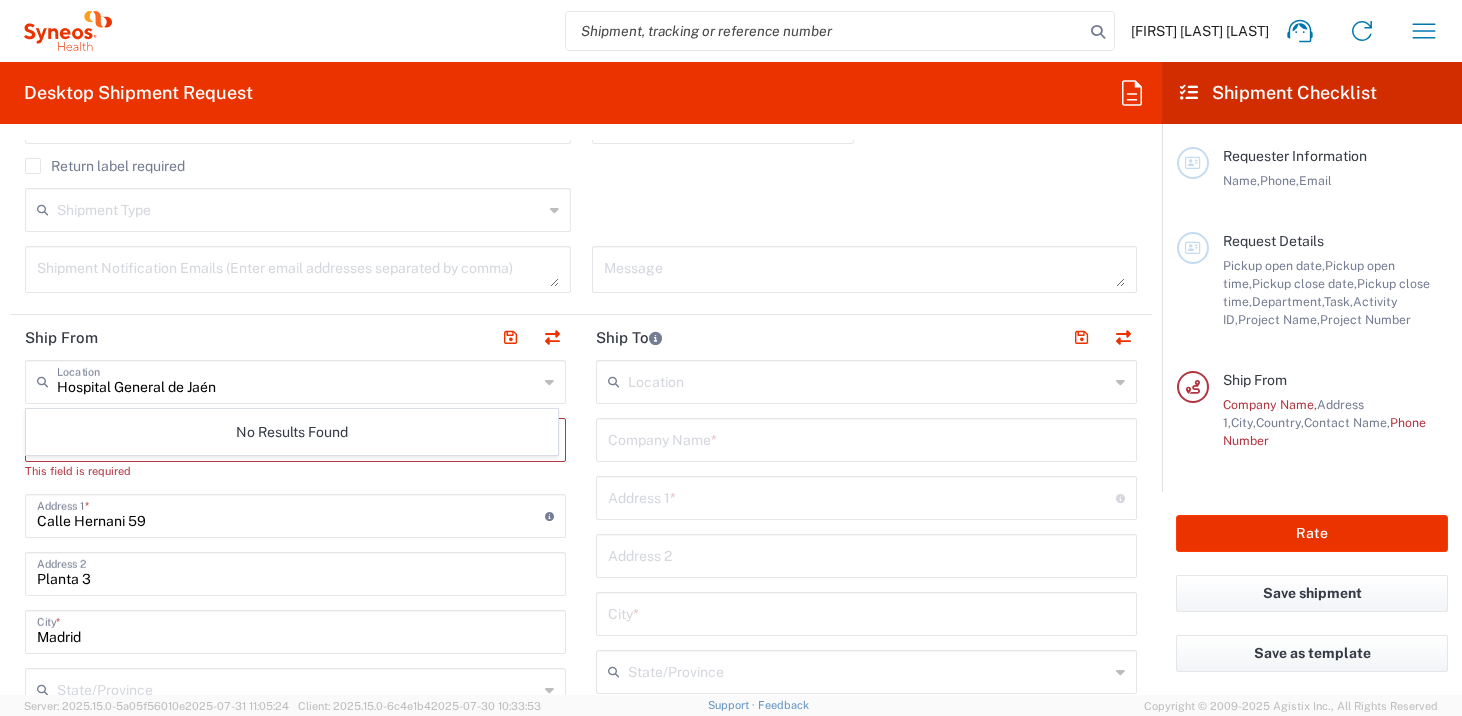 click on "[HOSPITAL_NAME]  Location  No Results Found  Company Name  * This field is required [STREET_NAME] [NUMBER]  Address 1  * For cross streets use street names with '&' or 'and' in between. For example 'Walnut St & S 13th St' [FLOOR]  Address 2  [CITY]  City  *  State/Province  Andalucía Aragon Canary Islands Cantabria Castilla y León Castilla-La Mancha Catalunya Ceuta Comunidad de Madrid Comunitat Autònoma de les Illes Balears Comunitat Valenciana Euskal Autonomia Erkidegoa Extremadura Galicia La Rioja Melilla Navarra Principality of Asturias Región de Murcia Spain  Country  * Spain Afghanistan Åland Islands Albania Algeria American Samoa Andorra Angola Anguilla Antarctica Antigua & Barbuda Argentina Armenia Aruba Australia Austria Azerbaijan Bahamas Bahrain Bangladesh Barbados Belarus Belgium Belize Benin Bermuda Bhutan Bolivia Bosnia & Herzegovina Botswana Bouvet Island Brazil British Indian Ocean Territory British Virgin Islands Brunei Bulgaria Burkina Faso Burundi Cambodia Cameroon Canada Chad Cuba" 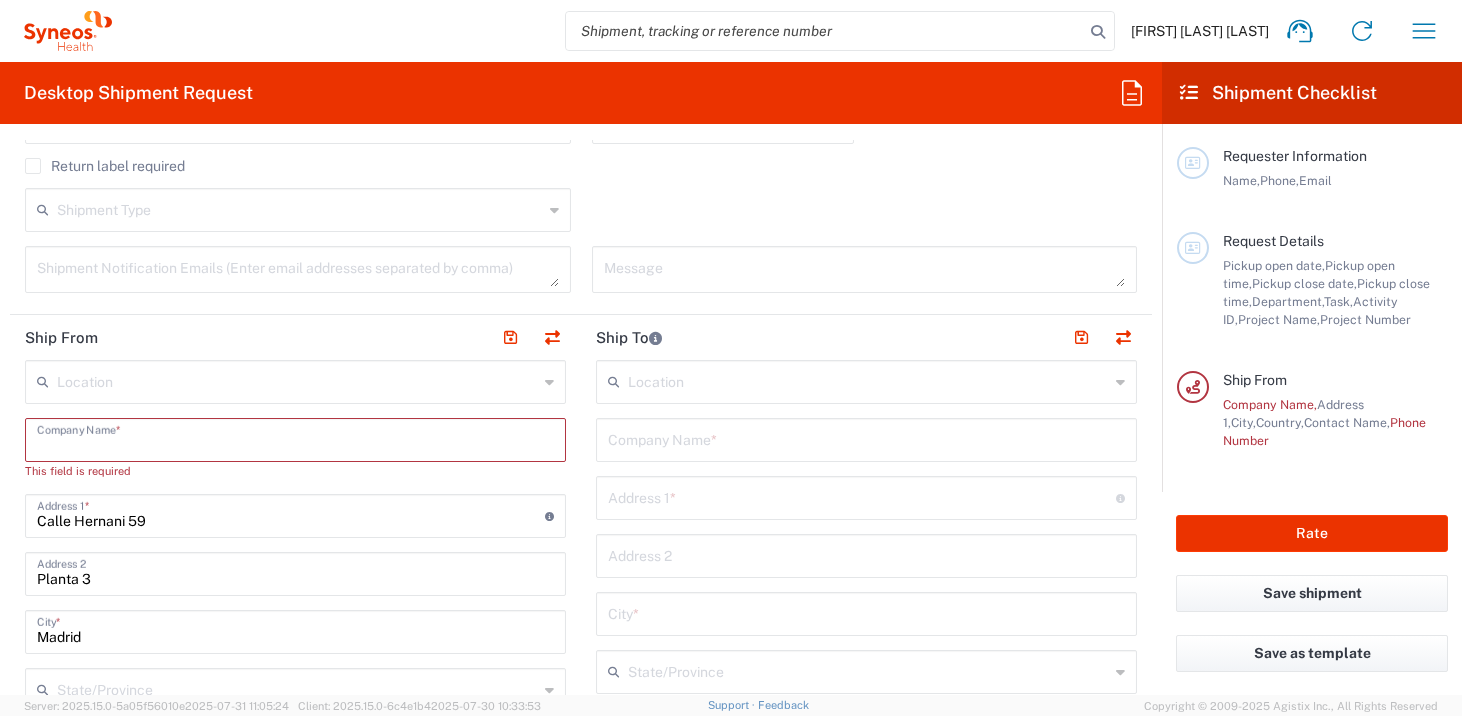 click at bounding box center [295, 438] 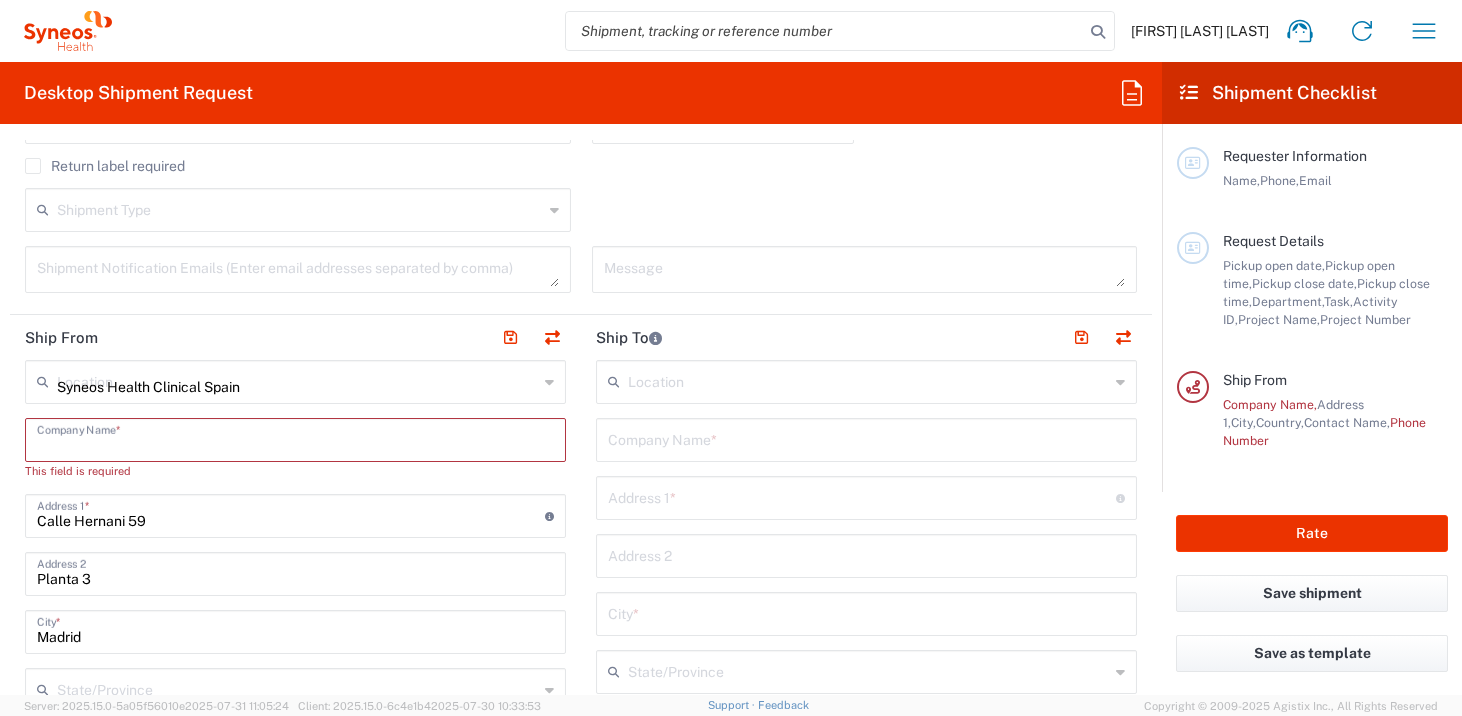 click on "Syneos Health Clinical Spain" at bounding box center (297, 380) 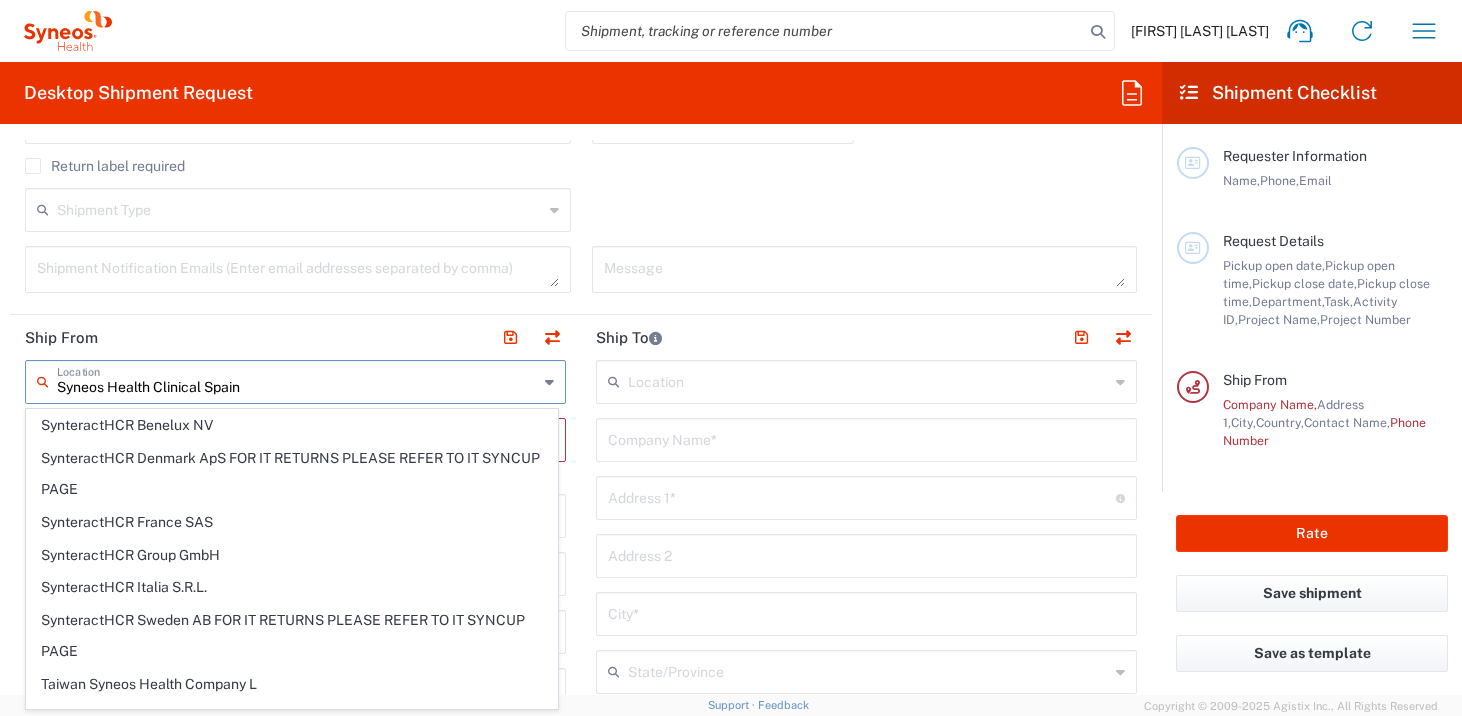 scroll, scrollTop: 4258, scrollLeft: 0, axis: vertical 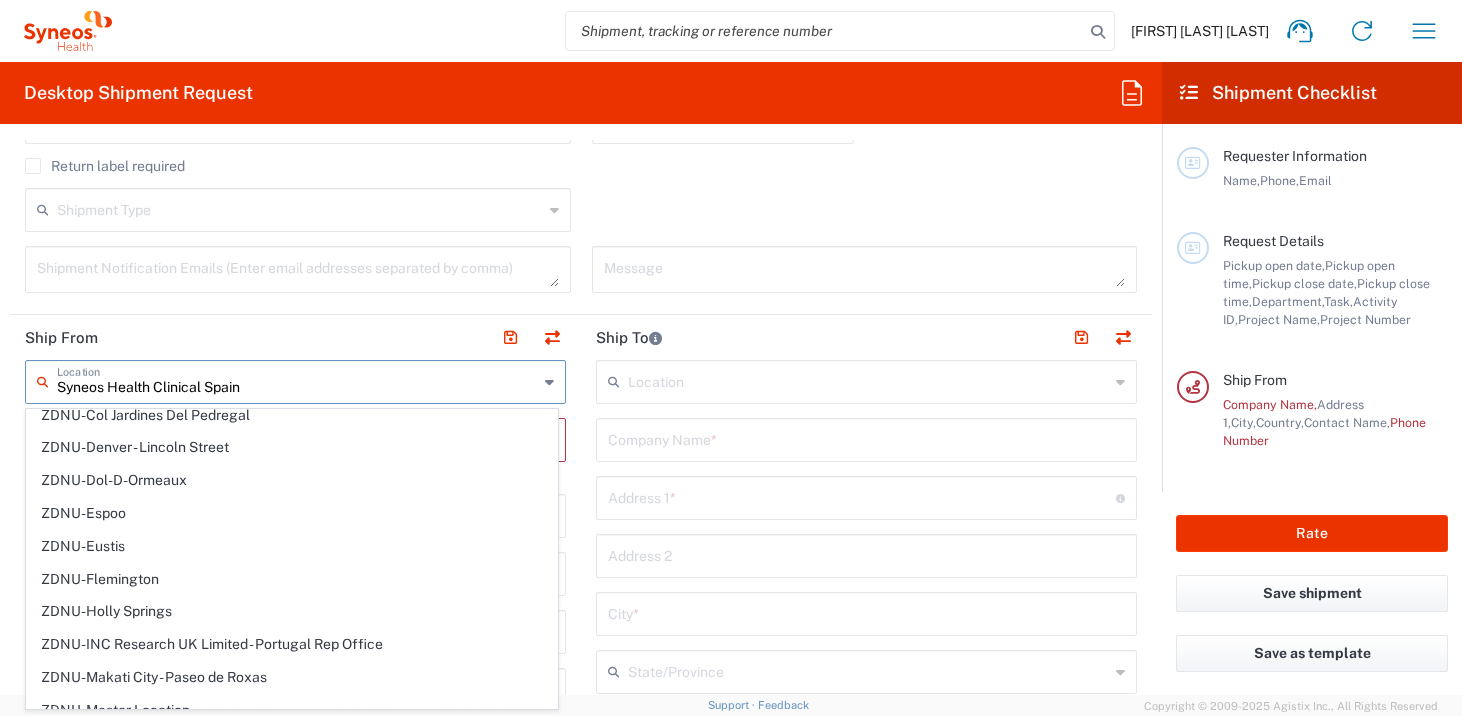 click on "Ship From" 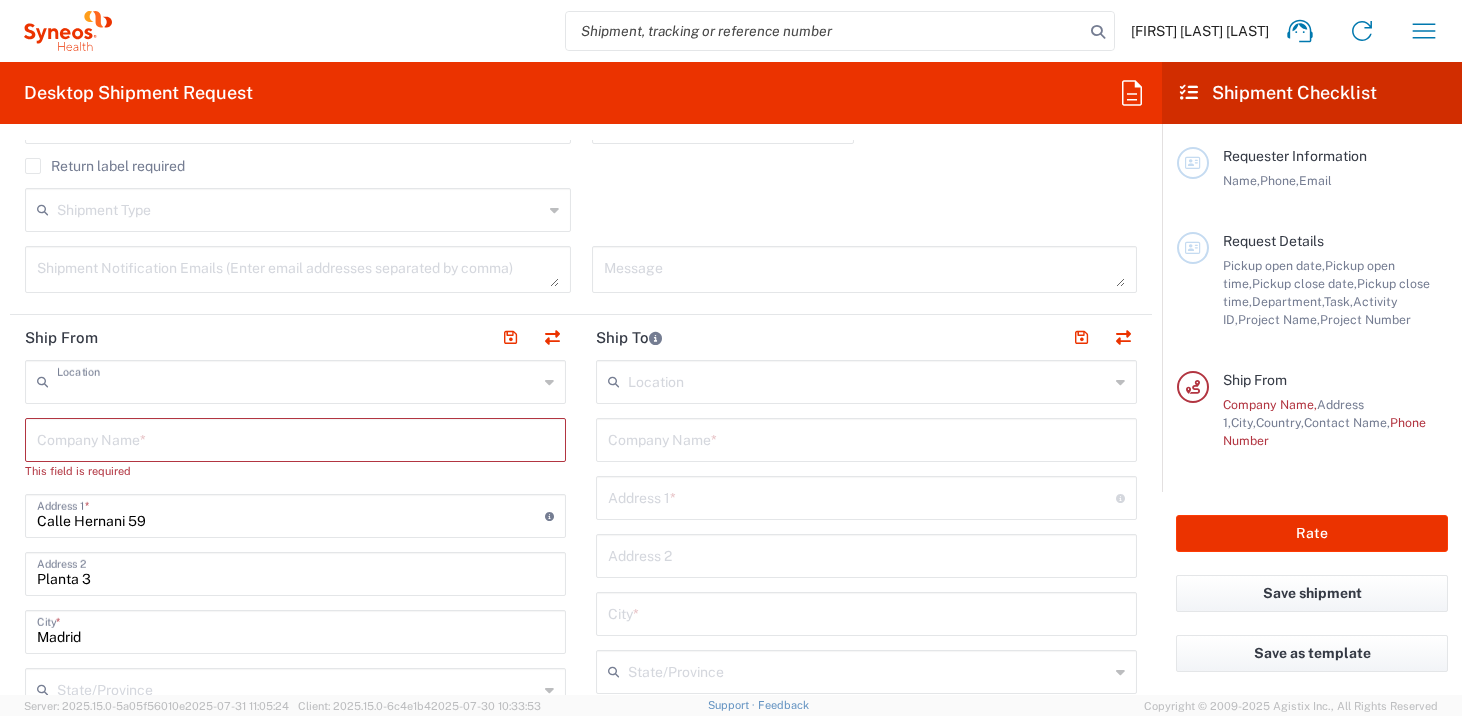 scroll, scrollTop: 0, scrollLeft: 0, axis: both 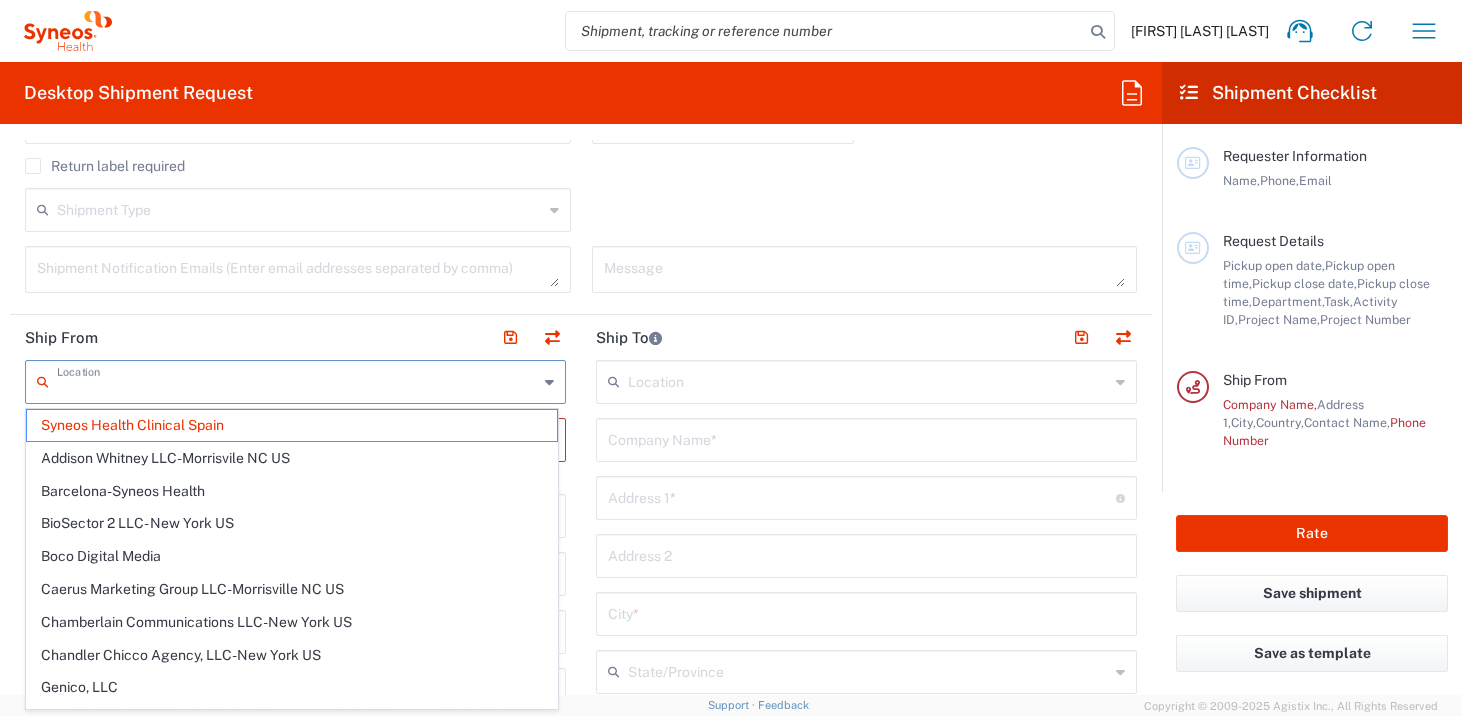 drag, startPoint x: 267, startPoint y: 386, endPoint x: 76, endPoint y: 382, distance: 191.04189 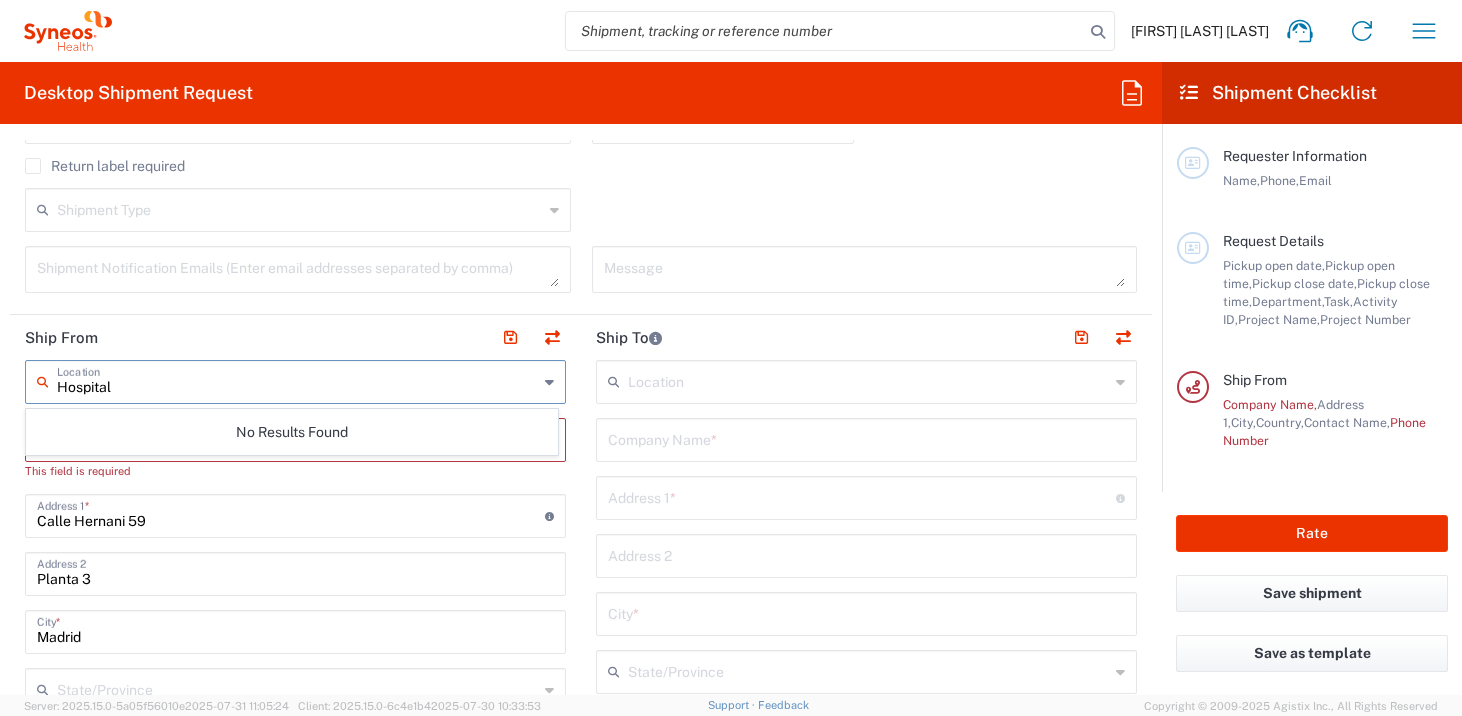type on "Hospital" 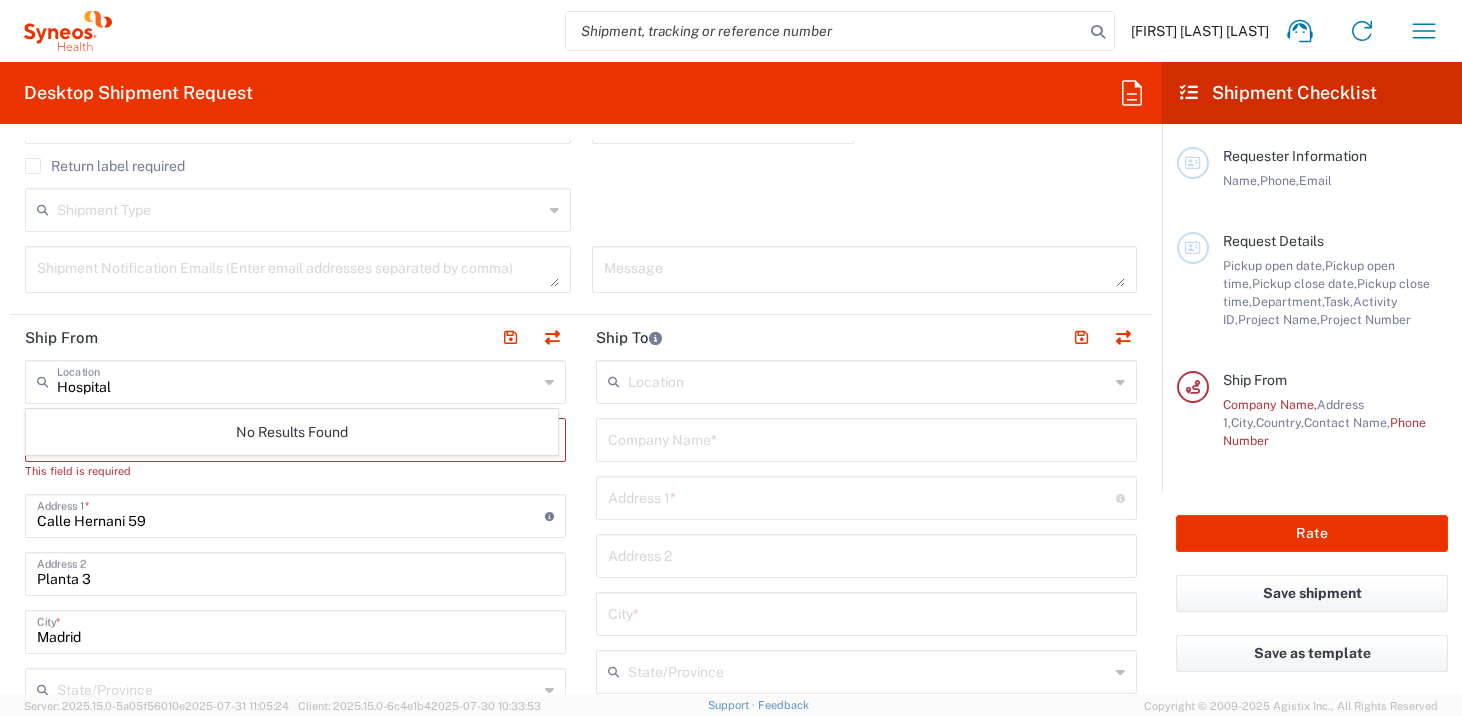 click on "Ship From" 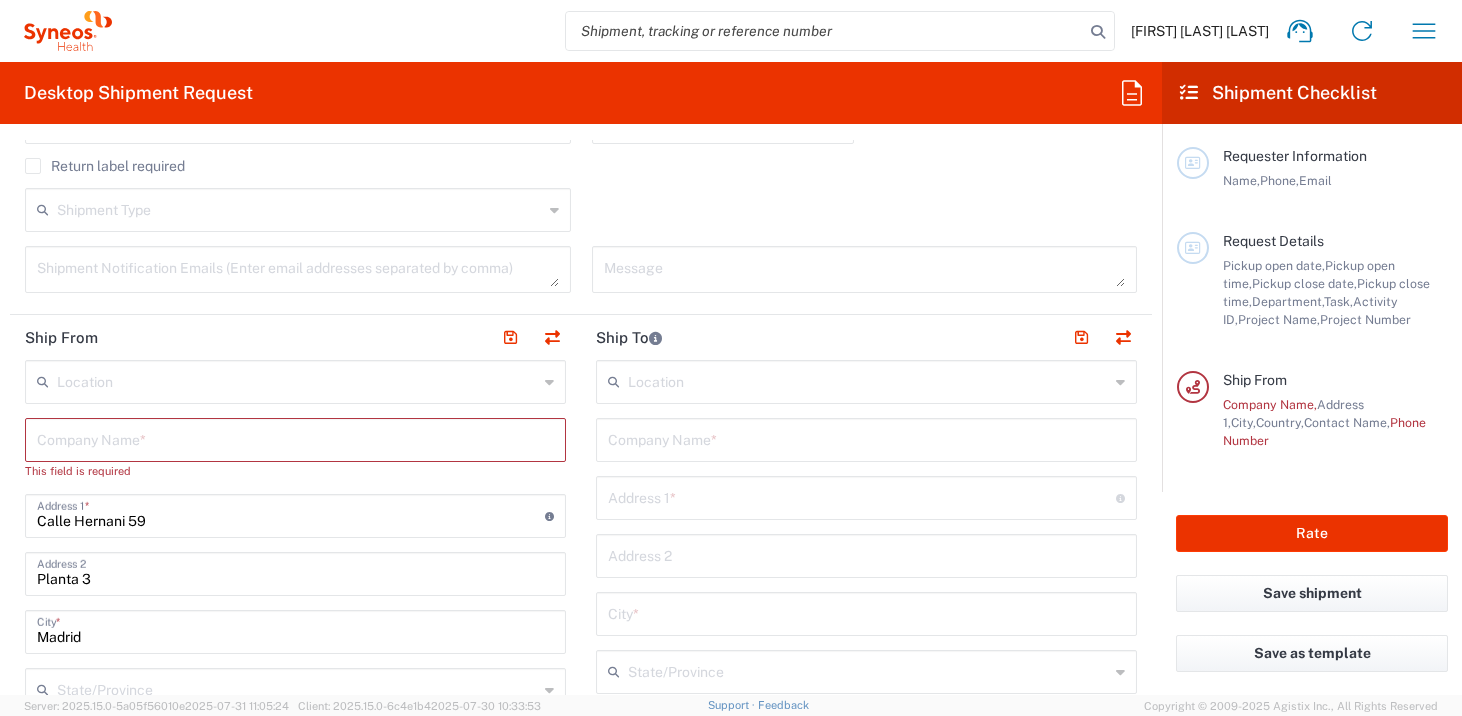 click at bounding box center (295, 438) 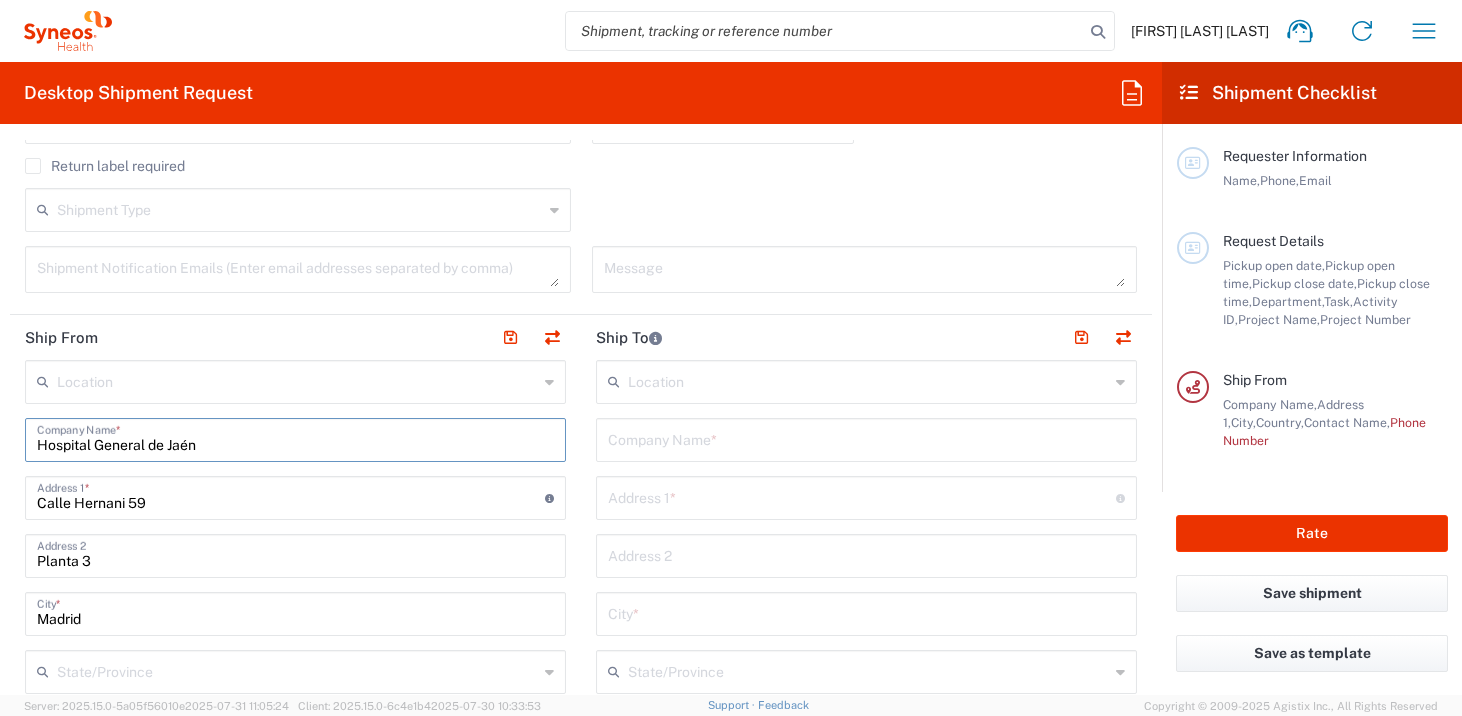 click on "Hospital General de Jaén" at bounding box center [295, 438] 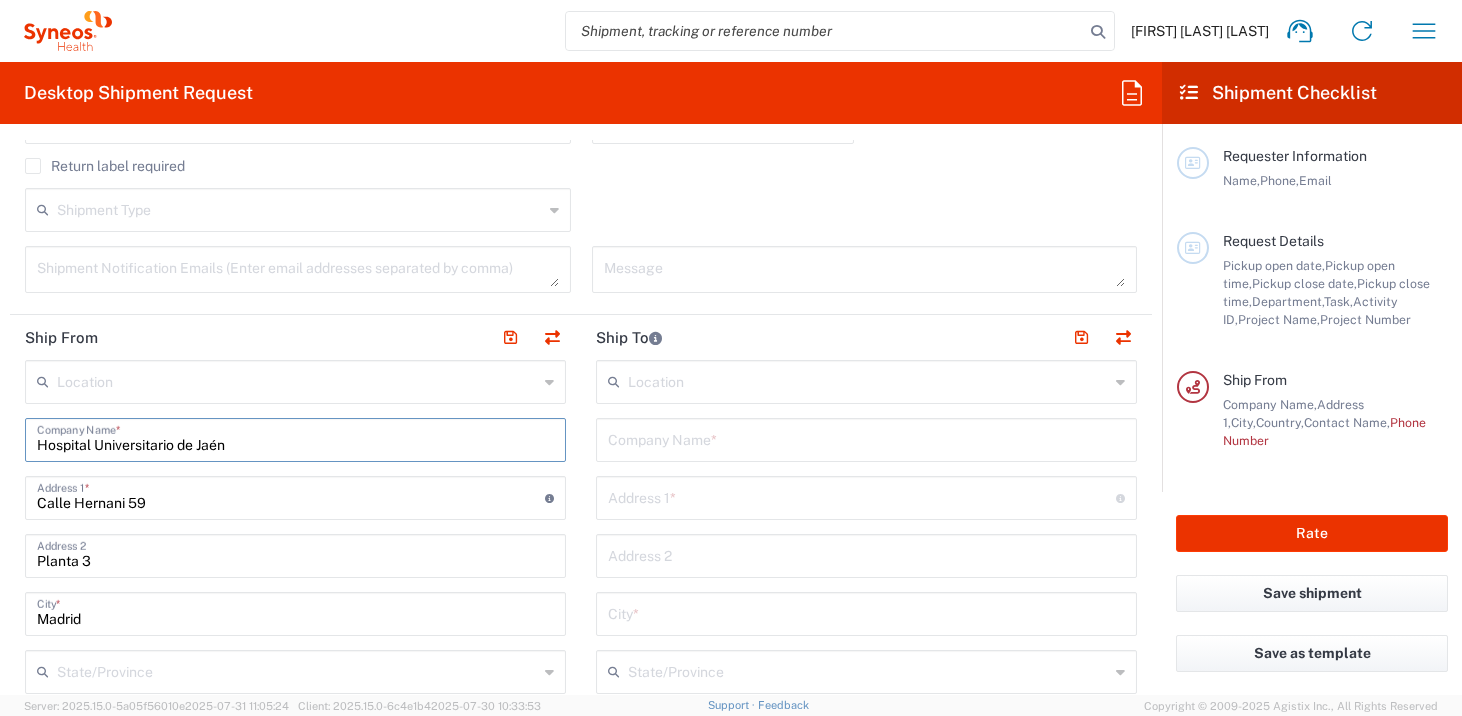 type on "Hospital Universitario de Jaén" 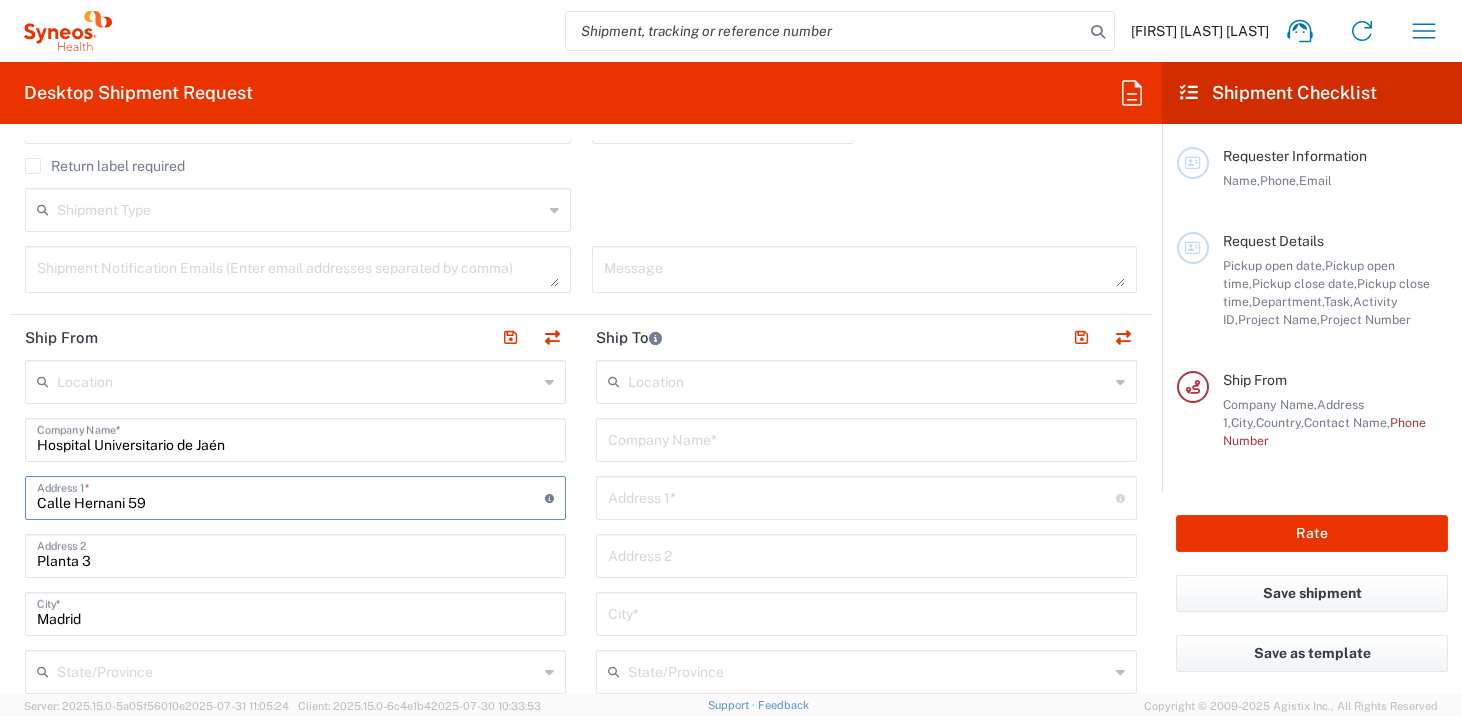 click on "Calle Hernani 59" at bounding box center (291, 496) 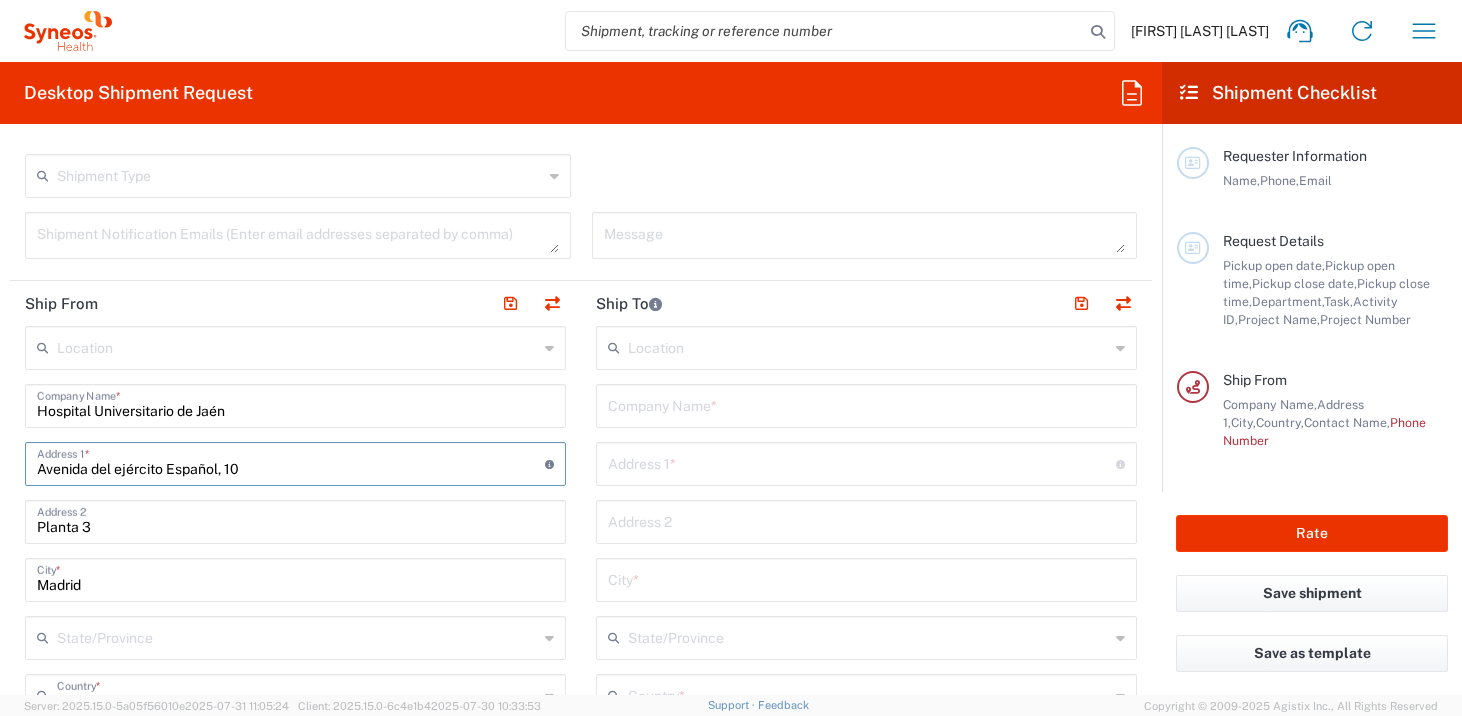 scroll, scrollTop: 701, scrollLeft: 0, axis: vertical 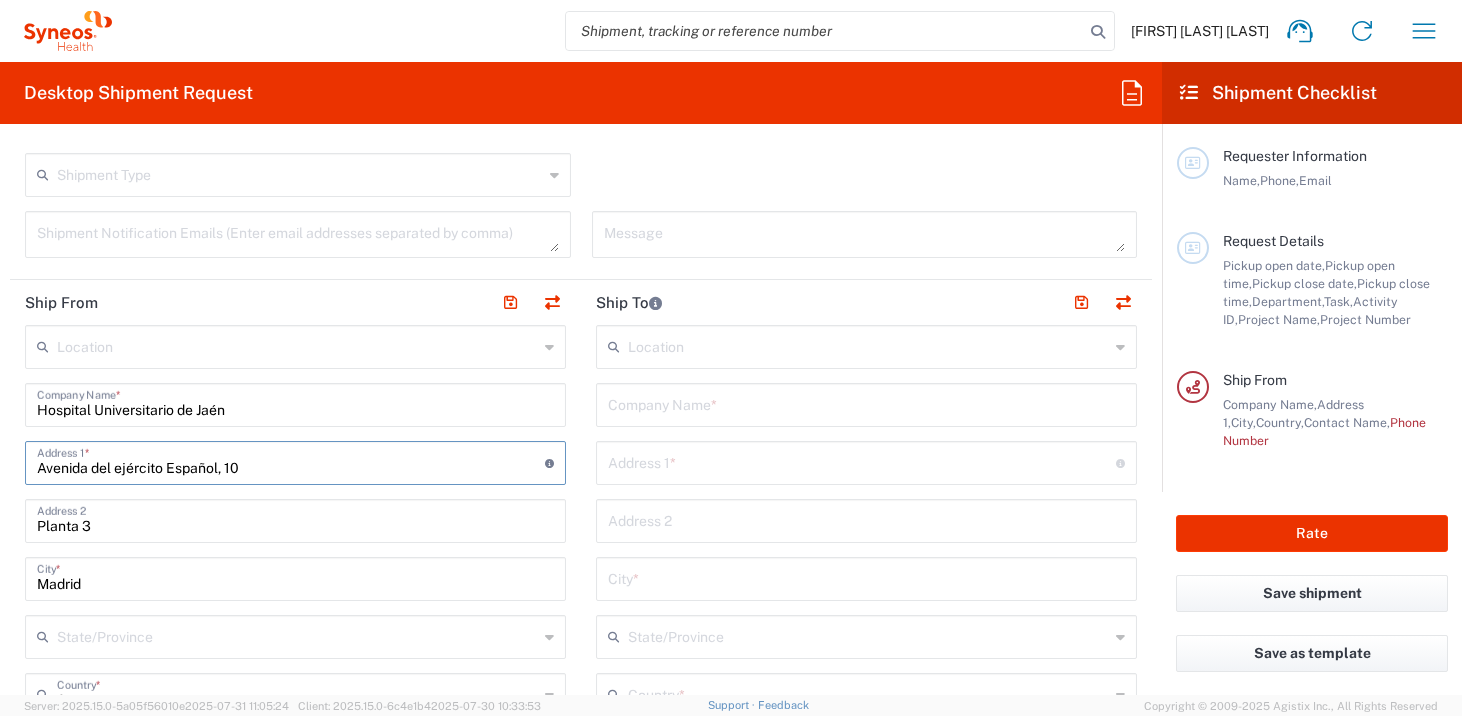 type on "Avenida del ejército Español, 10" 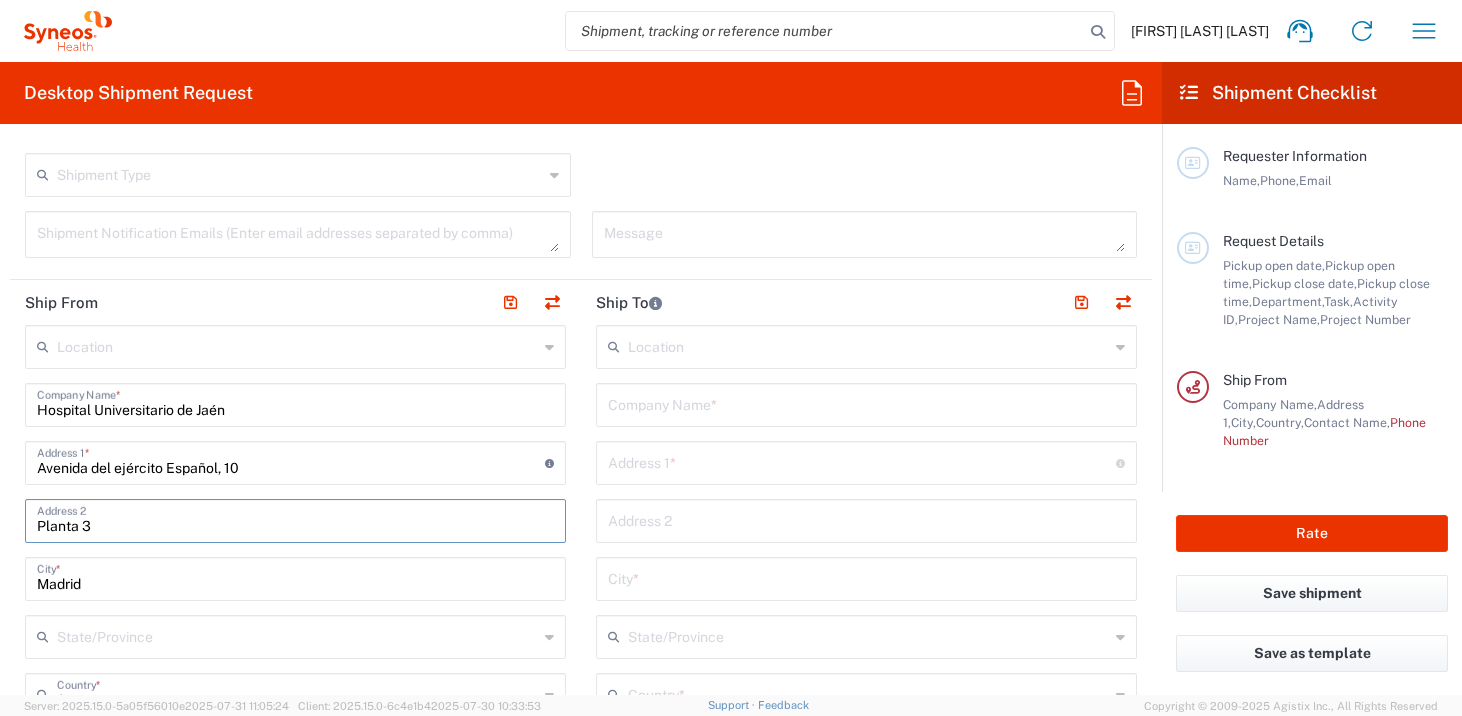 click on "Planta 3" at bounding box center [295, 519] 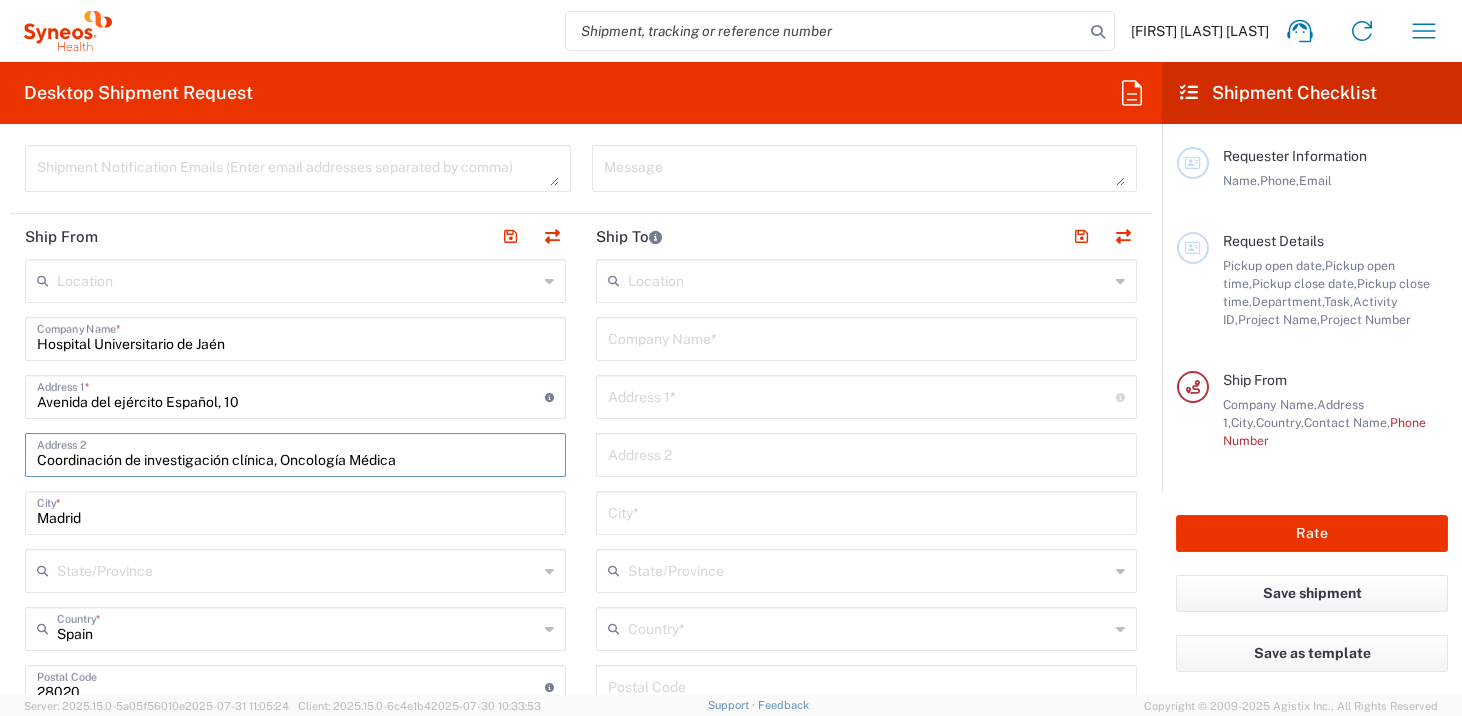 scroll, scrollTop: 787, scrollLeft: 0, axis: vertical 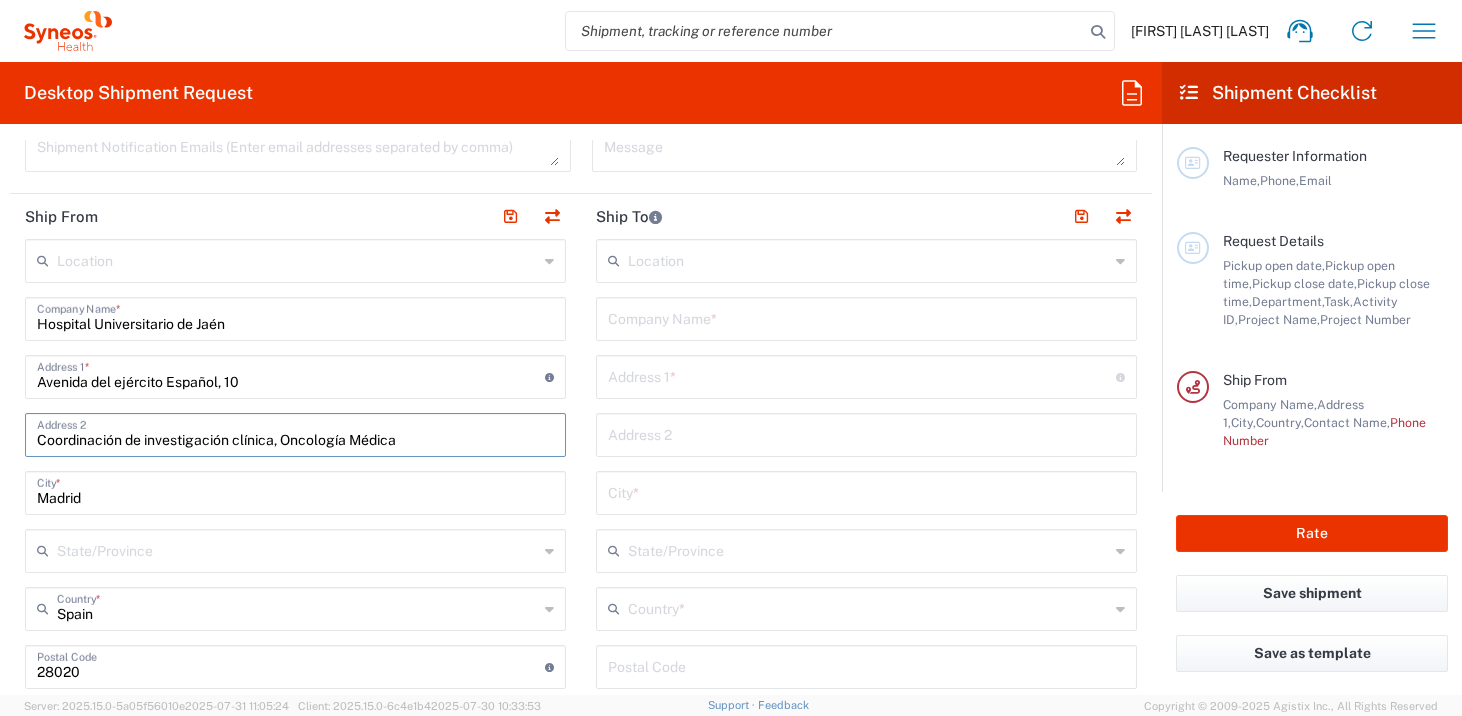 type on "Coordinación de investigación clínica, Oncología Médica" 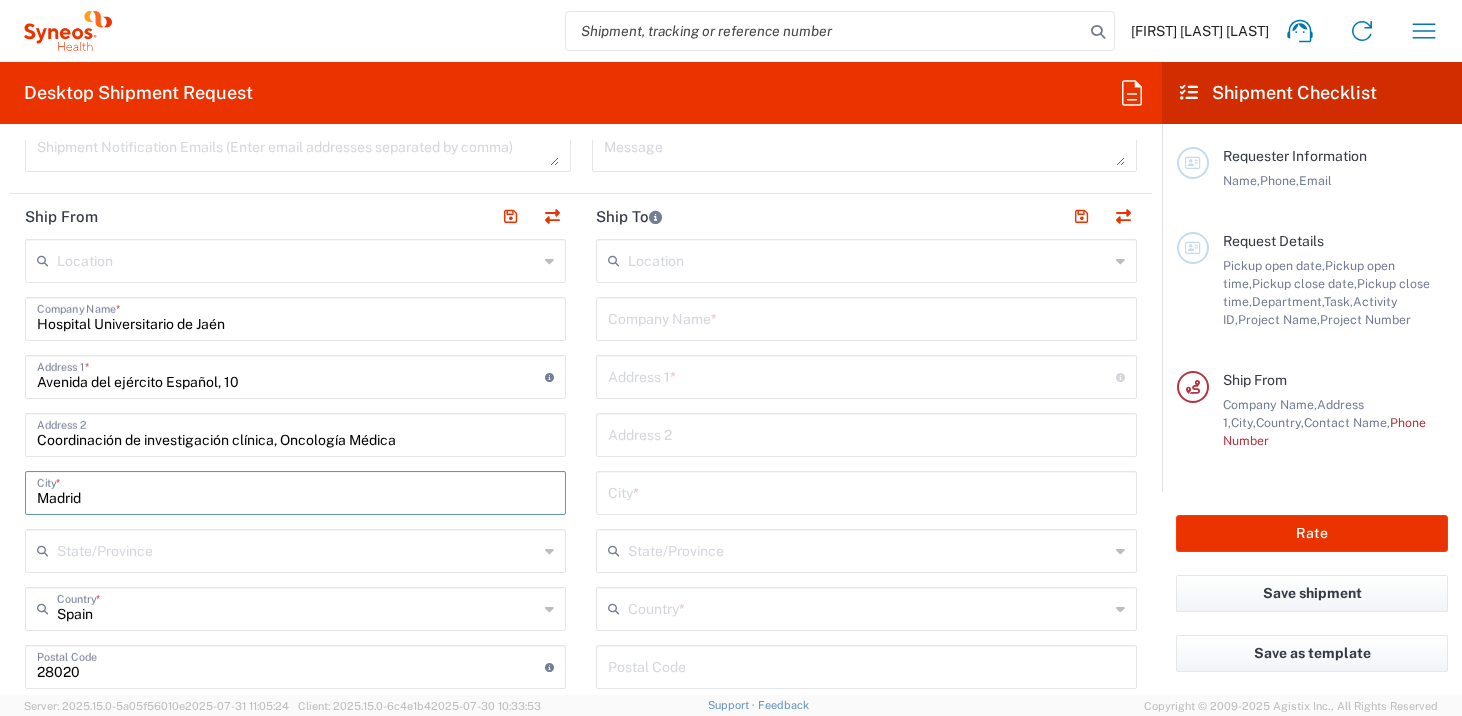 drag, startPoint x: 102, startPoint y: 502, endPoint x: 131, endPoint y: 451, distance: 58.66856 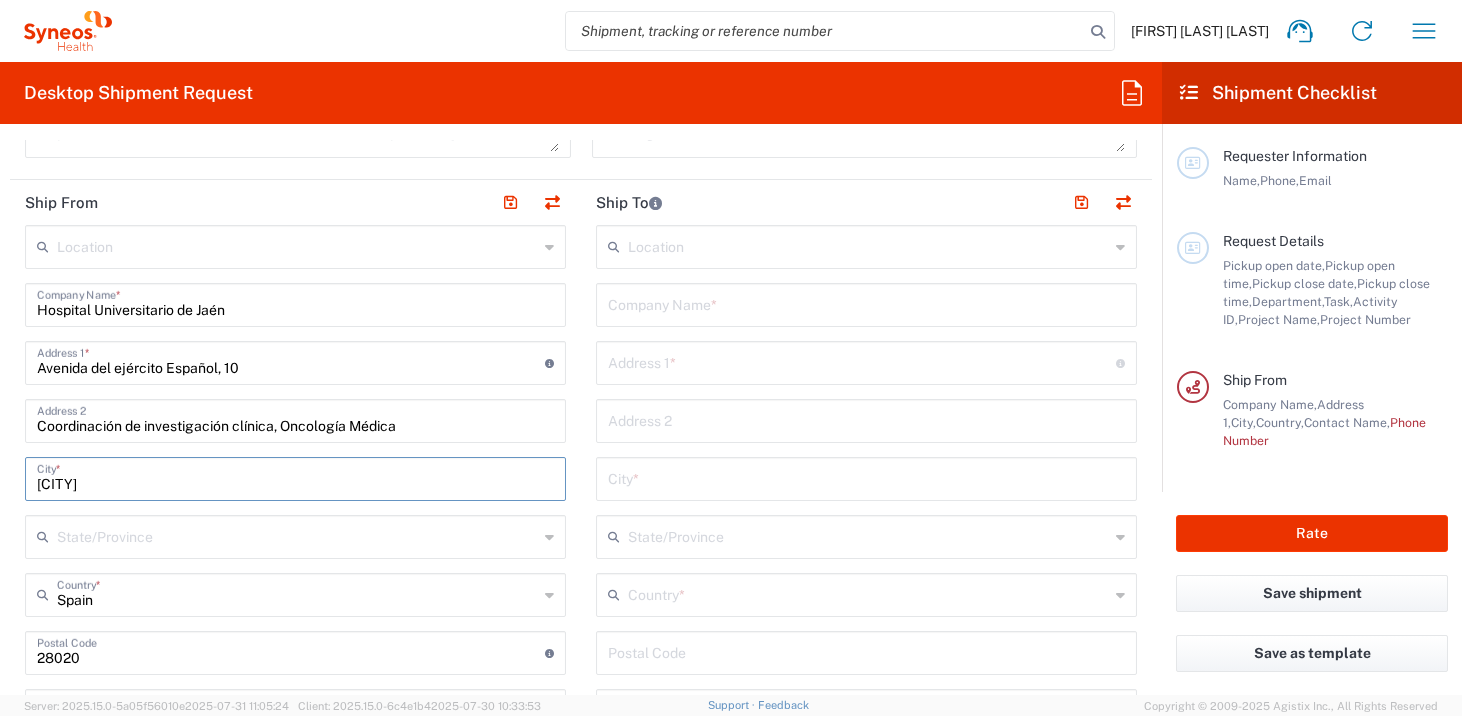 scroll, scrollTop: 877, scrollLeft: 0, axis: vertical 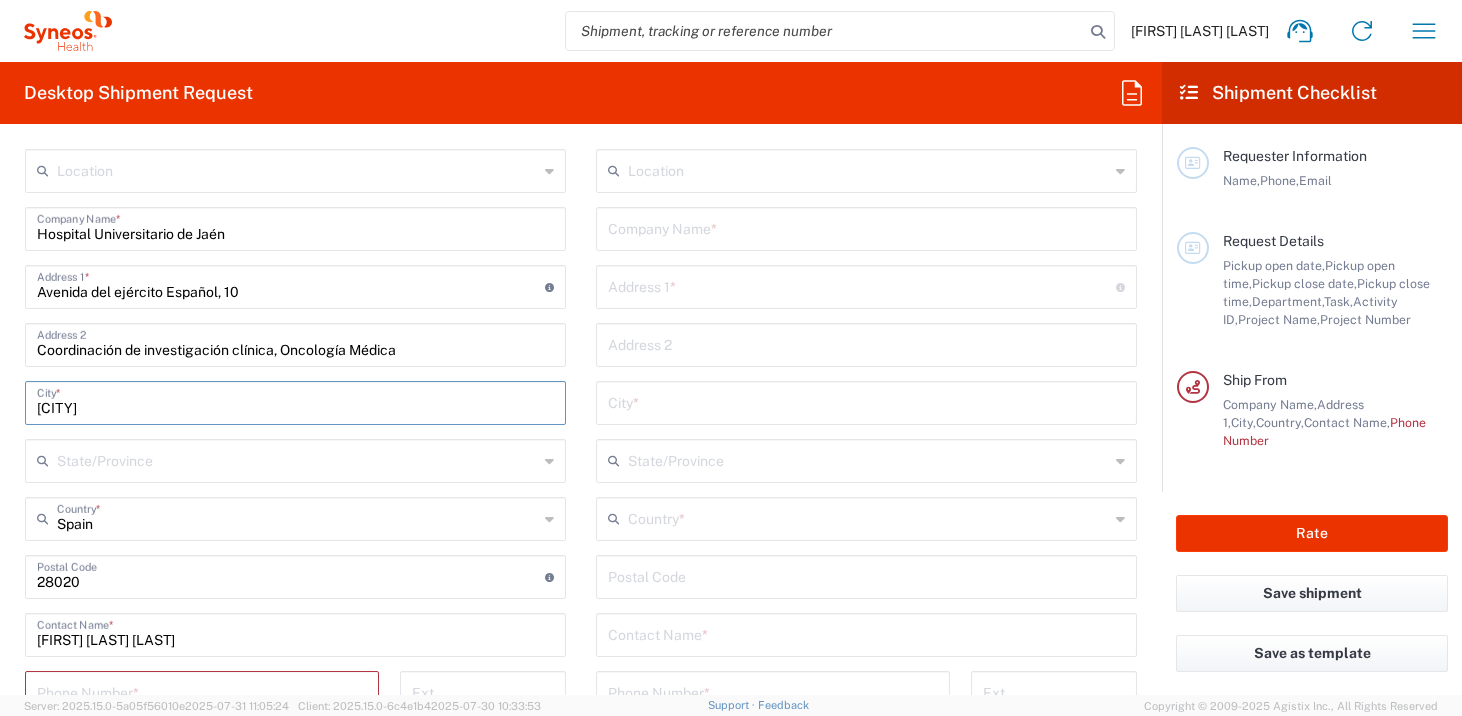 type on "[CITY]" 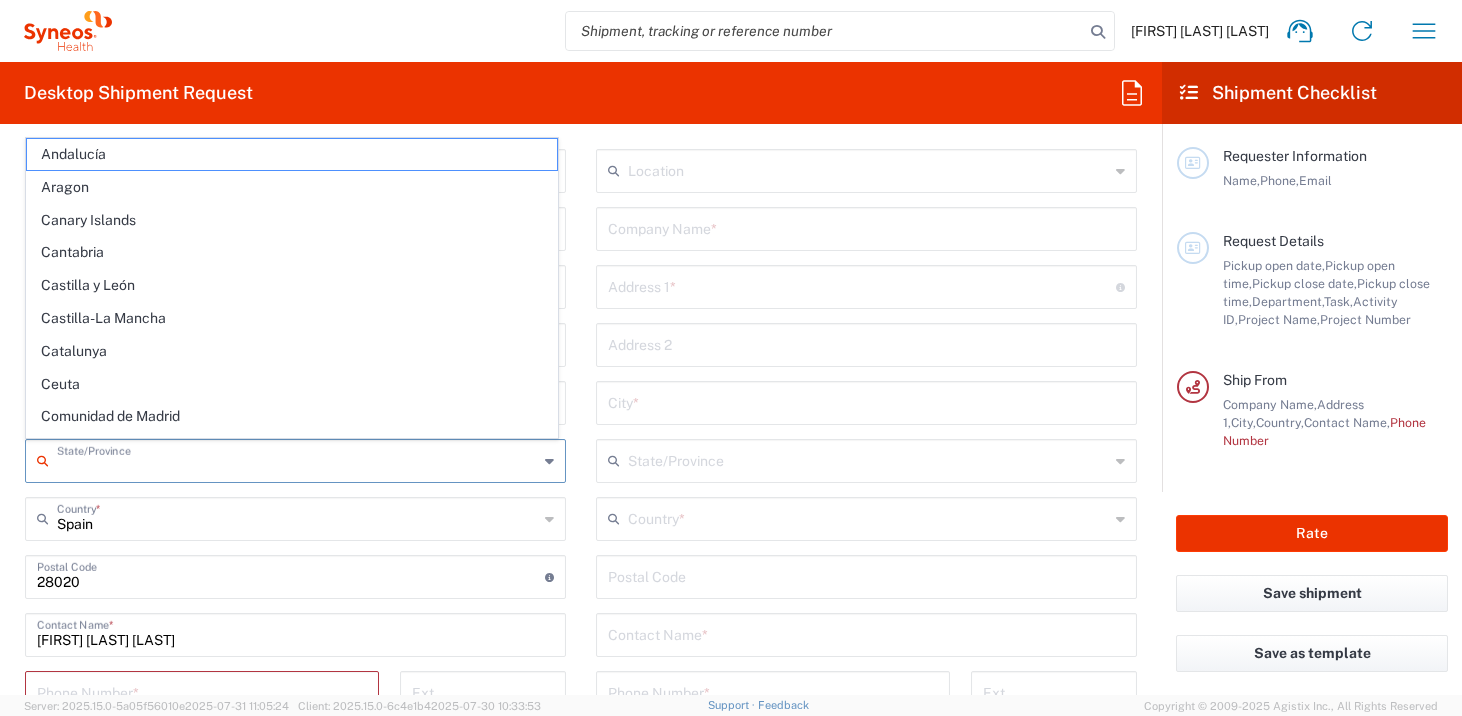 click at bounding box center (297, 459) 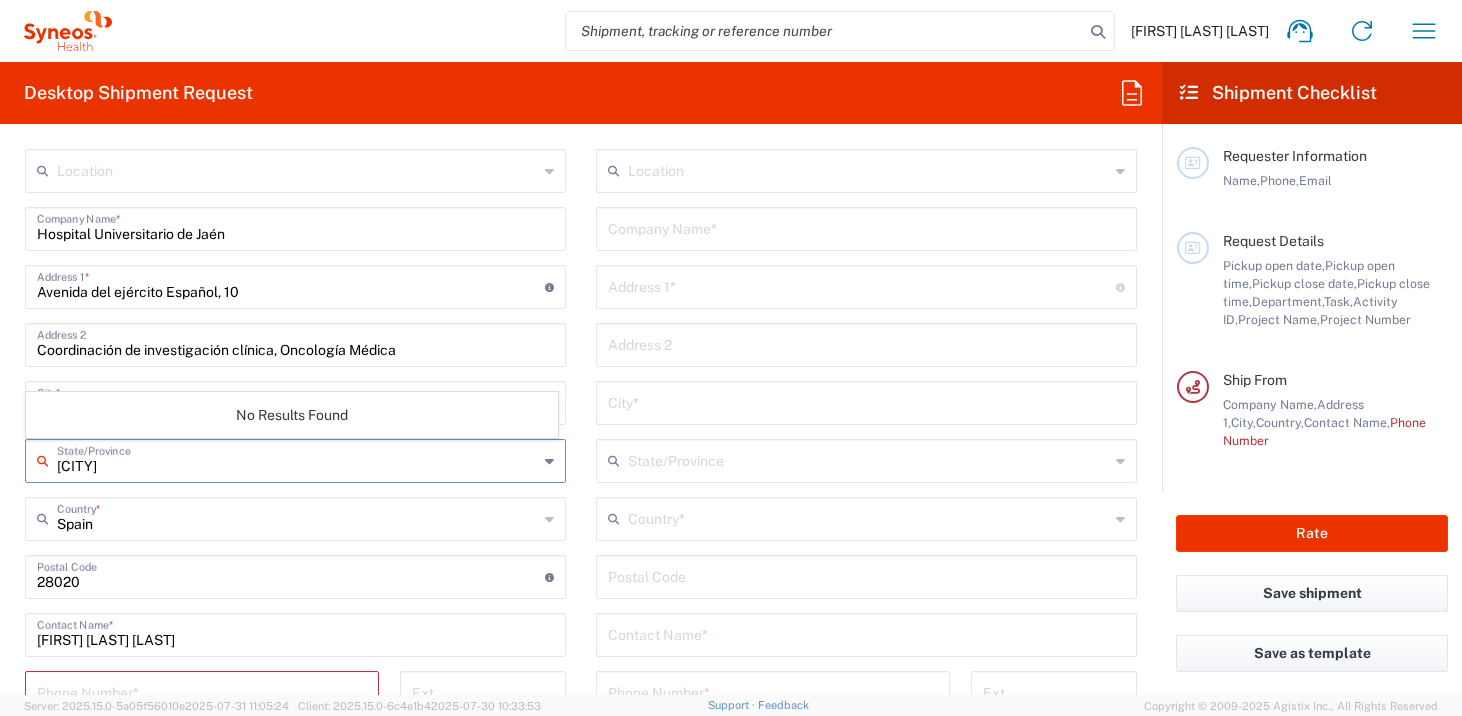 scroll, scrollTop: 1006, scrollLeft: 0, axis: vertical 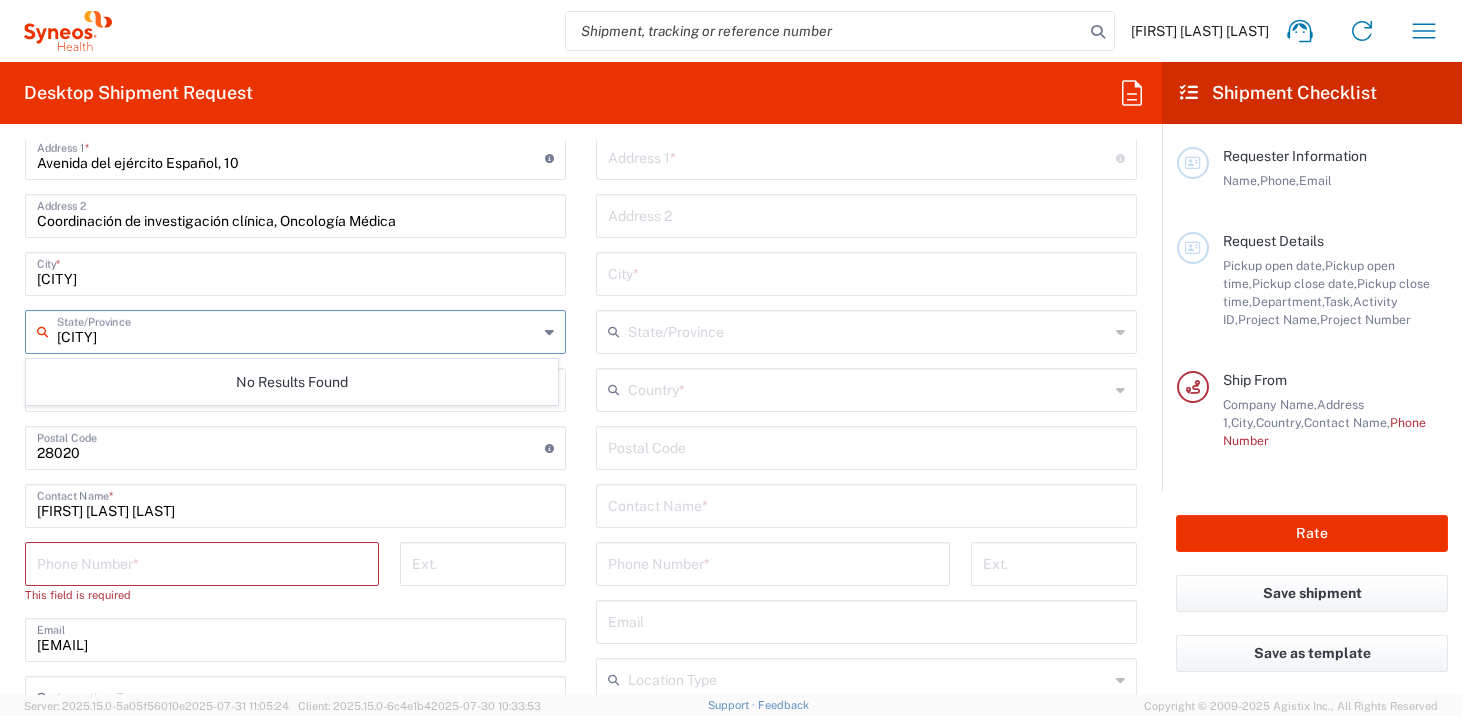 type on "[CITY]" 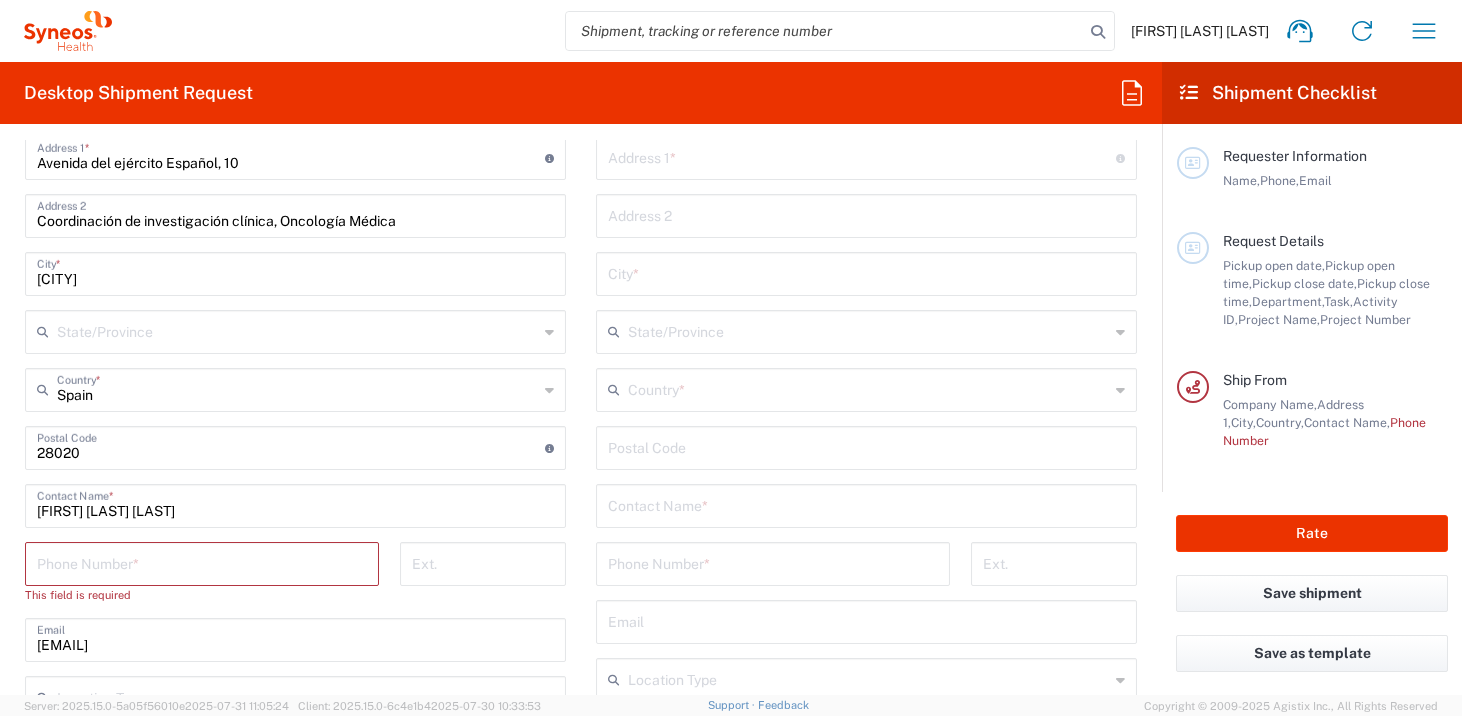 click at bounding box center [291, 446] 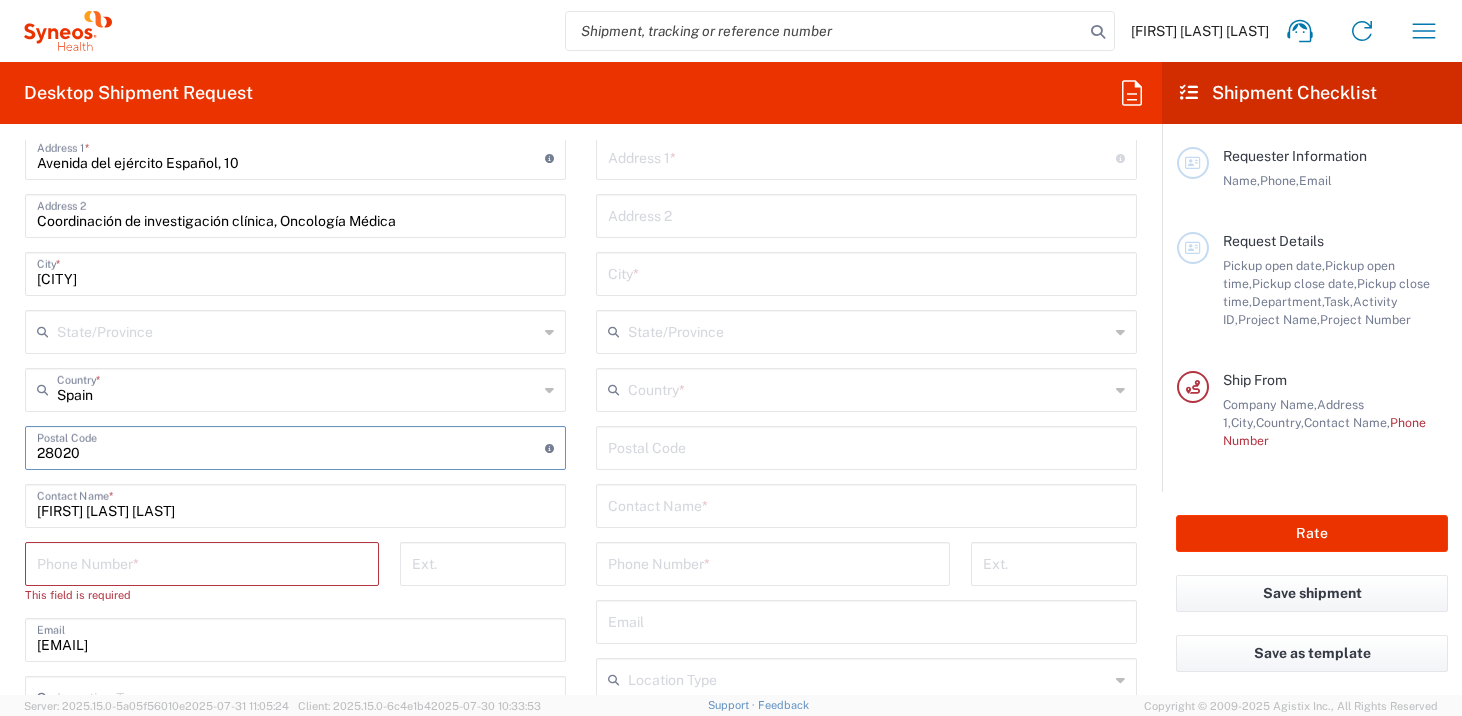 drag, startPoint x: 153, startPoint y: 451, endPoint x: 31, endPoint y: 452, distance: 122.0041 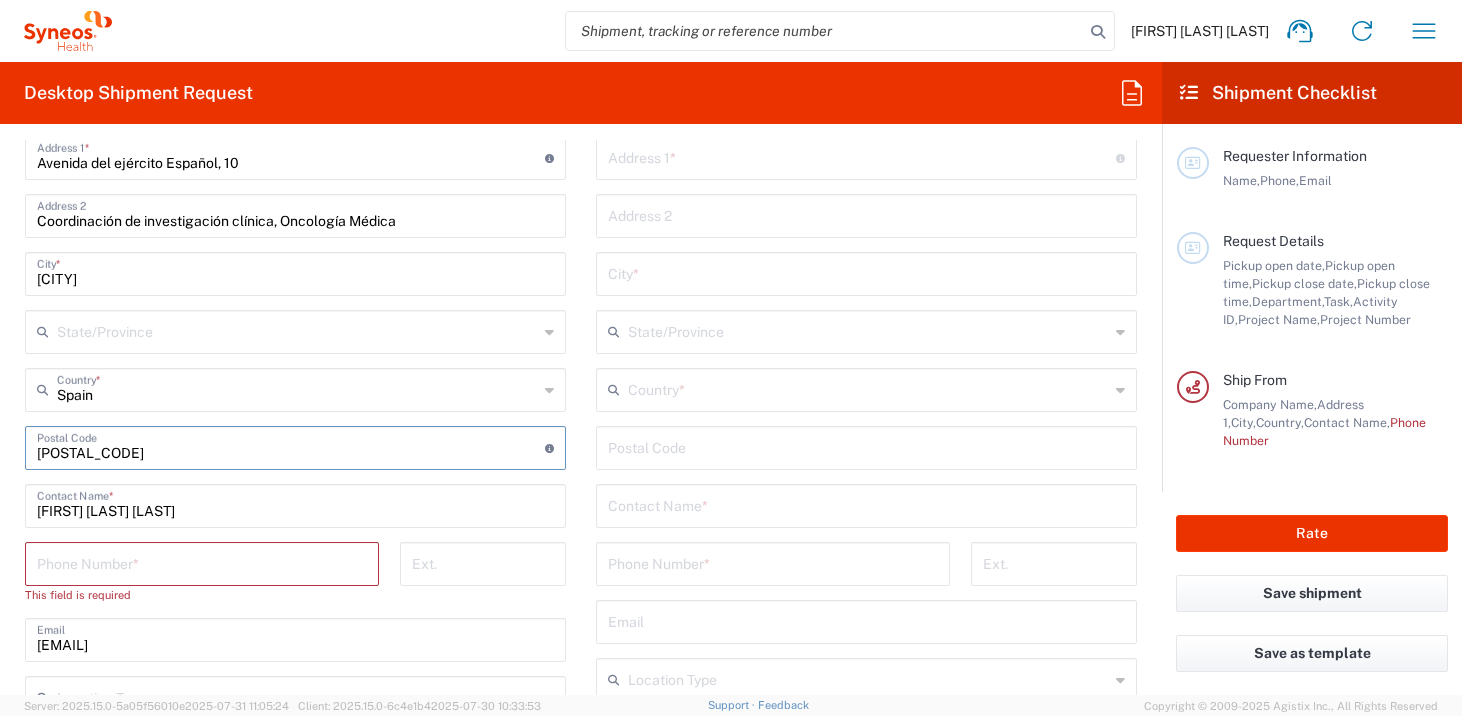 type on "[POSTAL_CODE]" 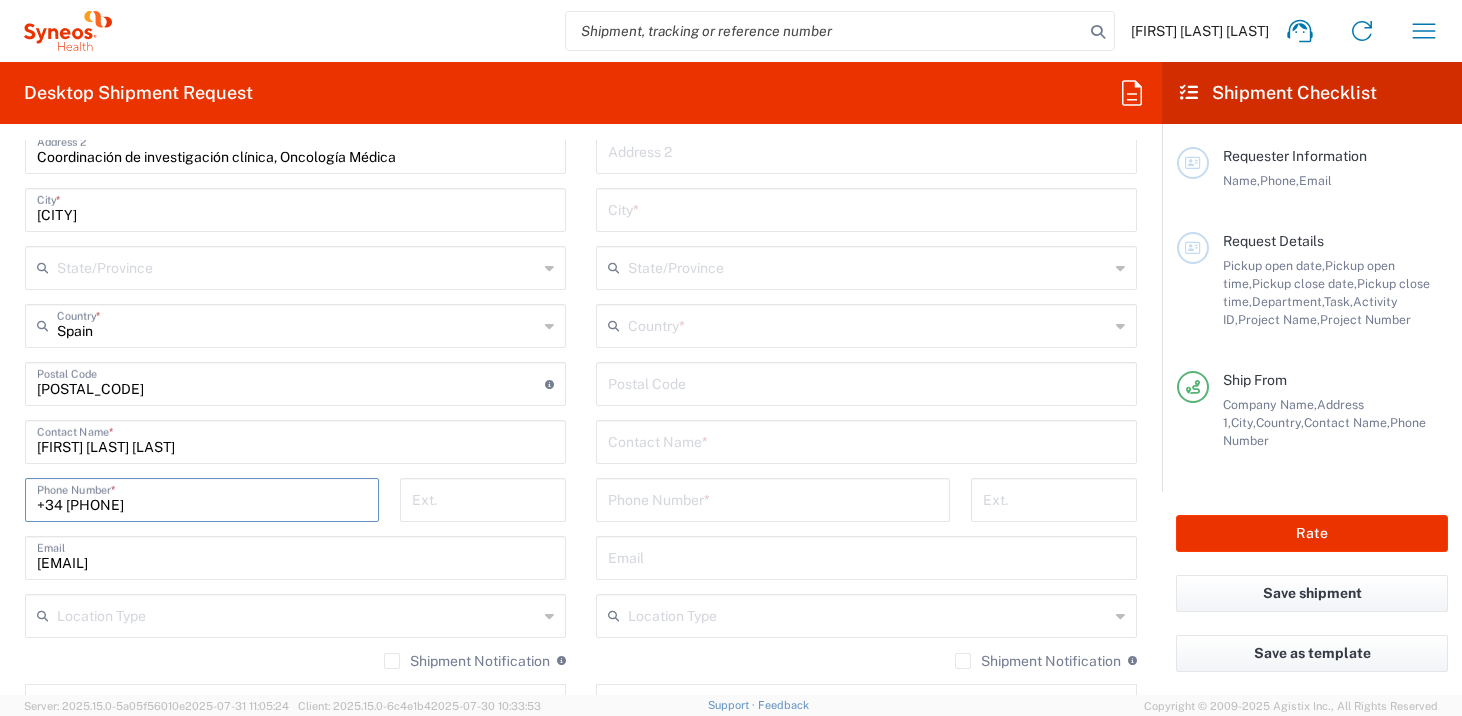 scroll, scrollTop: 1074, scrollLeft: 0, axis: vertical 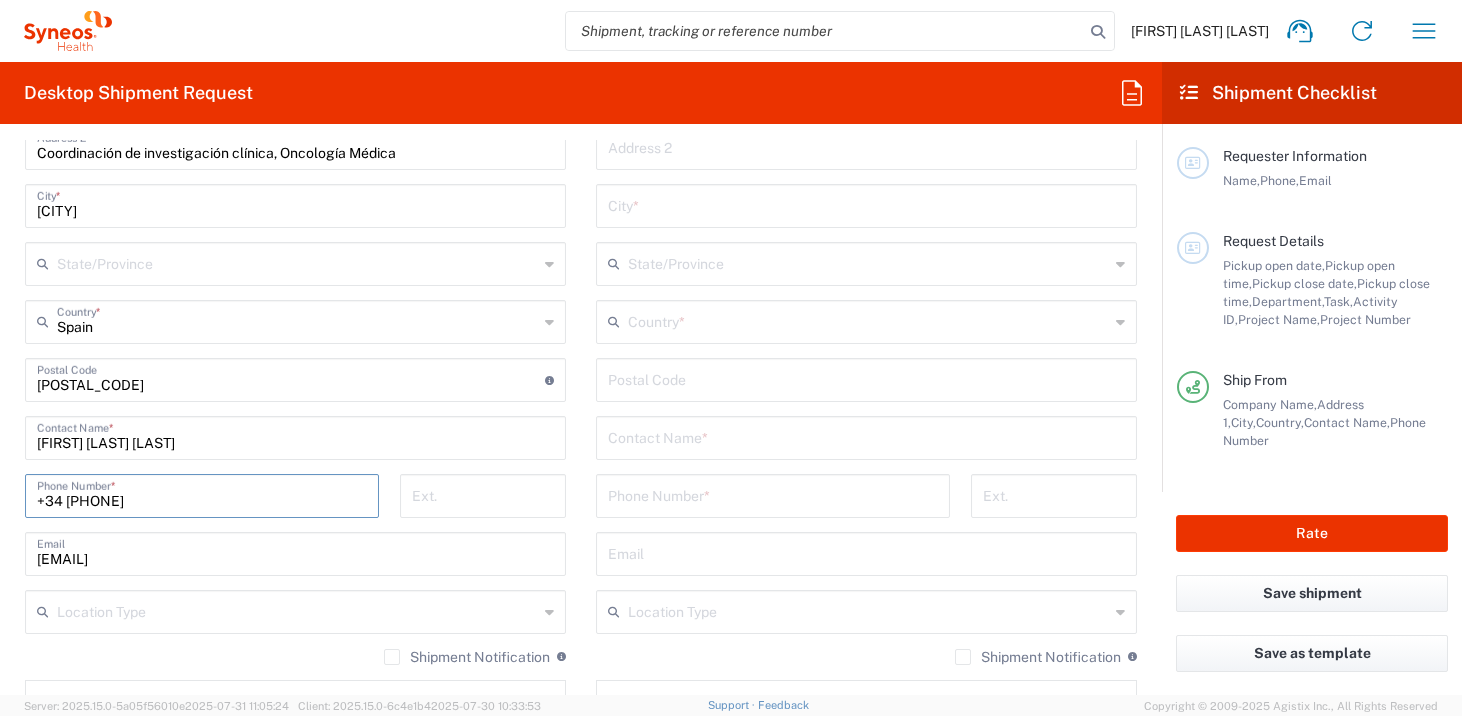 type on "+34 [PHONE]" 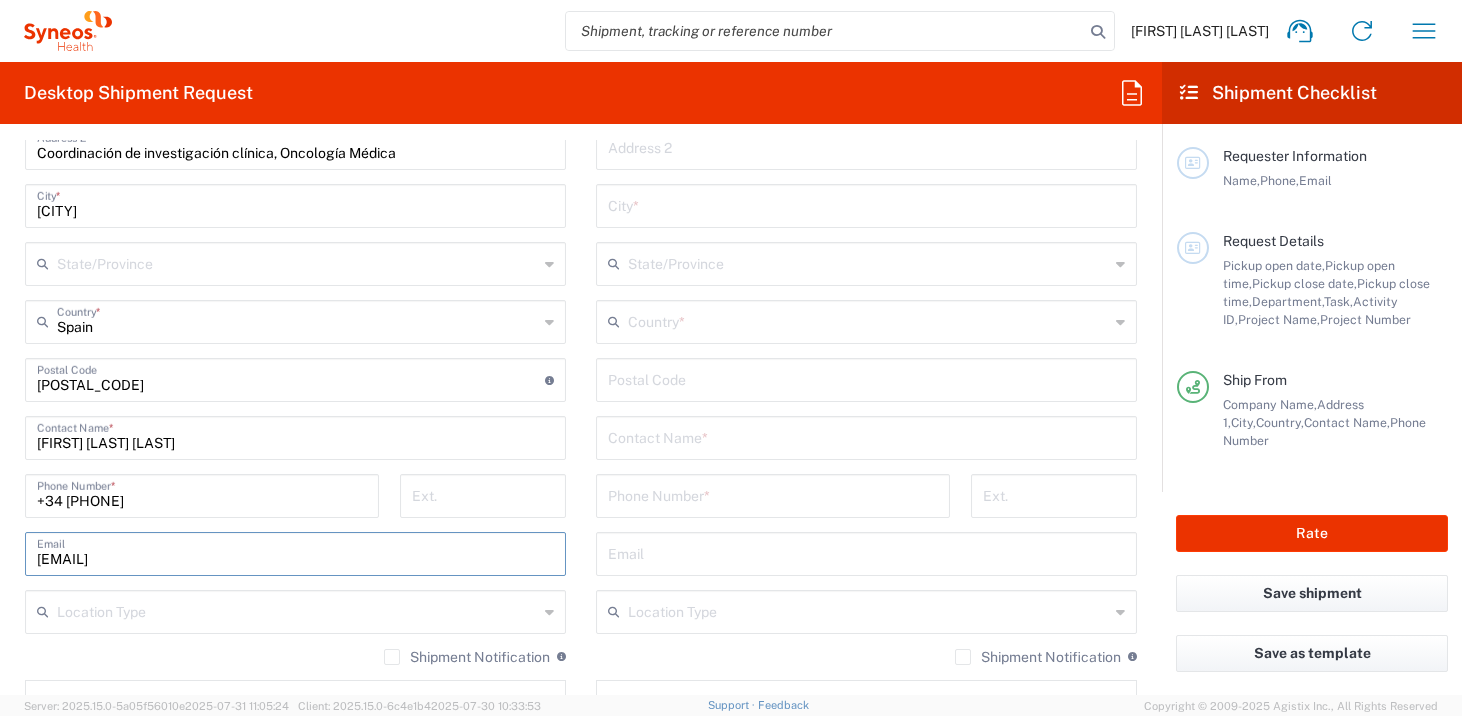 drag, startPoint x: 270, startPoint y: 561, endPoint x: 48, endPoint y: 547, distance: 222.44101 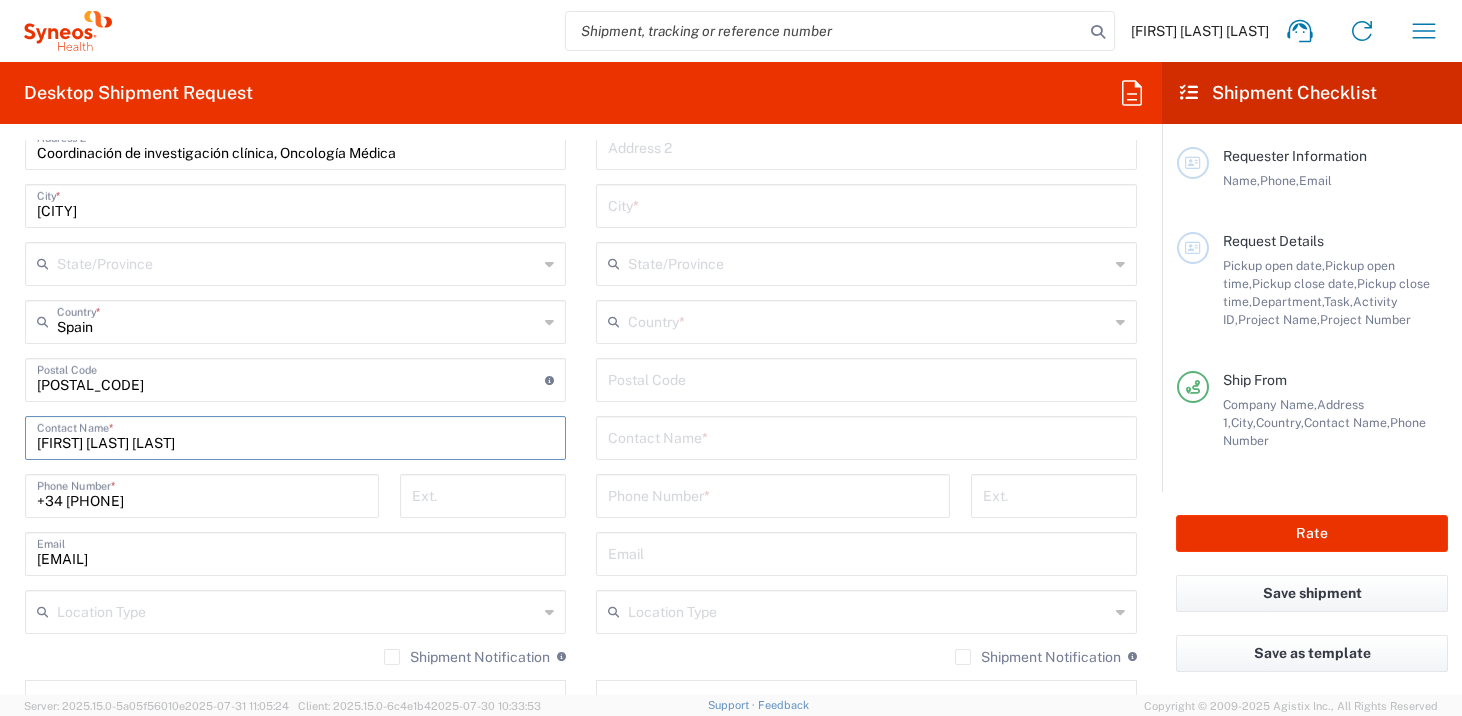 drag, startPoint x: 236, startPoint y: 444, endPoint x: 18, endPoint y: 446, distance: 218.00917 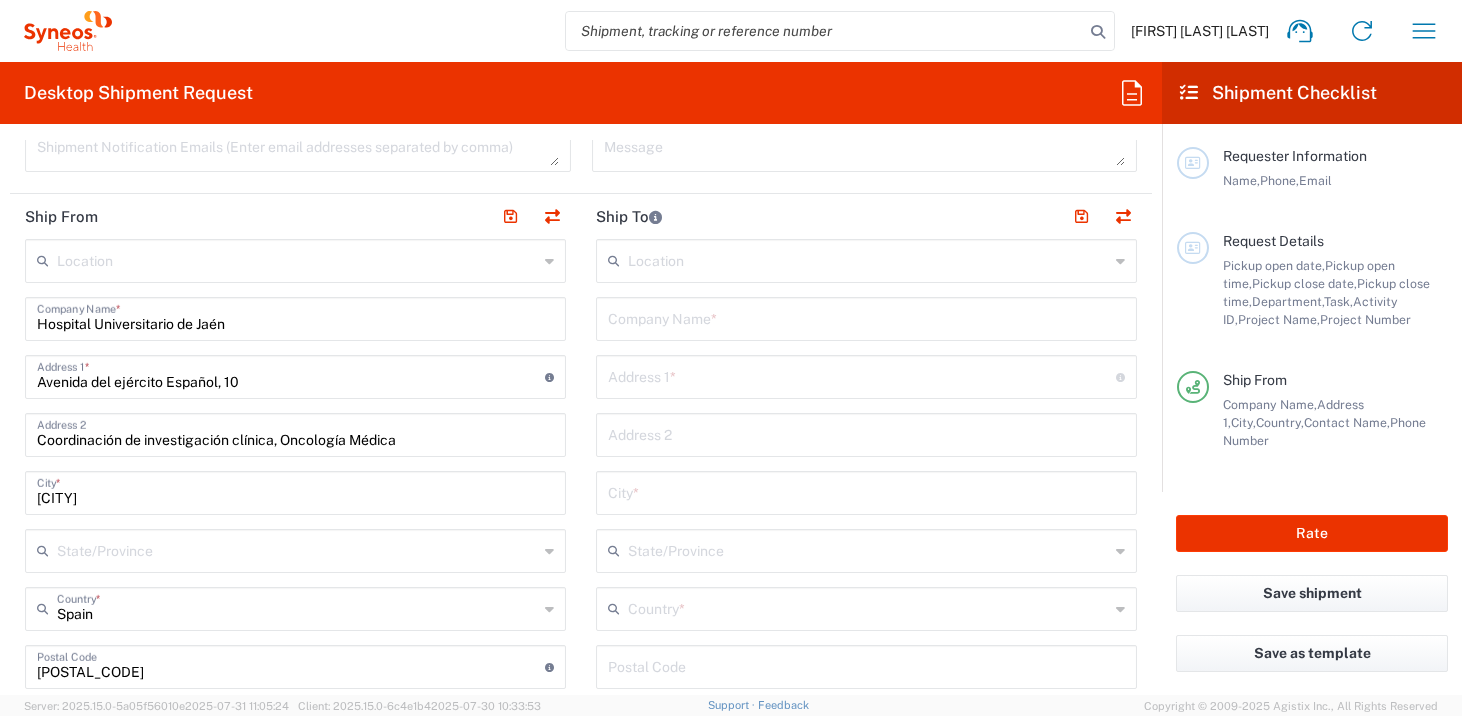 scroll, scrollTop: 699, scrollLeft: 0, axis: vertical 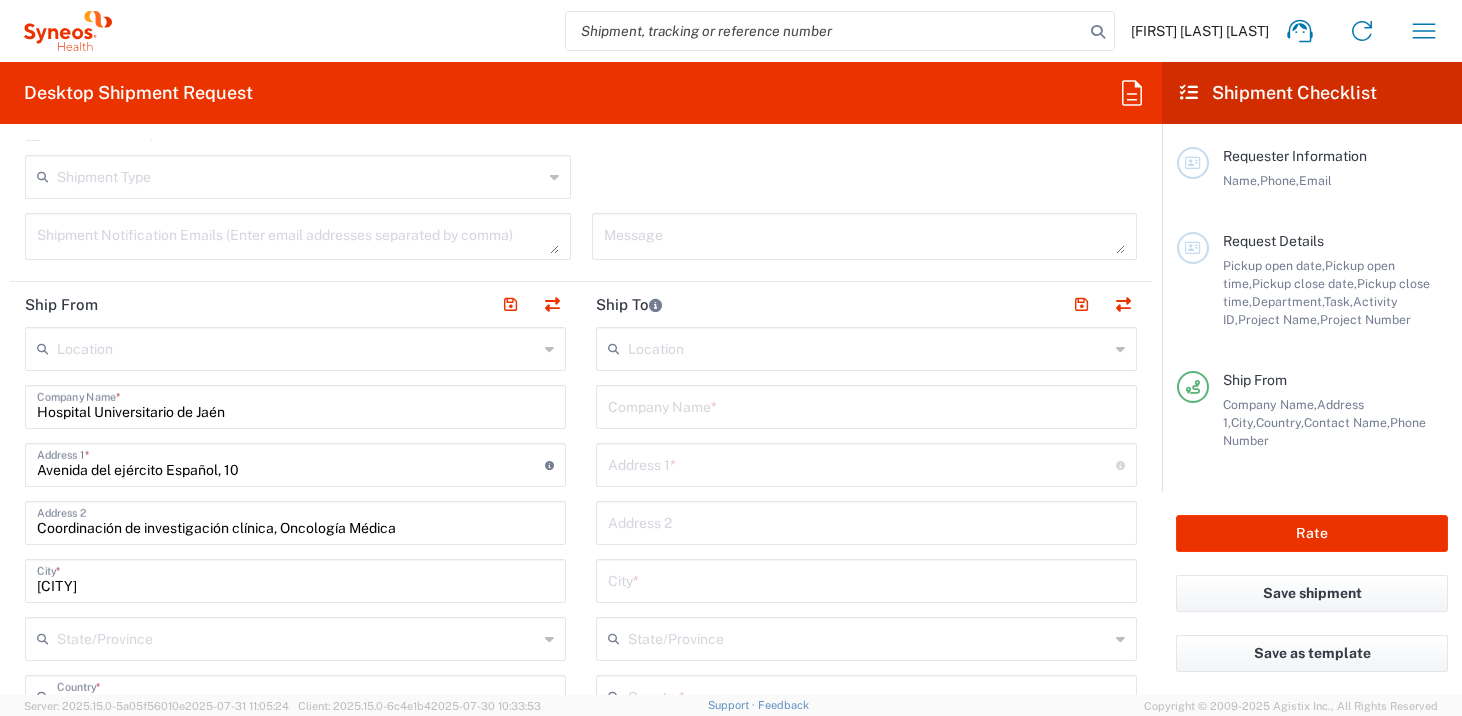 type on "[FIRST] [LAST] [LAST]" 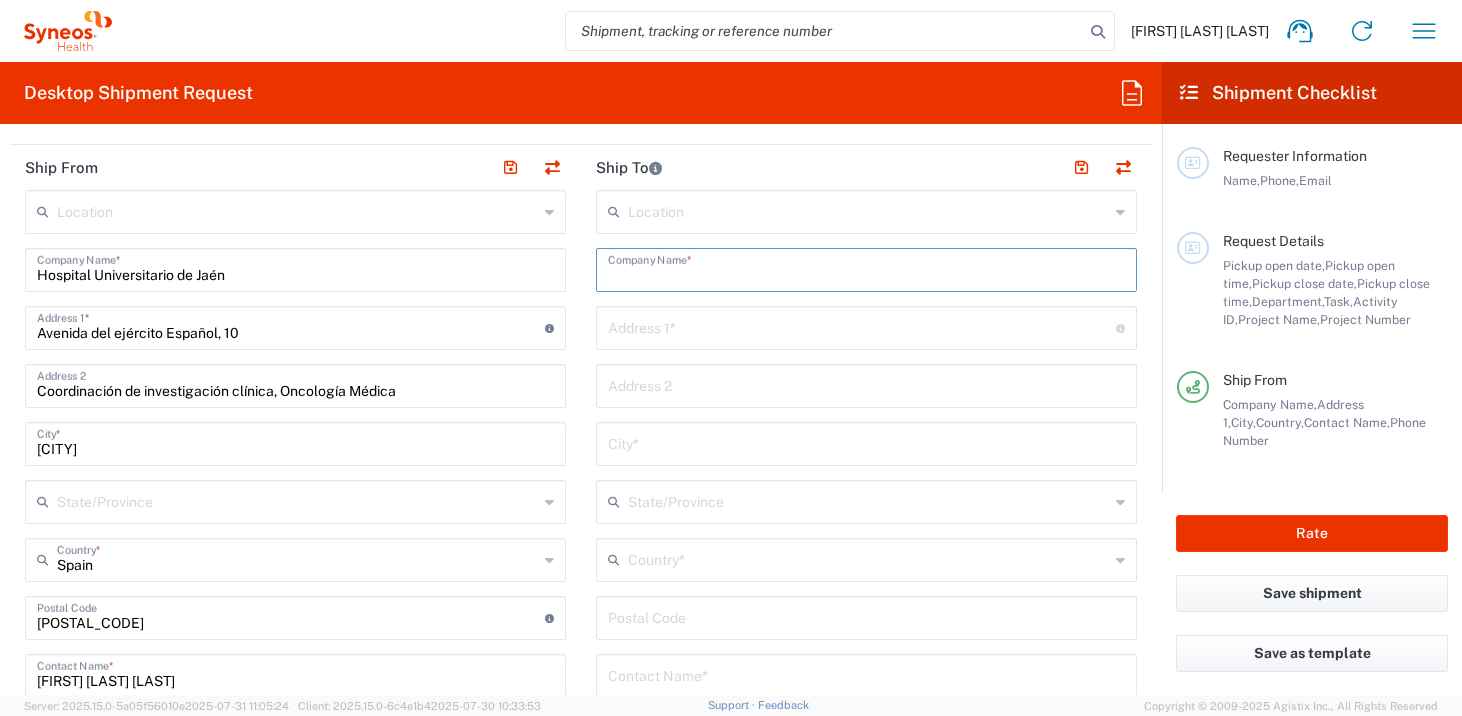 scroll, scrollTop: 833, scrollLeft: 0, axis: vertical 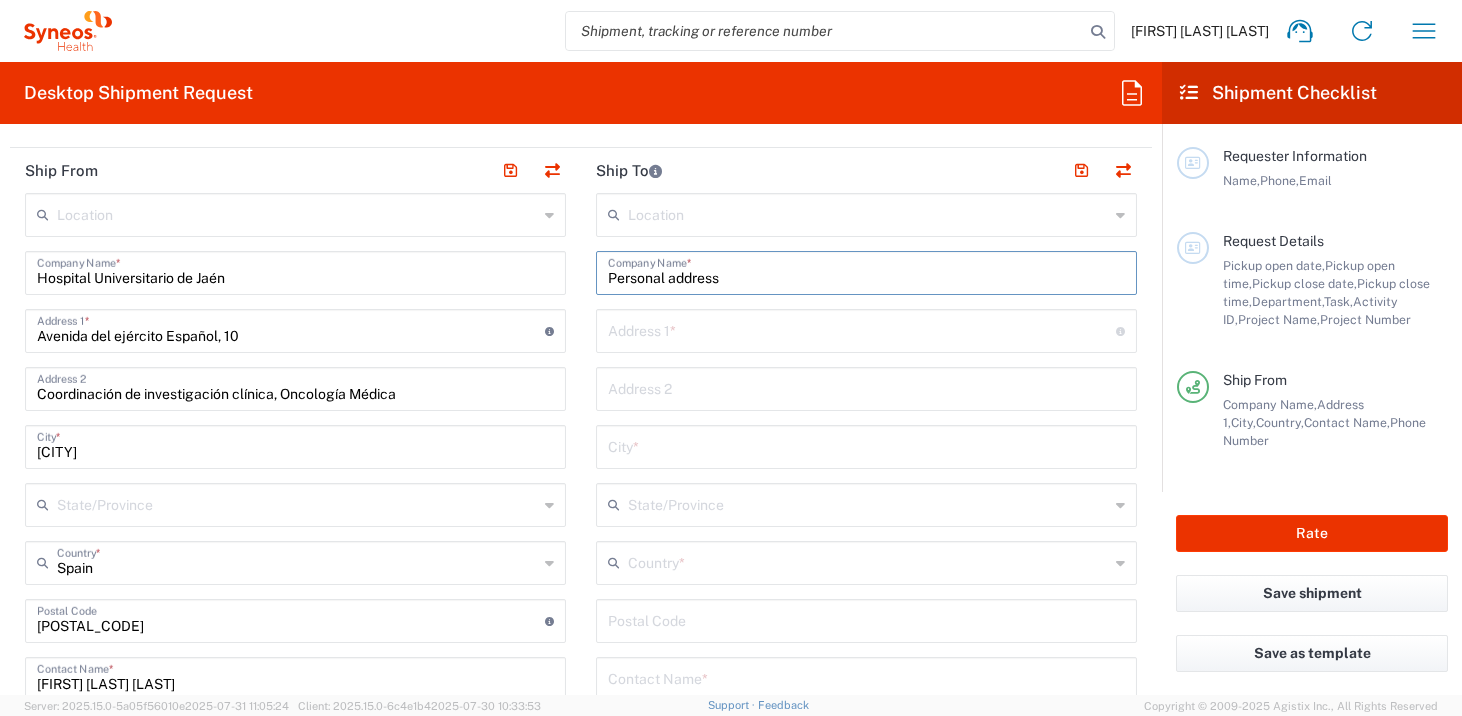 type on "Personal address" 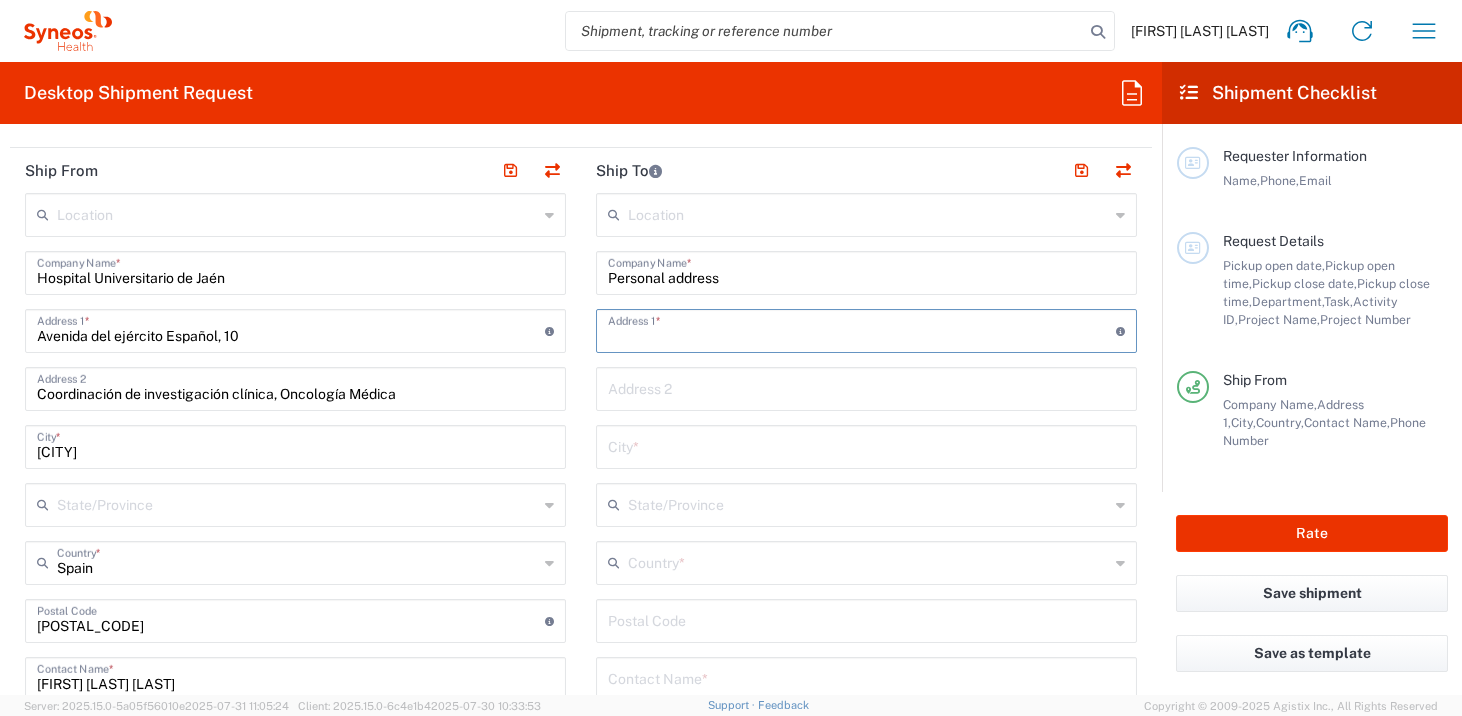 click at bounding box center [862, 329] 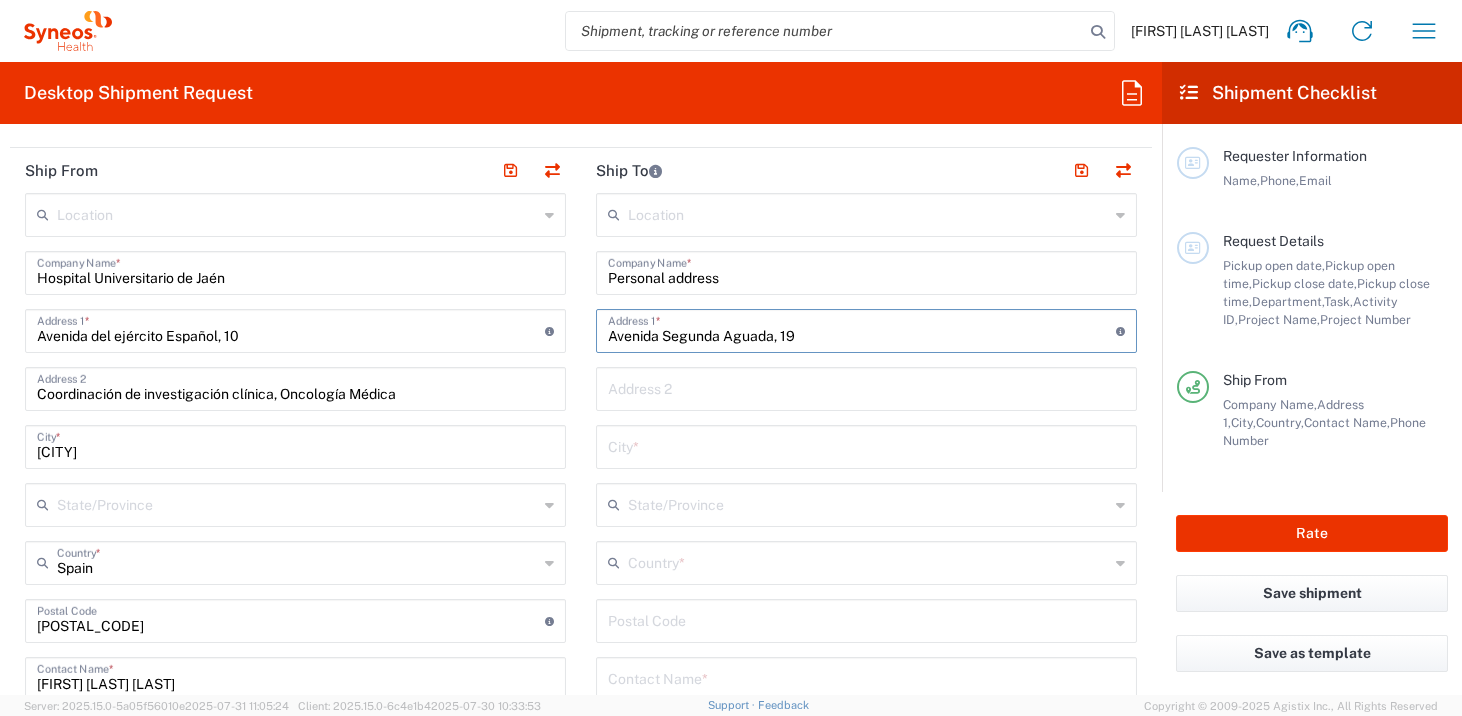 type on "Avenida Segunda Aguada, 19" 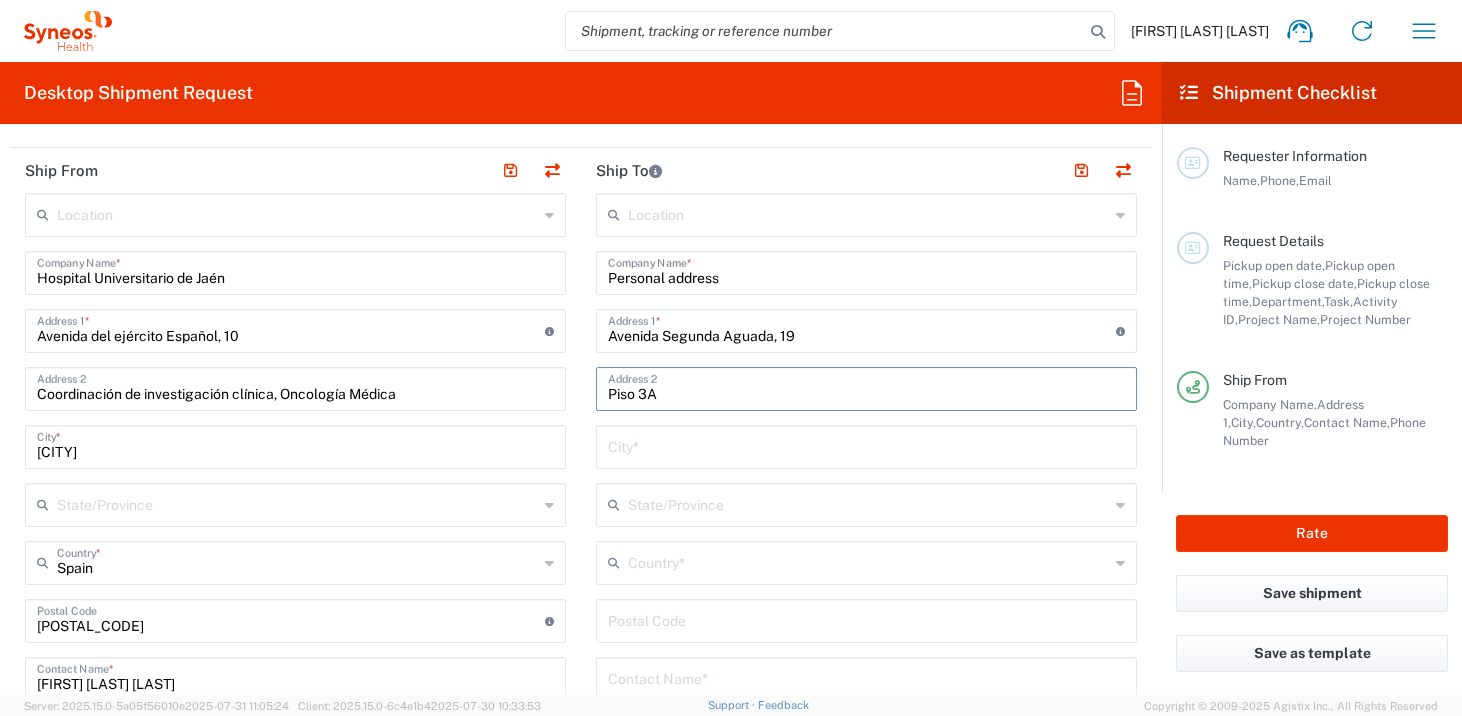 type on "Piso 3A" 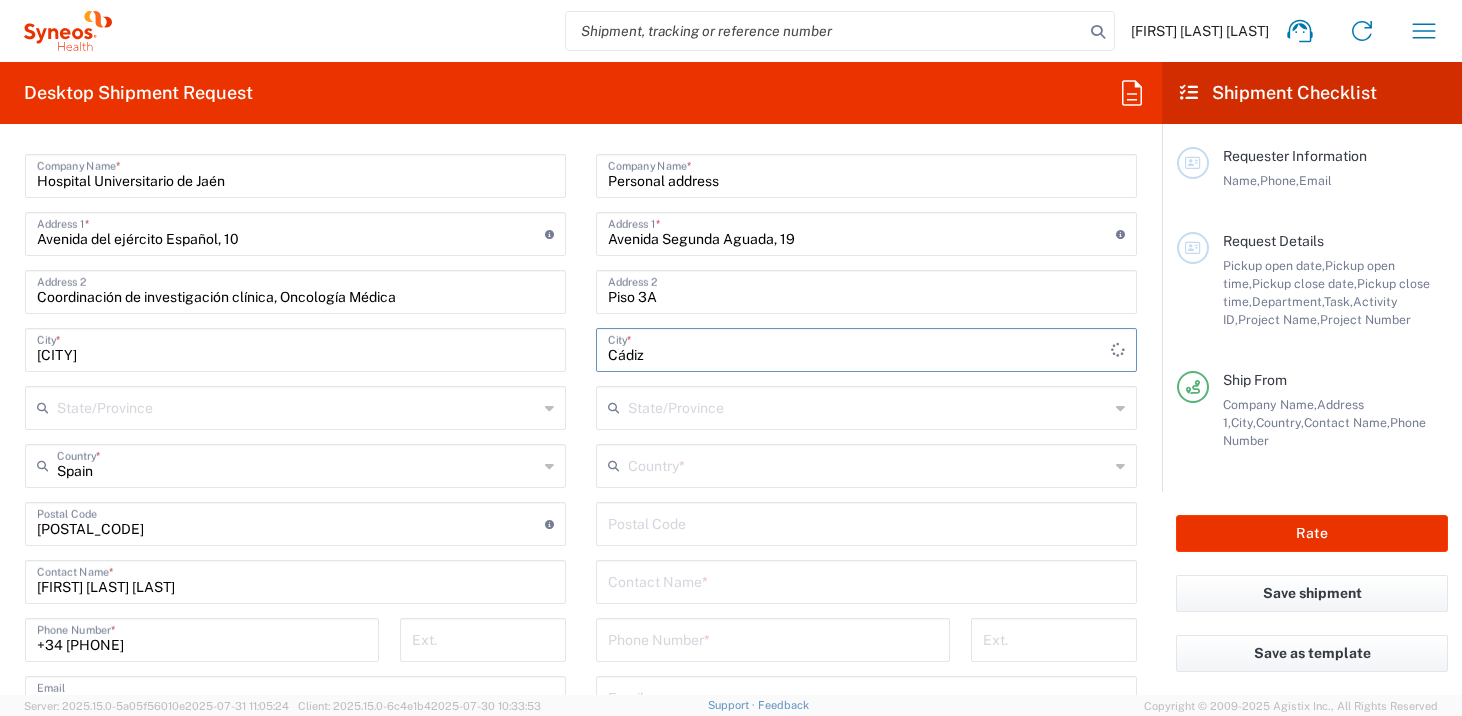 scroll, scrollTop: 935, scrollLeft: 0, axis: vertical 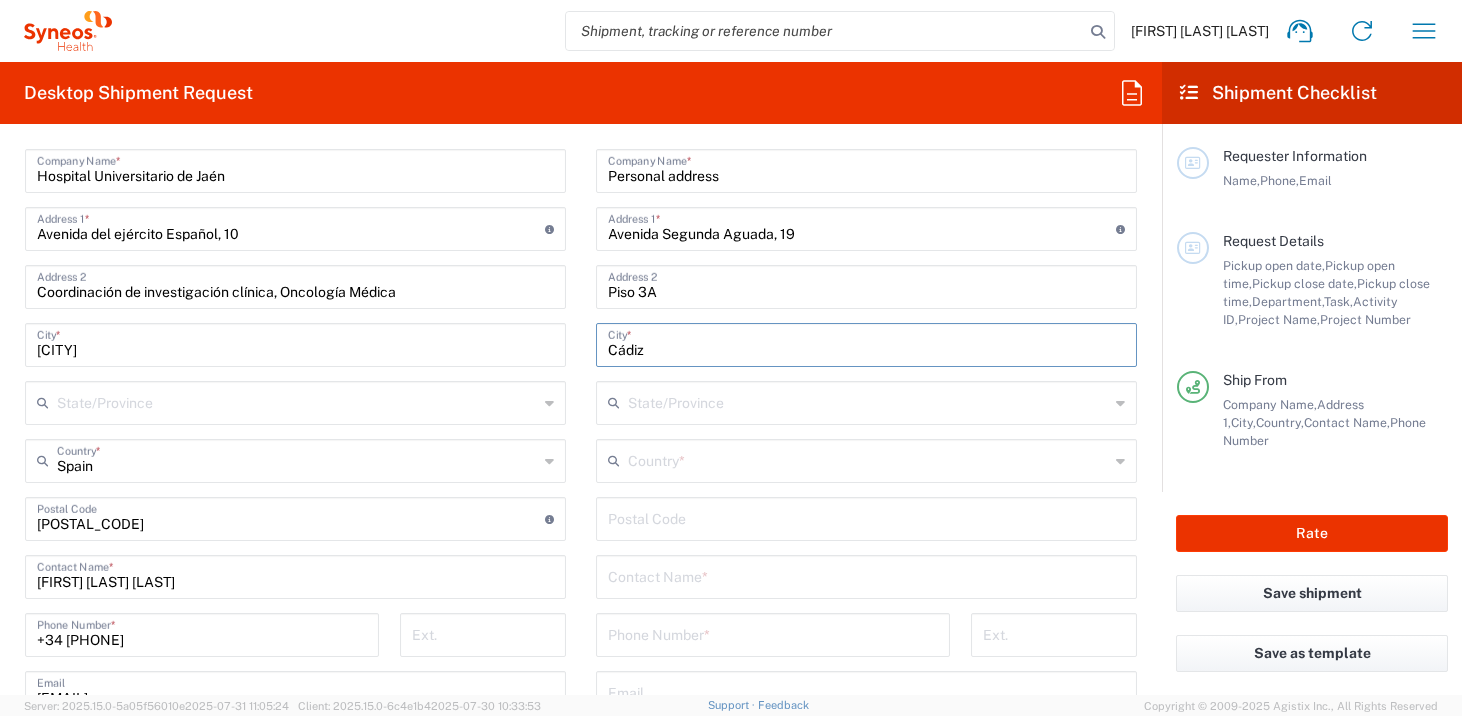 type on "Cádiz" 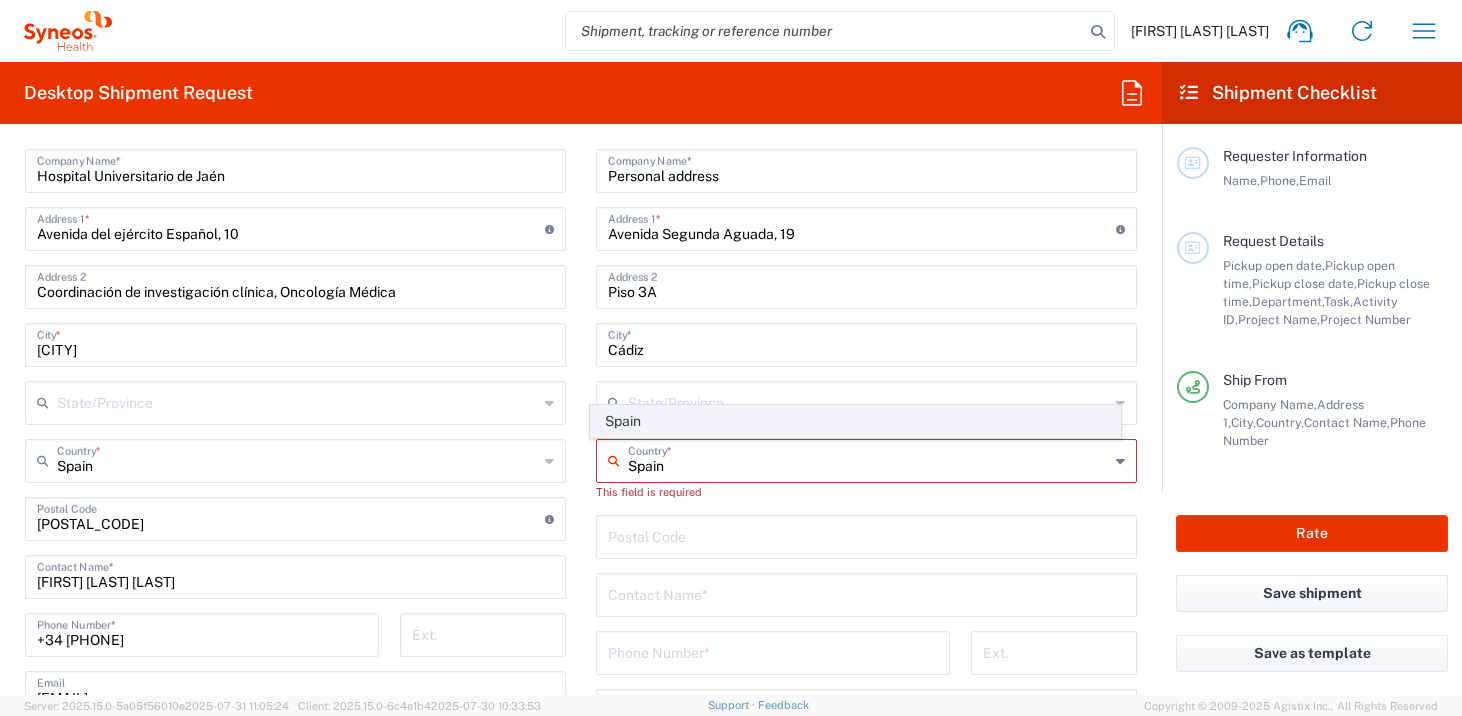 type on "Spain" 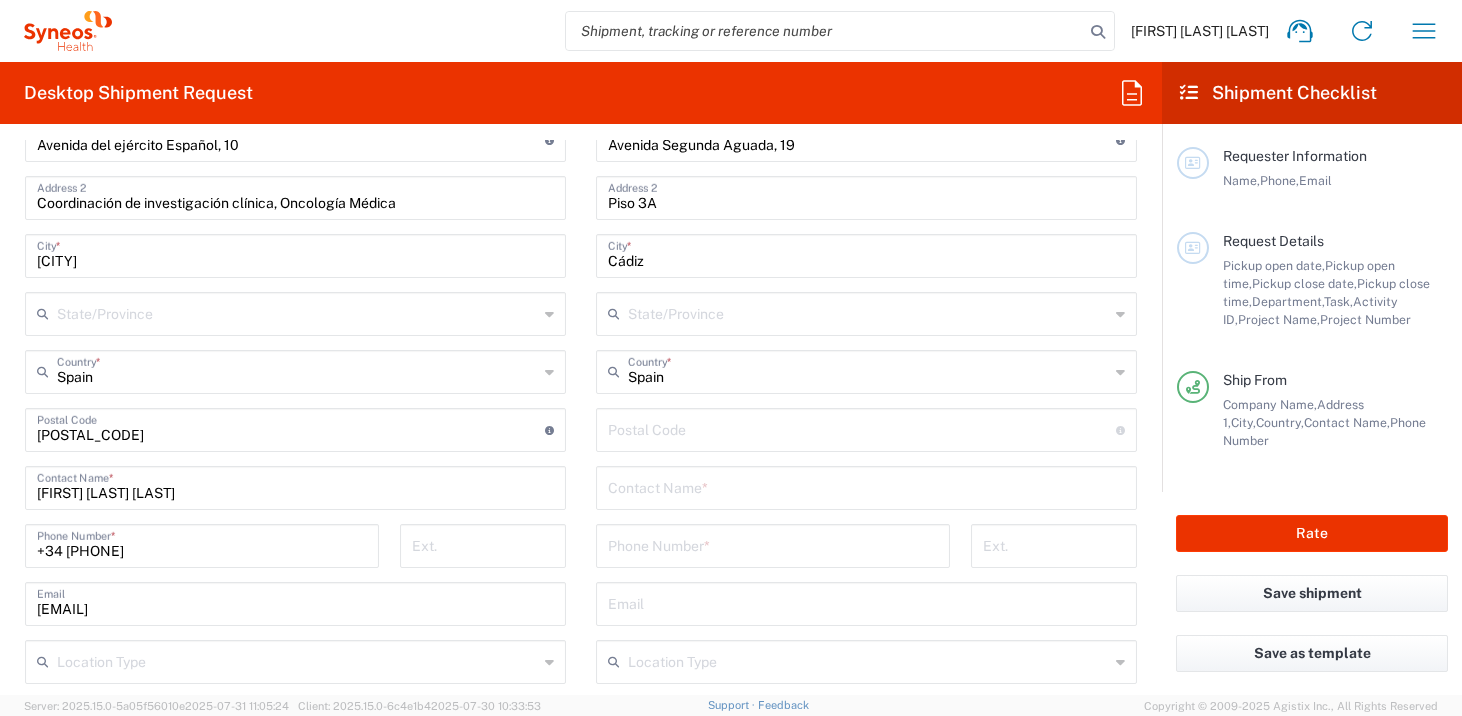 scroll, scrollTop: 1024, scrollLeft: 0, axis: vertical 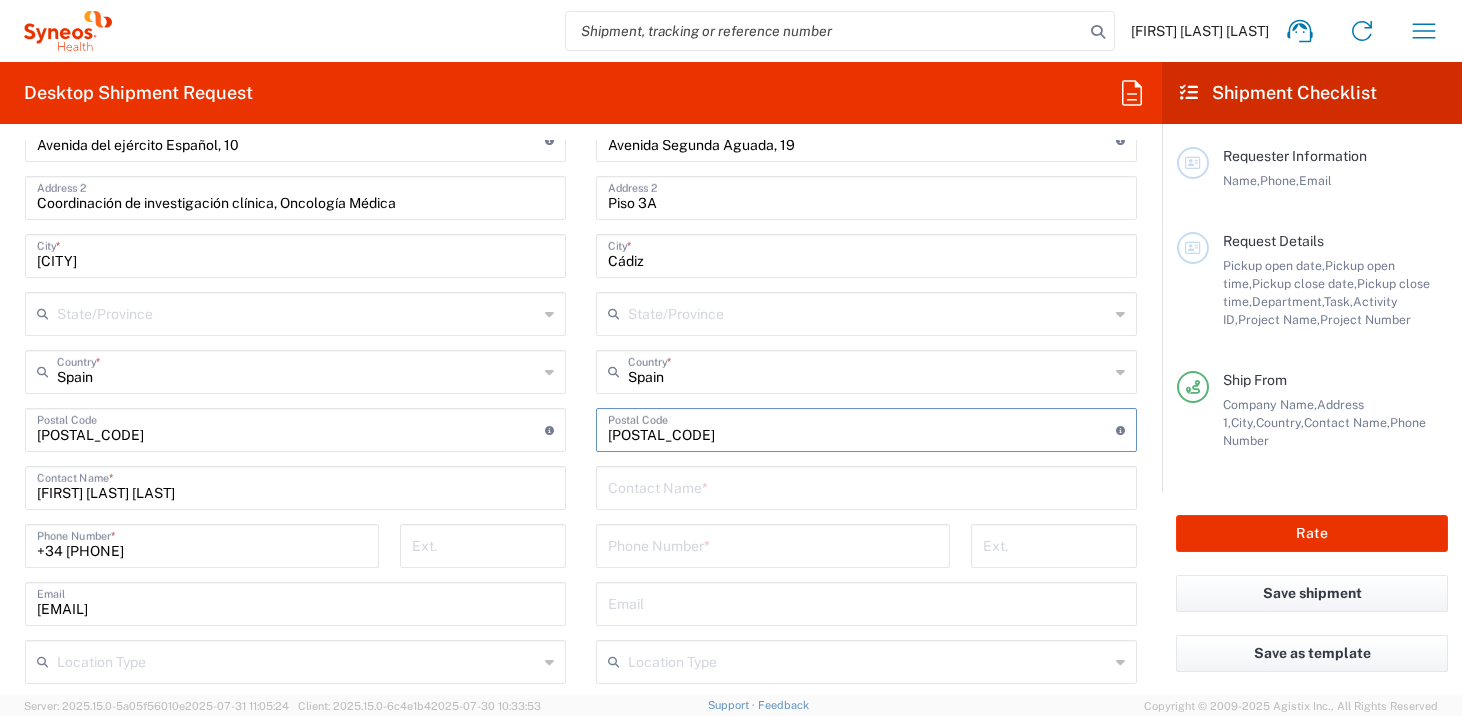 type on "[POSTAL_CODE]" 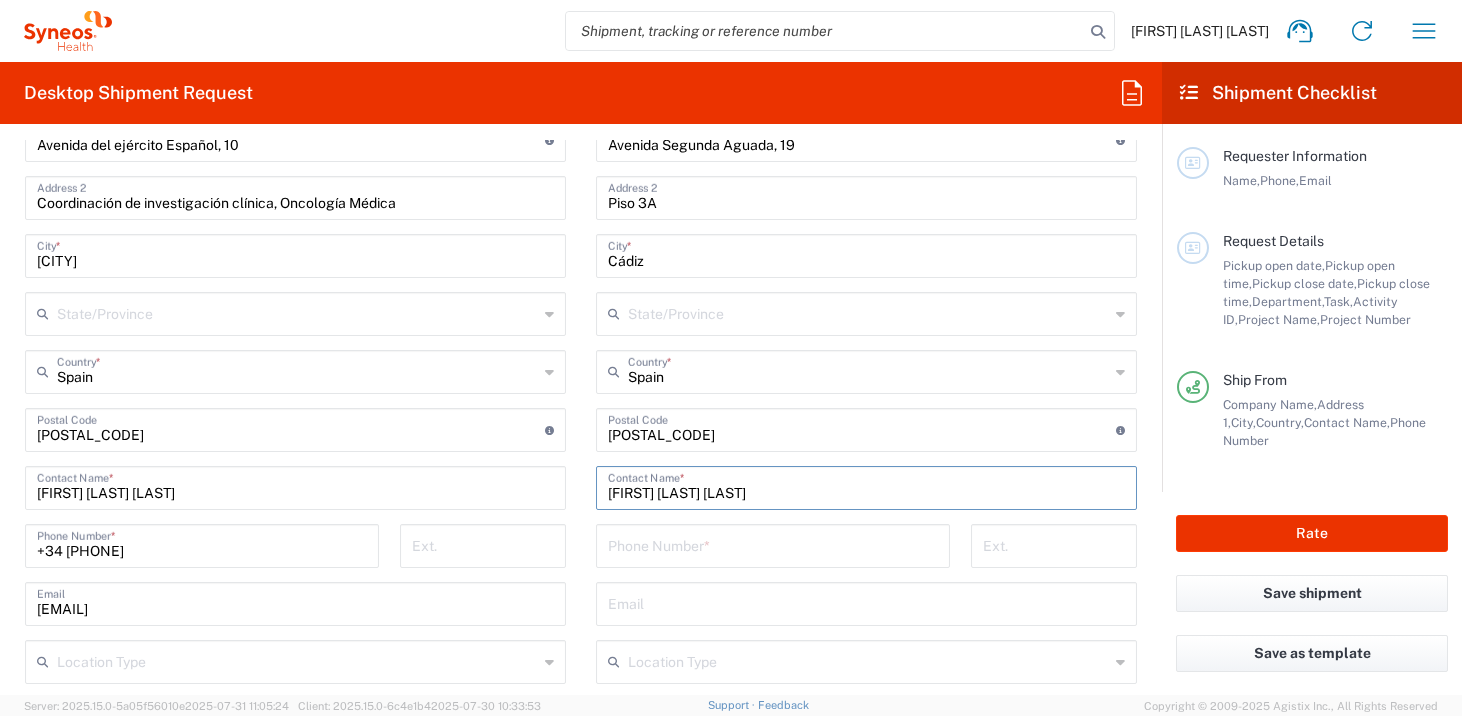type on "[FIRST] [LAST] [LAST]" 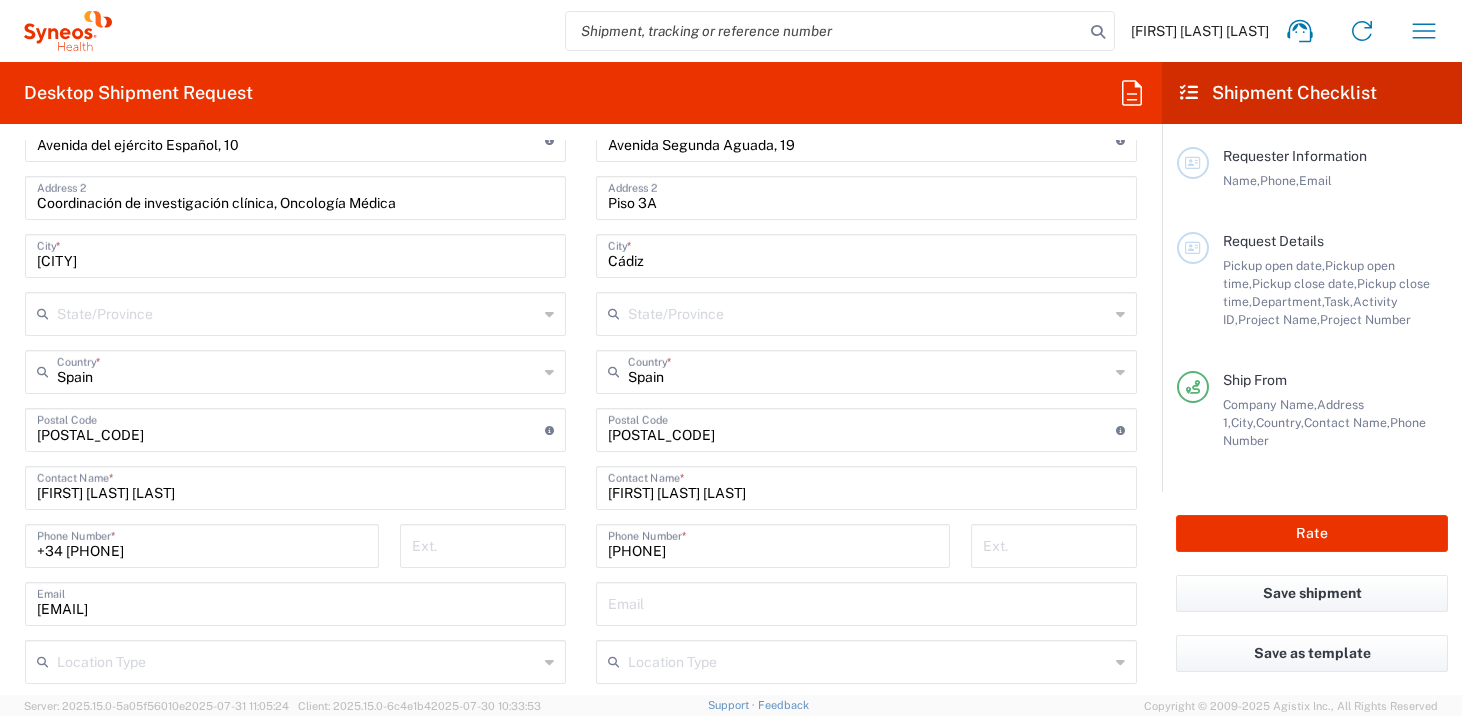 click on "[PHONE]  Phone Number  *" 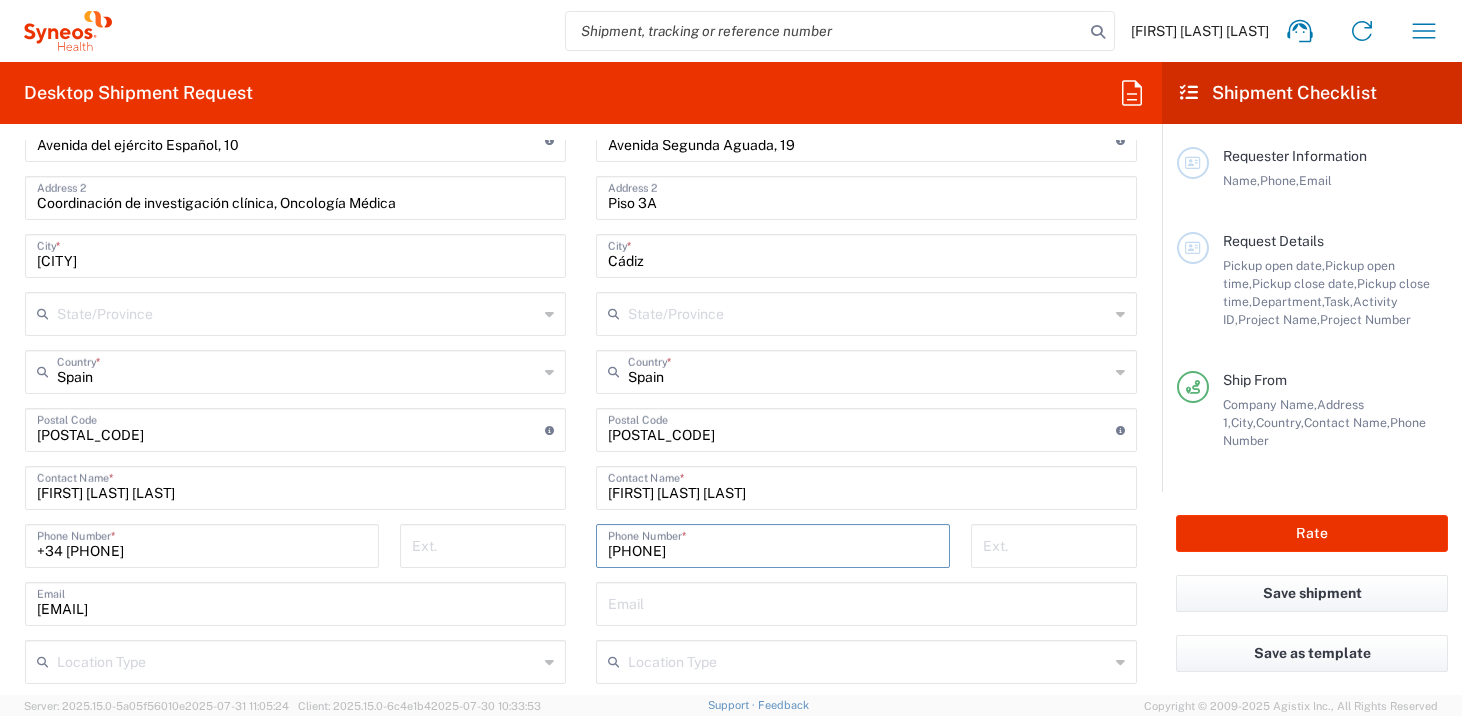 click on "[PHONE]" at bounding box center (773, 544) 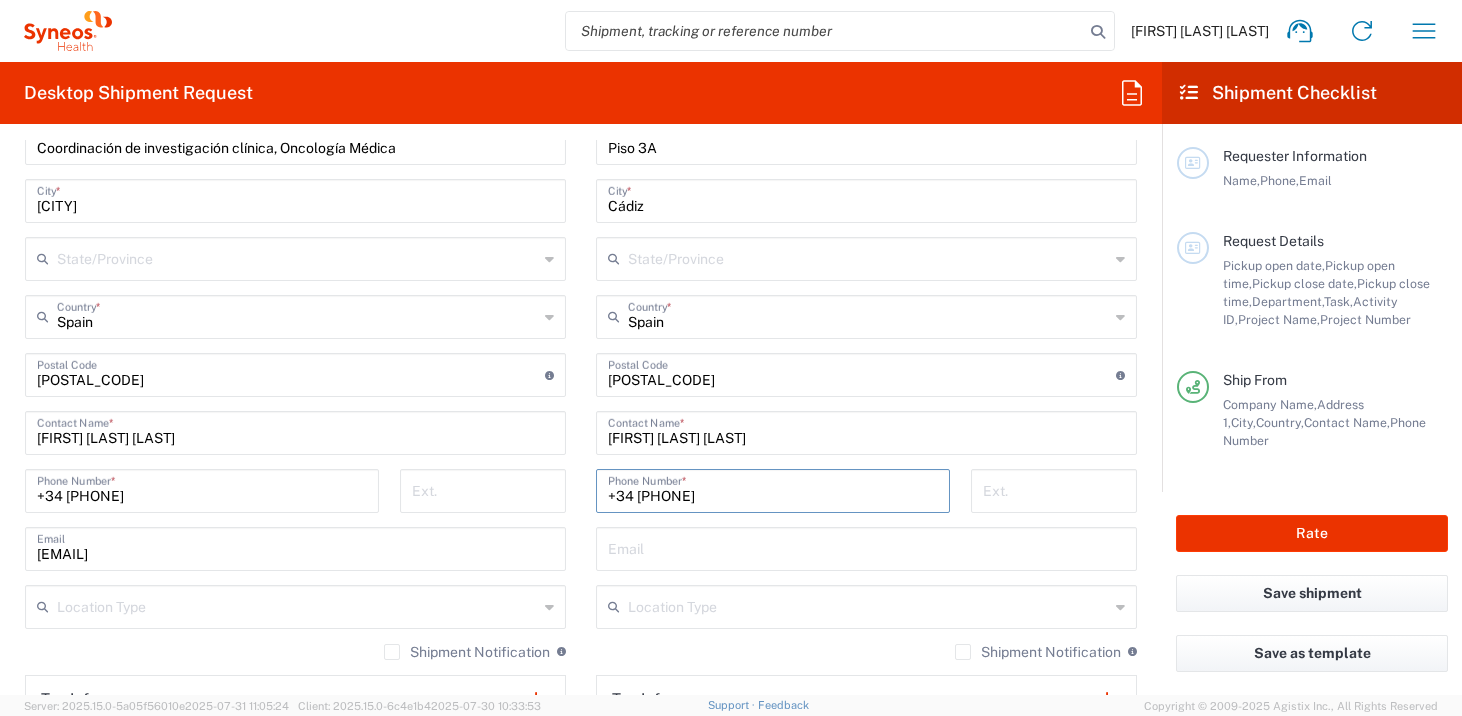 scroll, scrollTop: 1106, scrollLeft: 0, axis: vertical 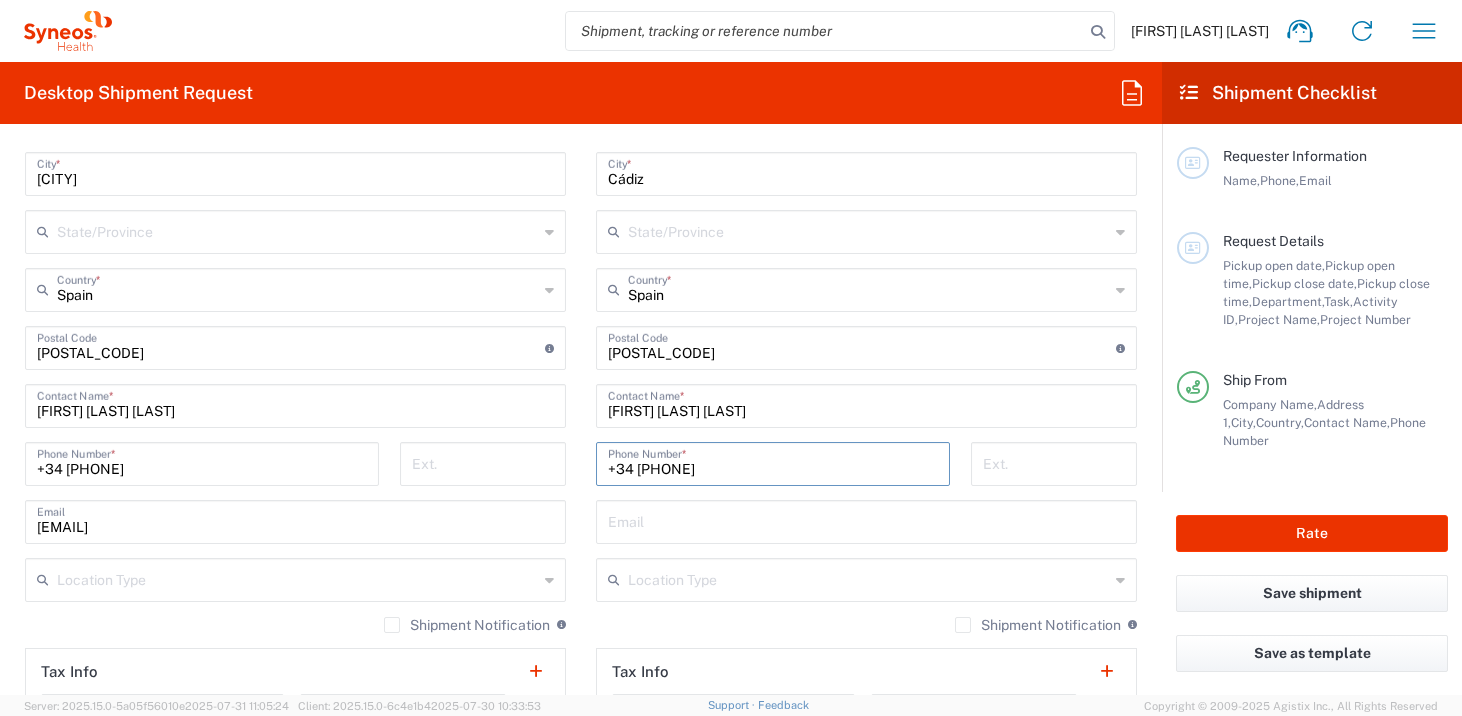 type on "+34 [PHONE]" 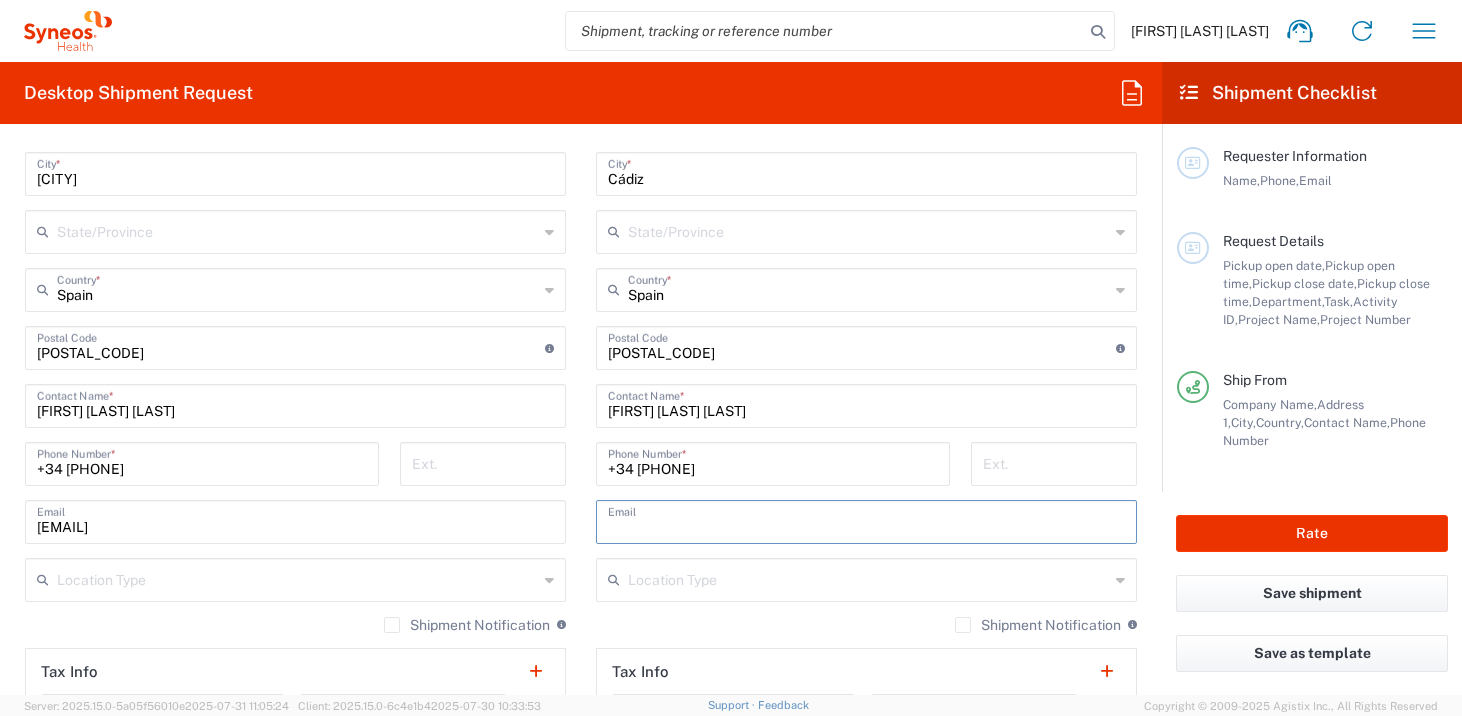 type on "[EMAIL]" 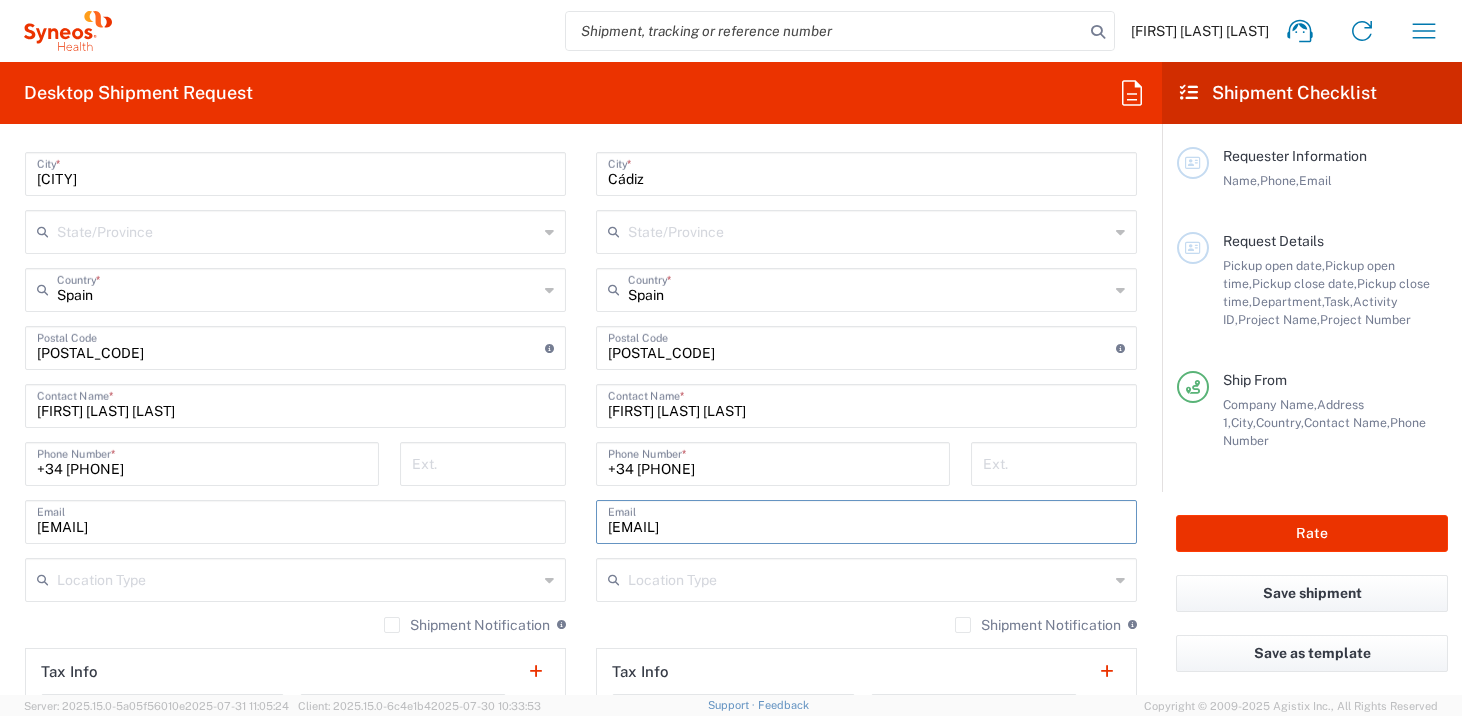 type on "[FIRST] [LAST]" 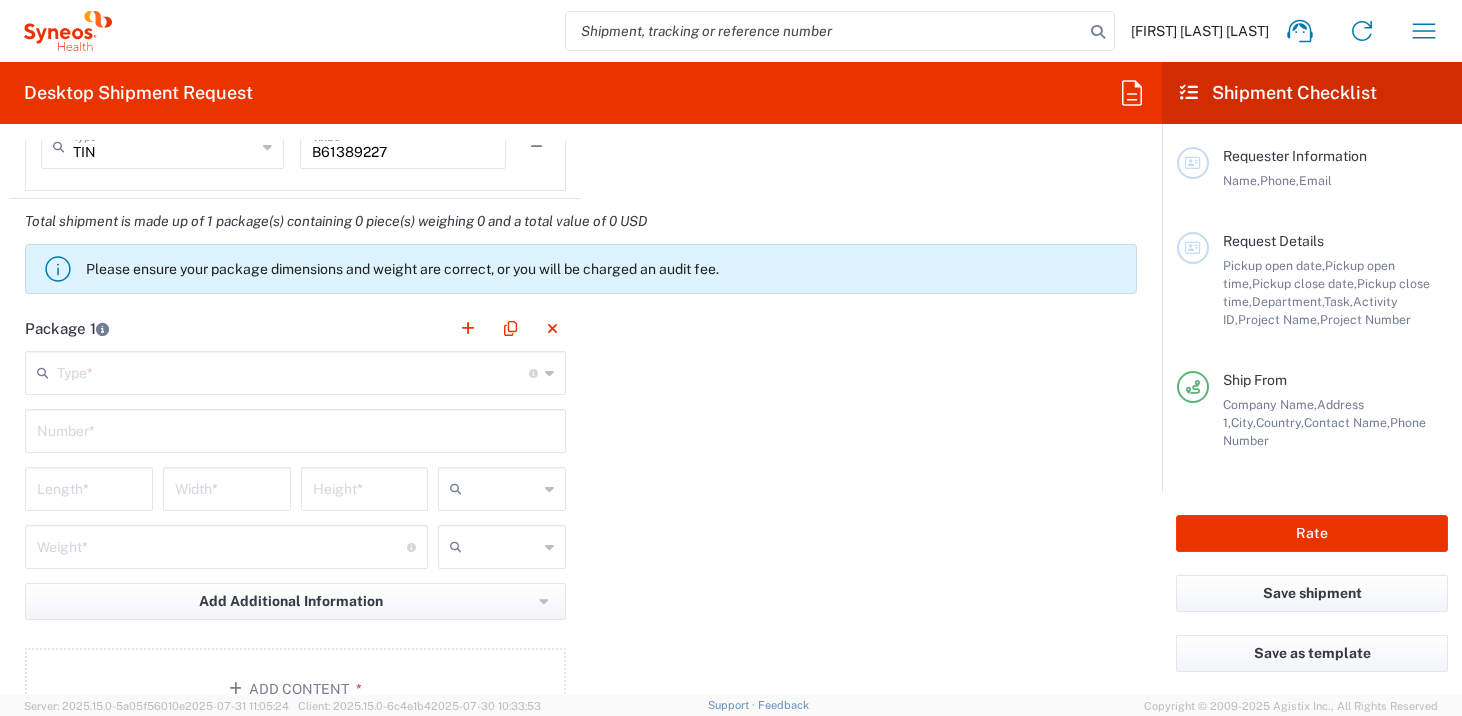 scroll, scrollTop: 1801, scrollLeft: 0, axis: vertical 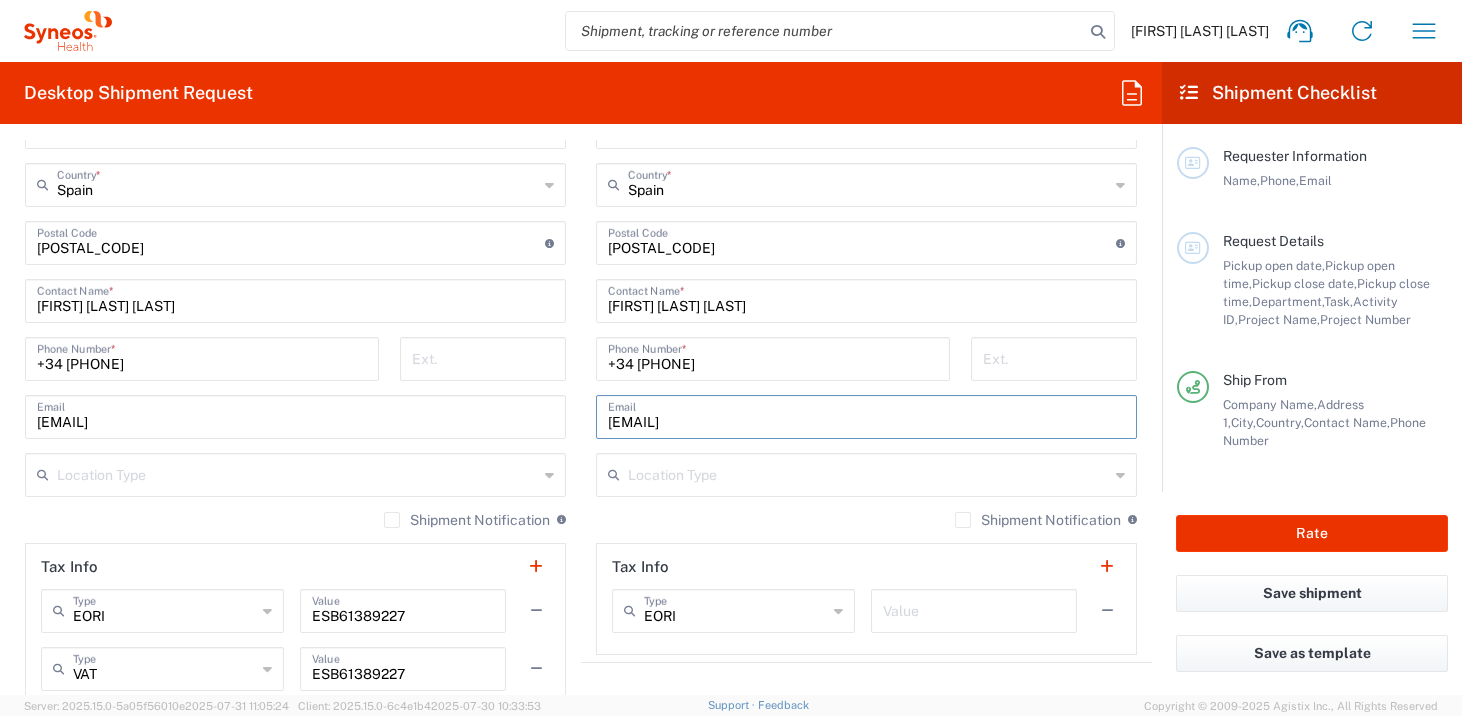 click on "Shipment Notification" 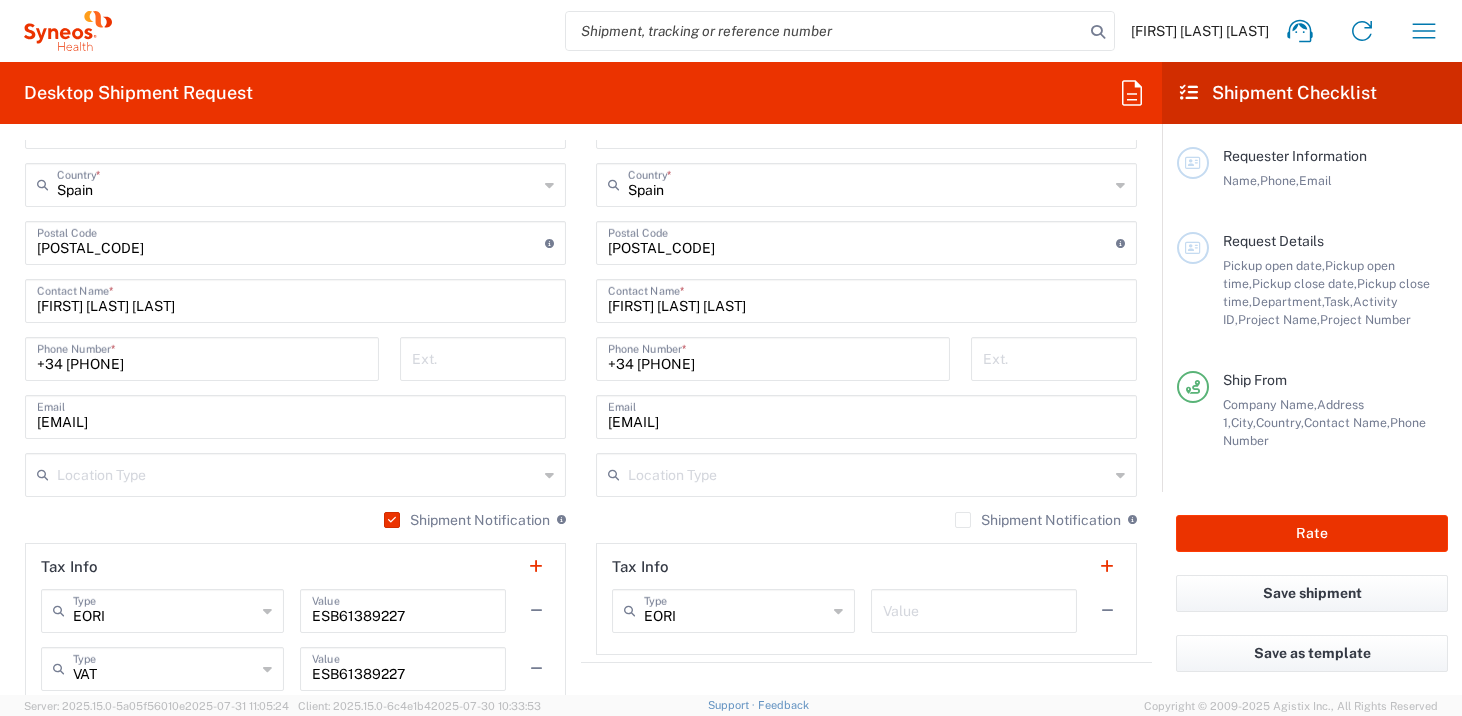 click on "Shipment Notification" 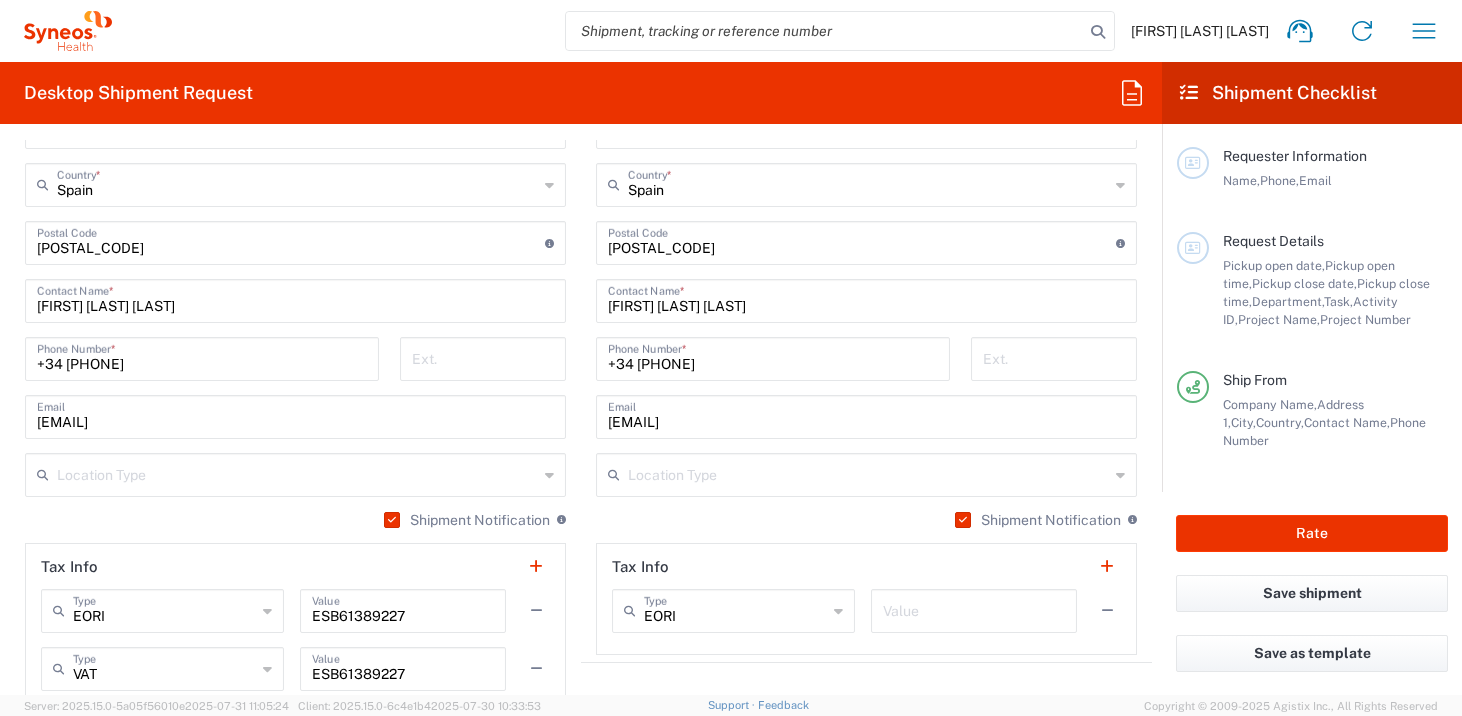 click at bounding box center (297, 473) 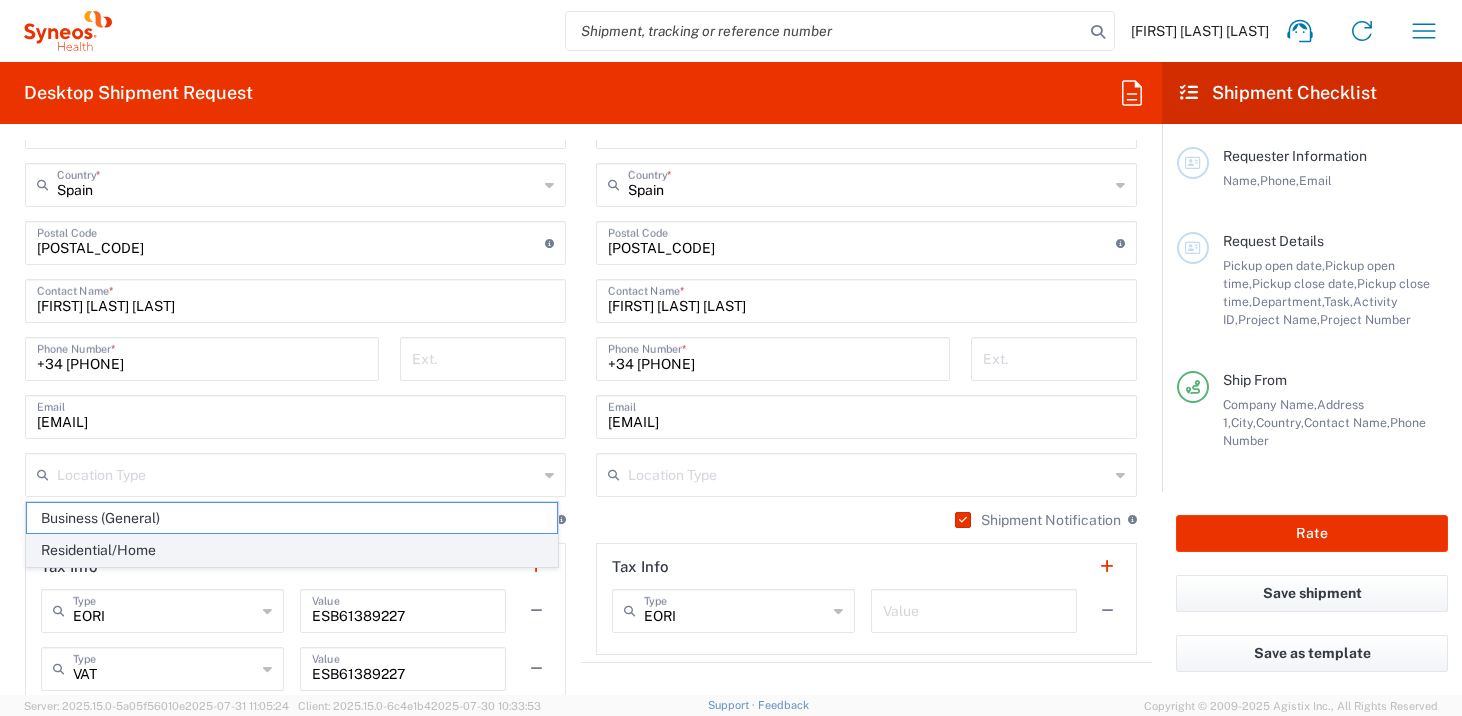 click on "Residential/Home" 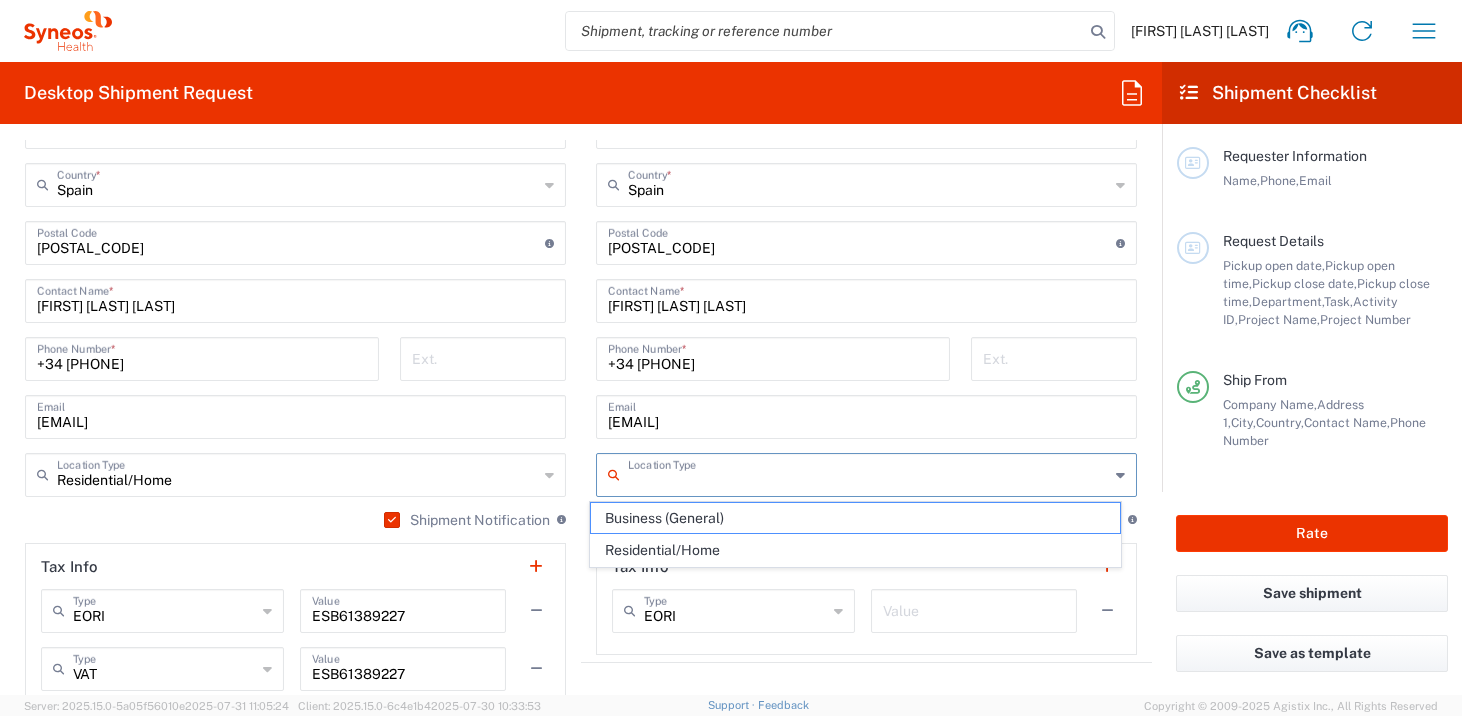 click at bounding box center (868, 473) 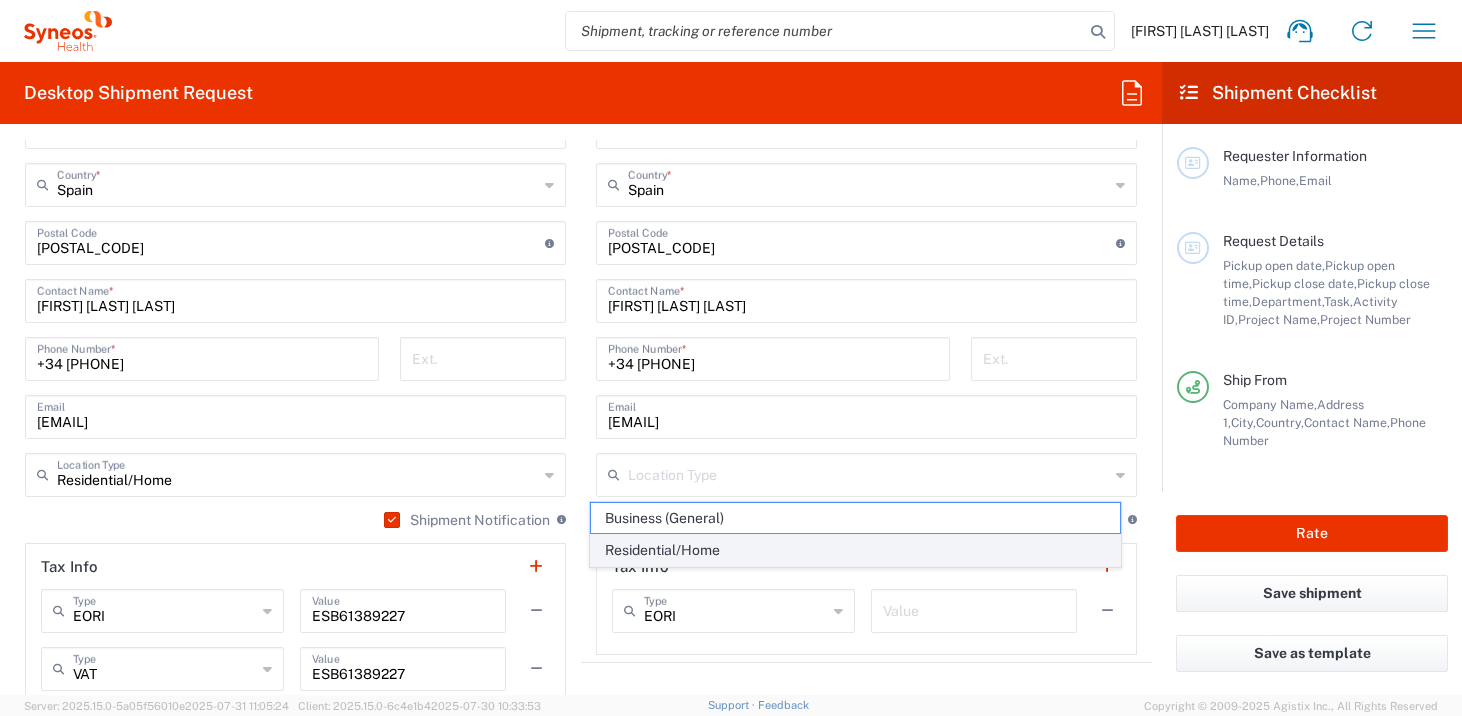 click on "Residential/Home" 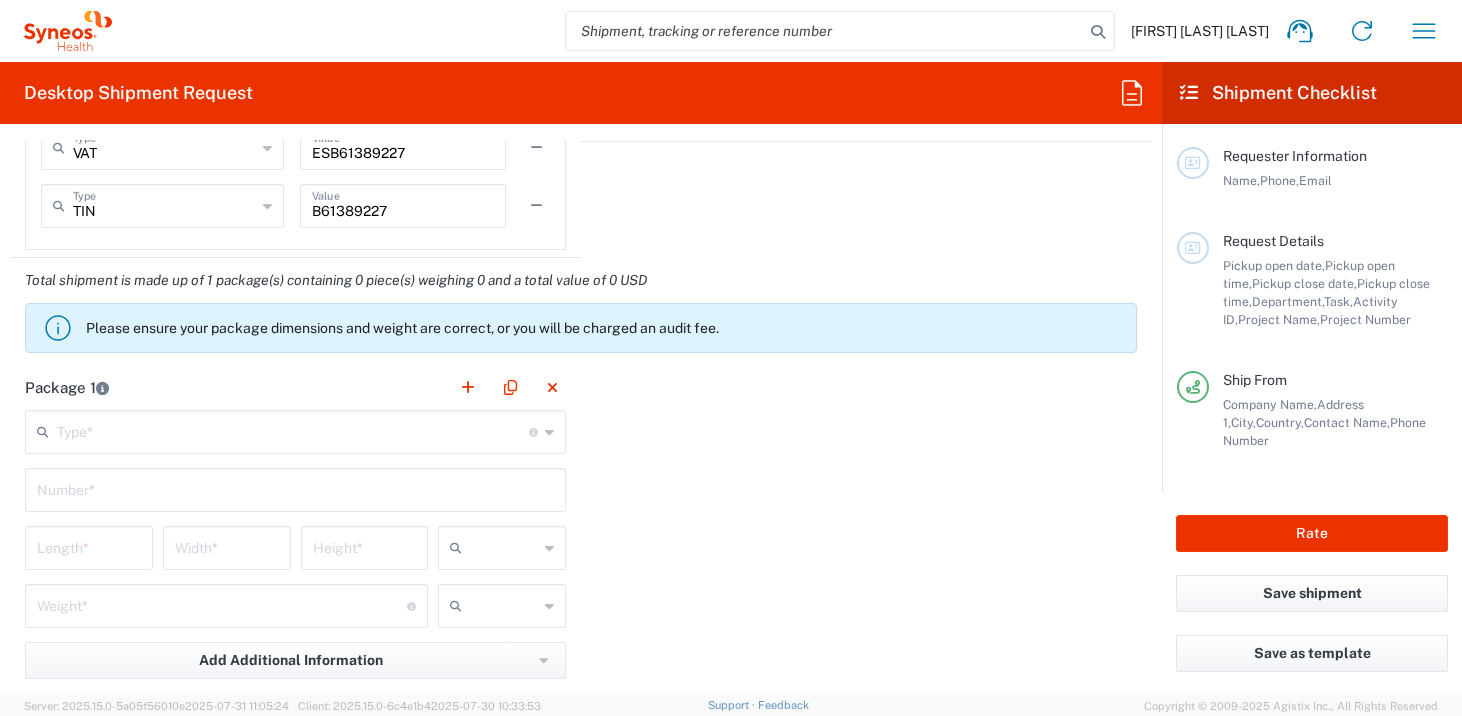 scroll, scrollTop: 1851, scrollLeft: 0, axis: vertical 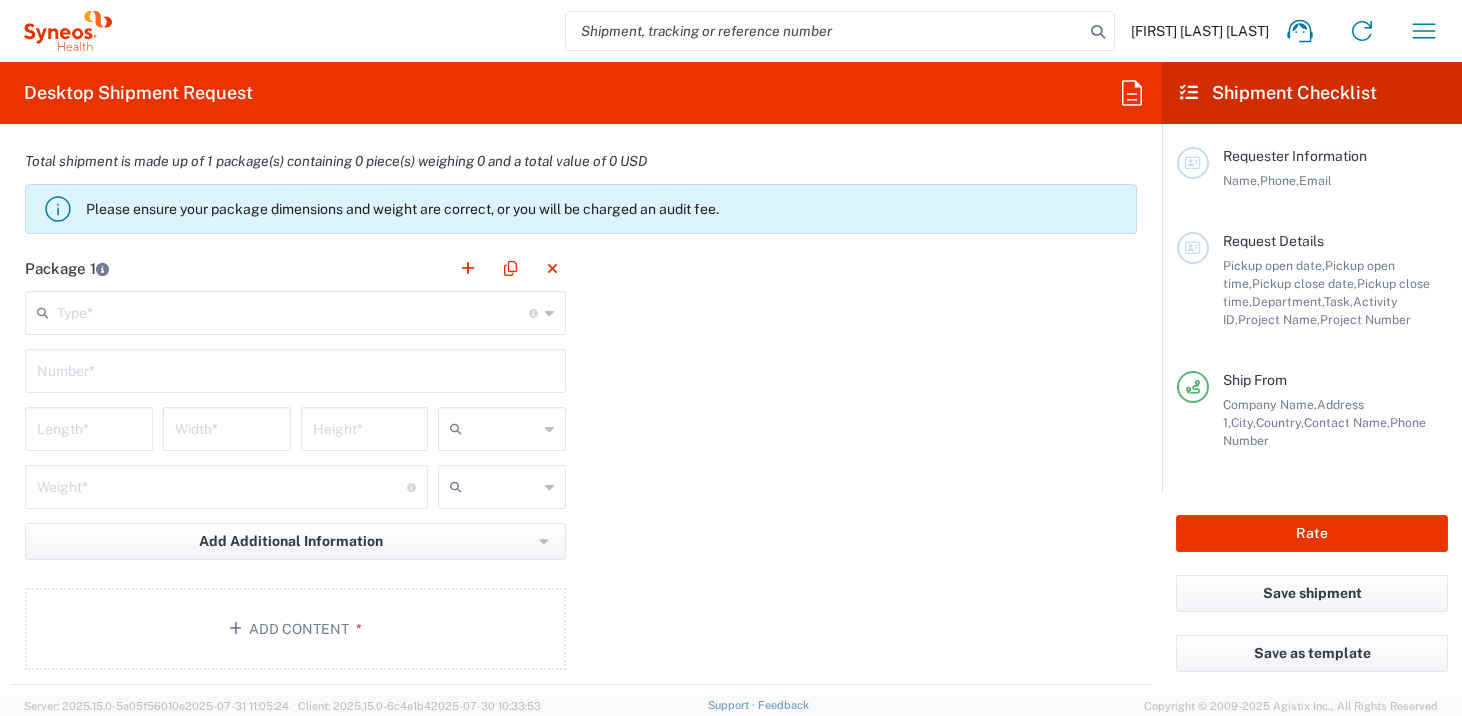 click 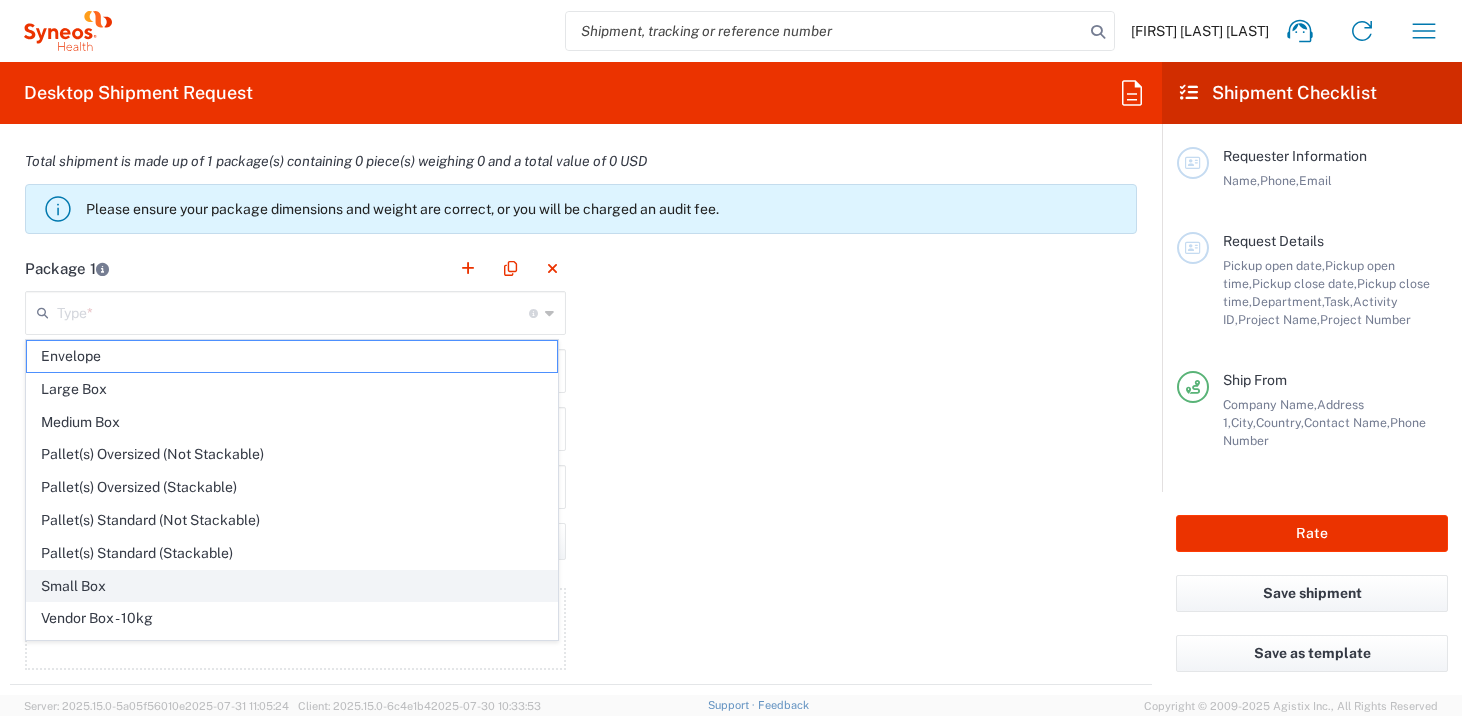 click on "Small Box" 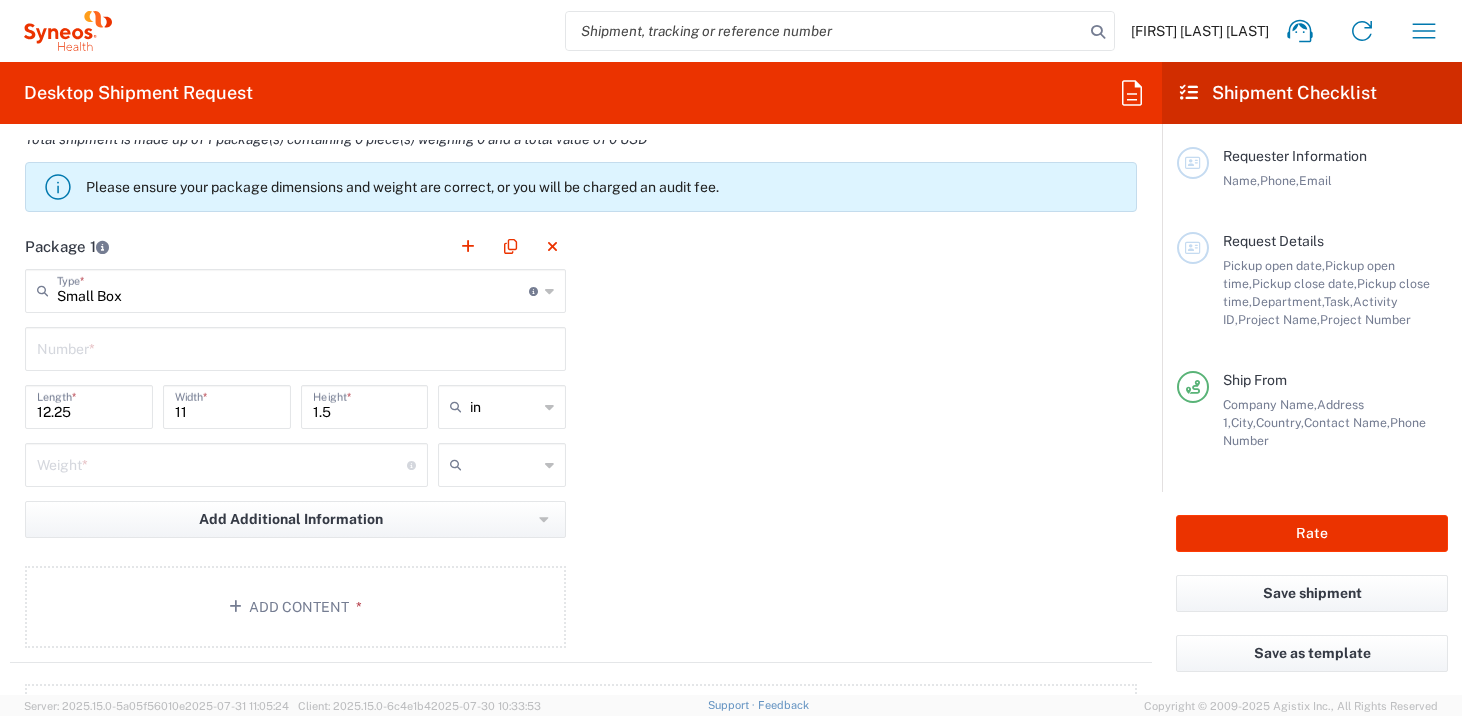 scroll, scrollTop: 1874, scrollLeft: 0, axis: vertical 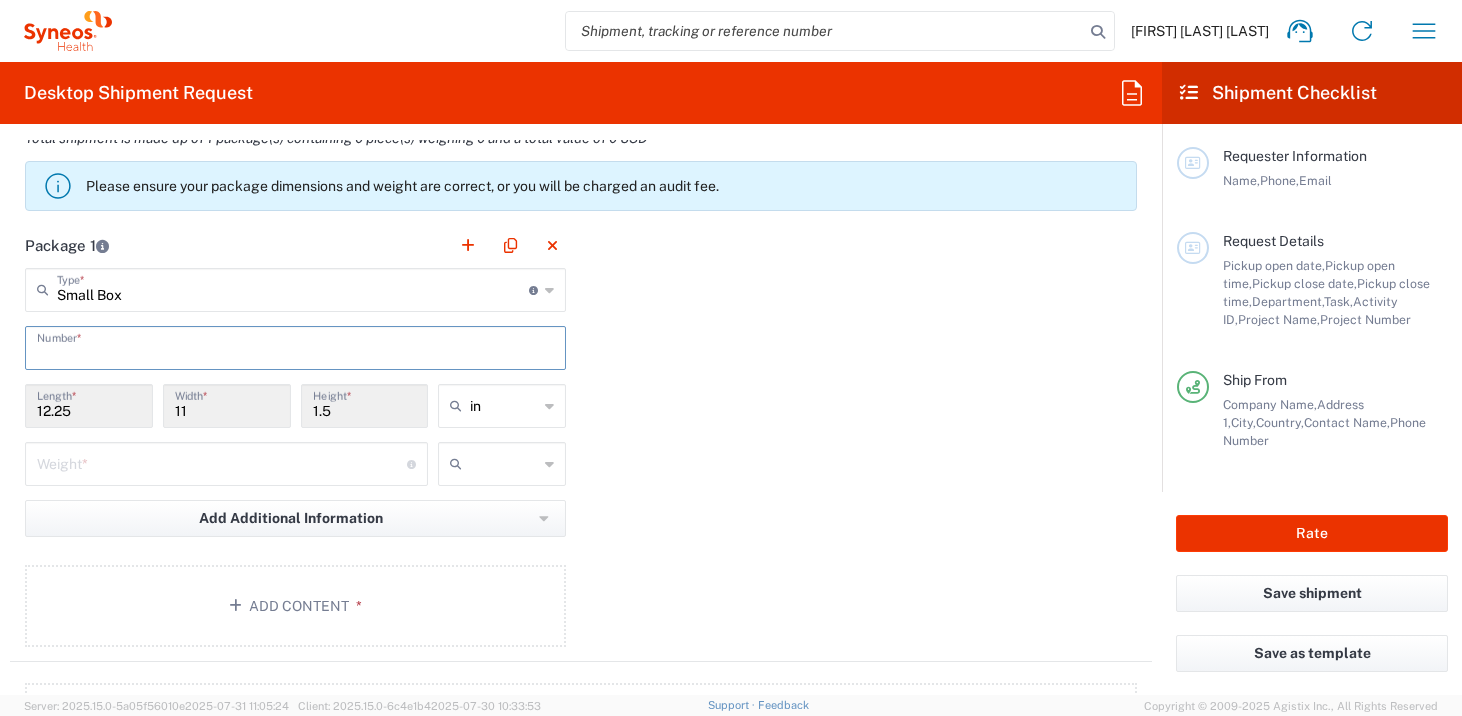click at bounding box center [295, 346] 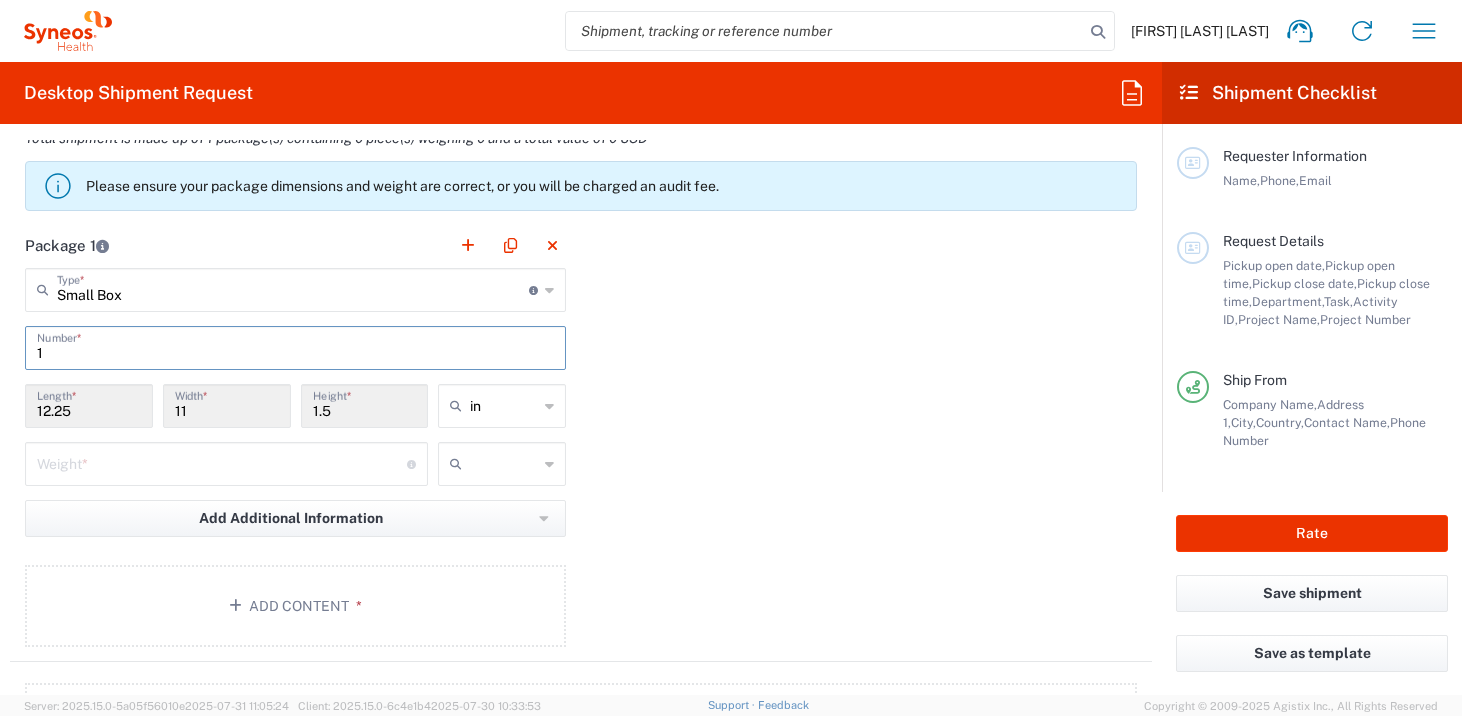 type on "1" 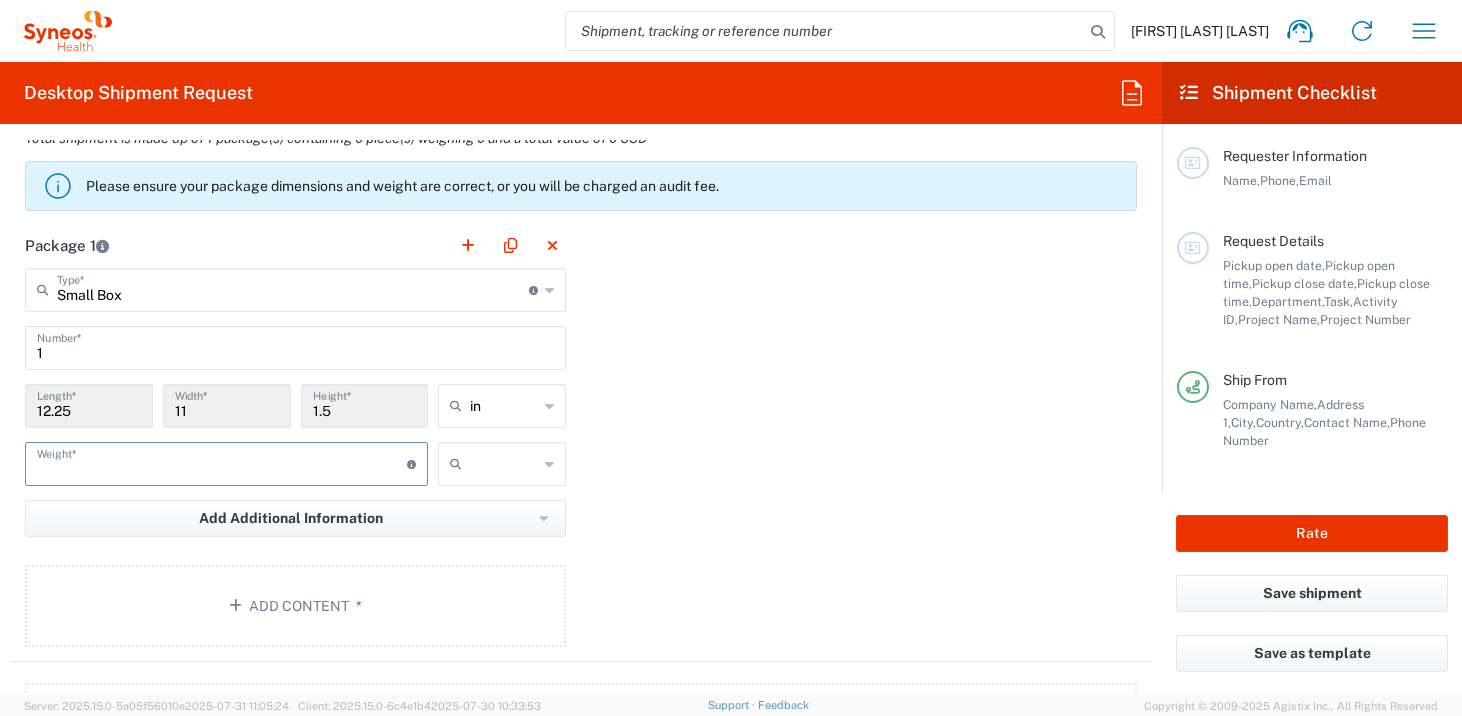 click at bounding box center (222, 462) 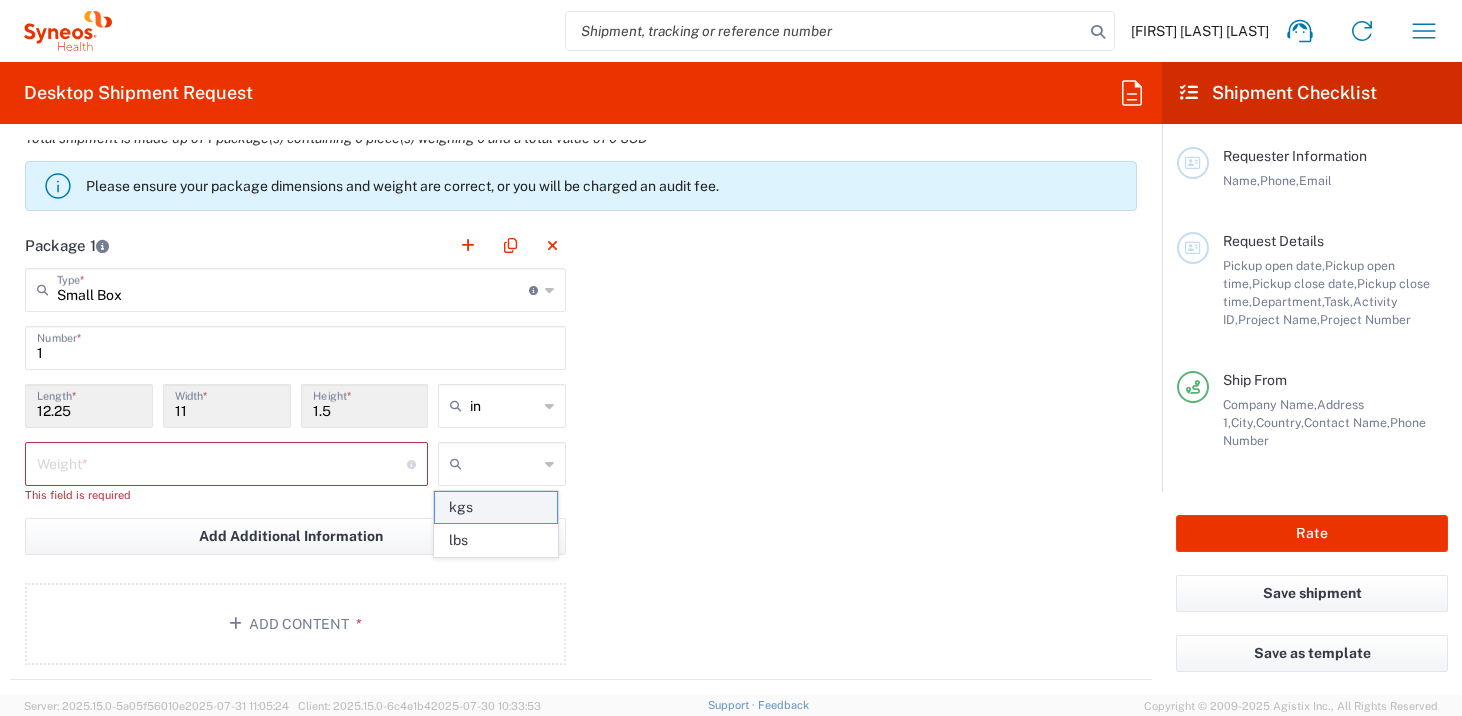 click on "kgs" 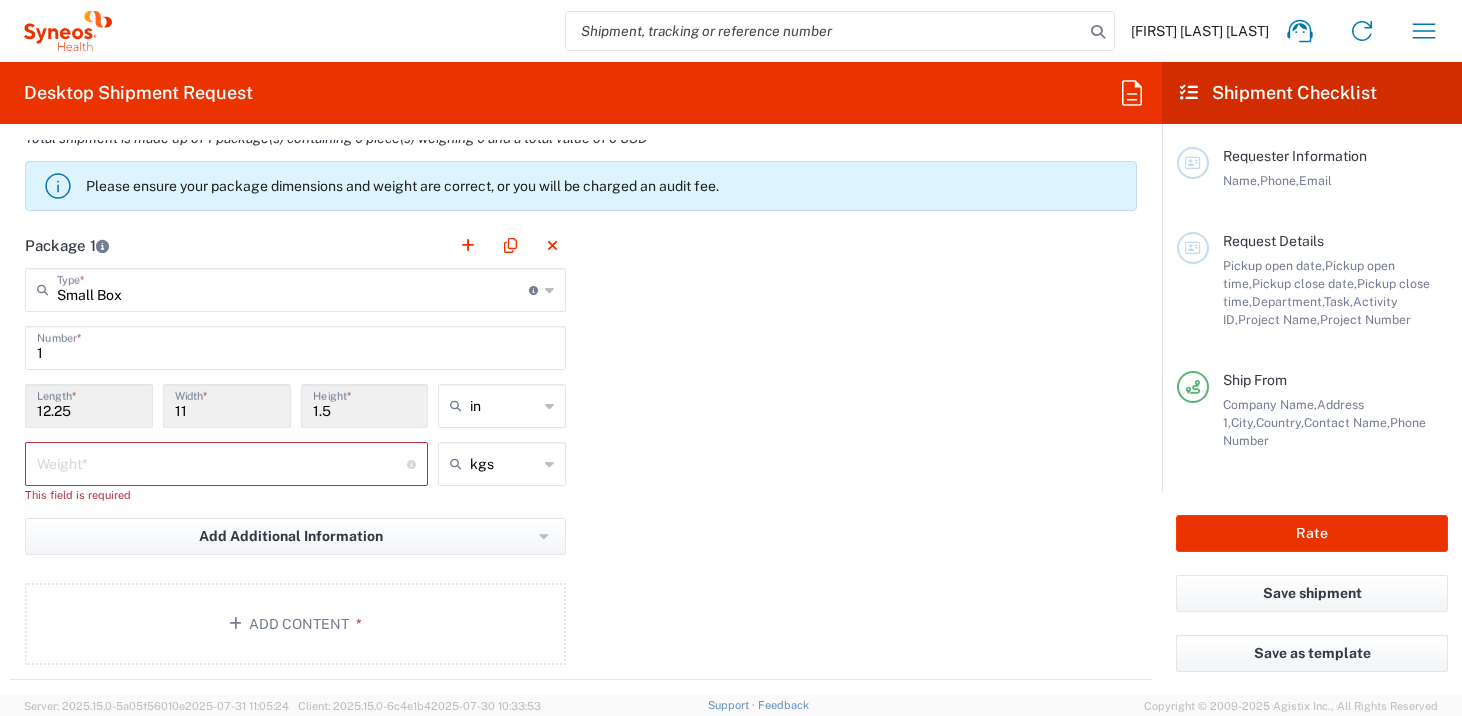 click at bounding box center (222, 462) 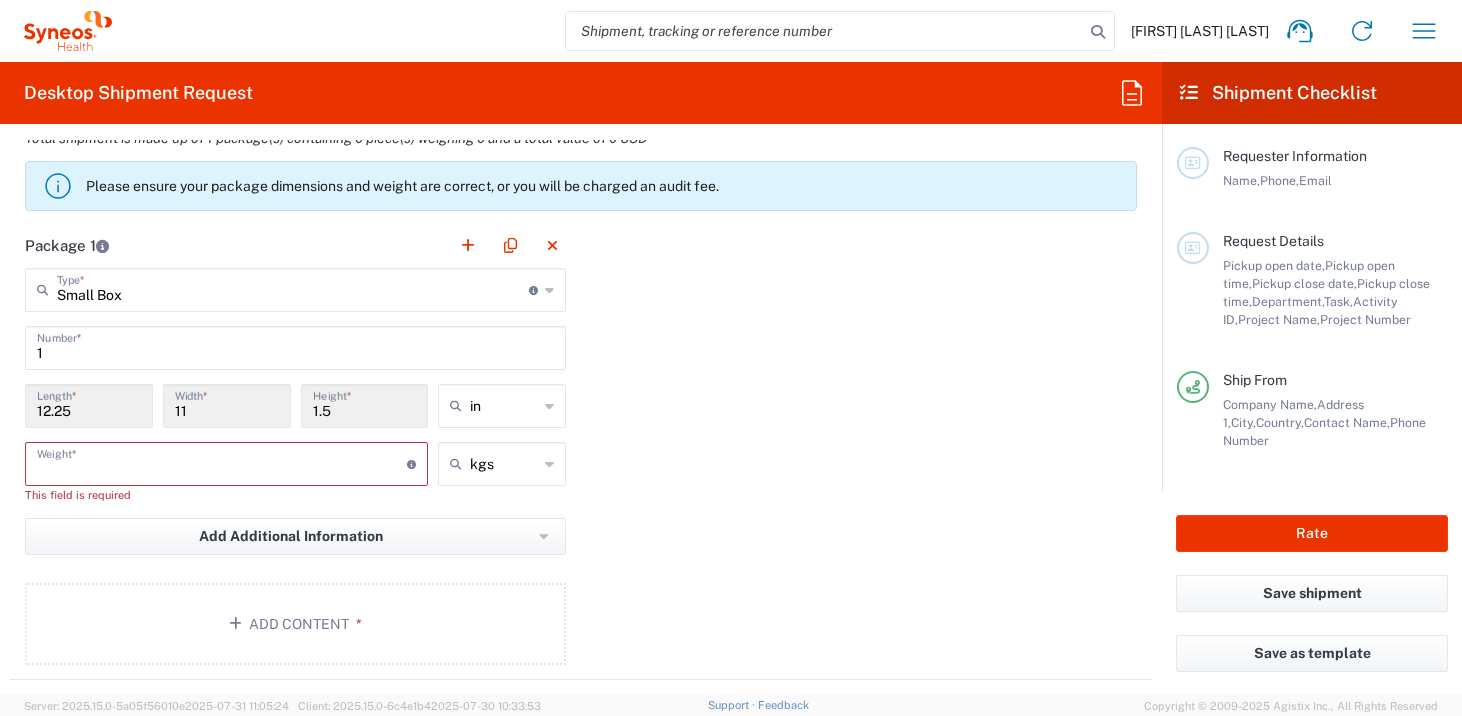 type on "0" 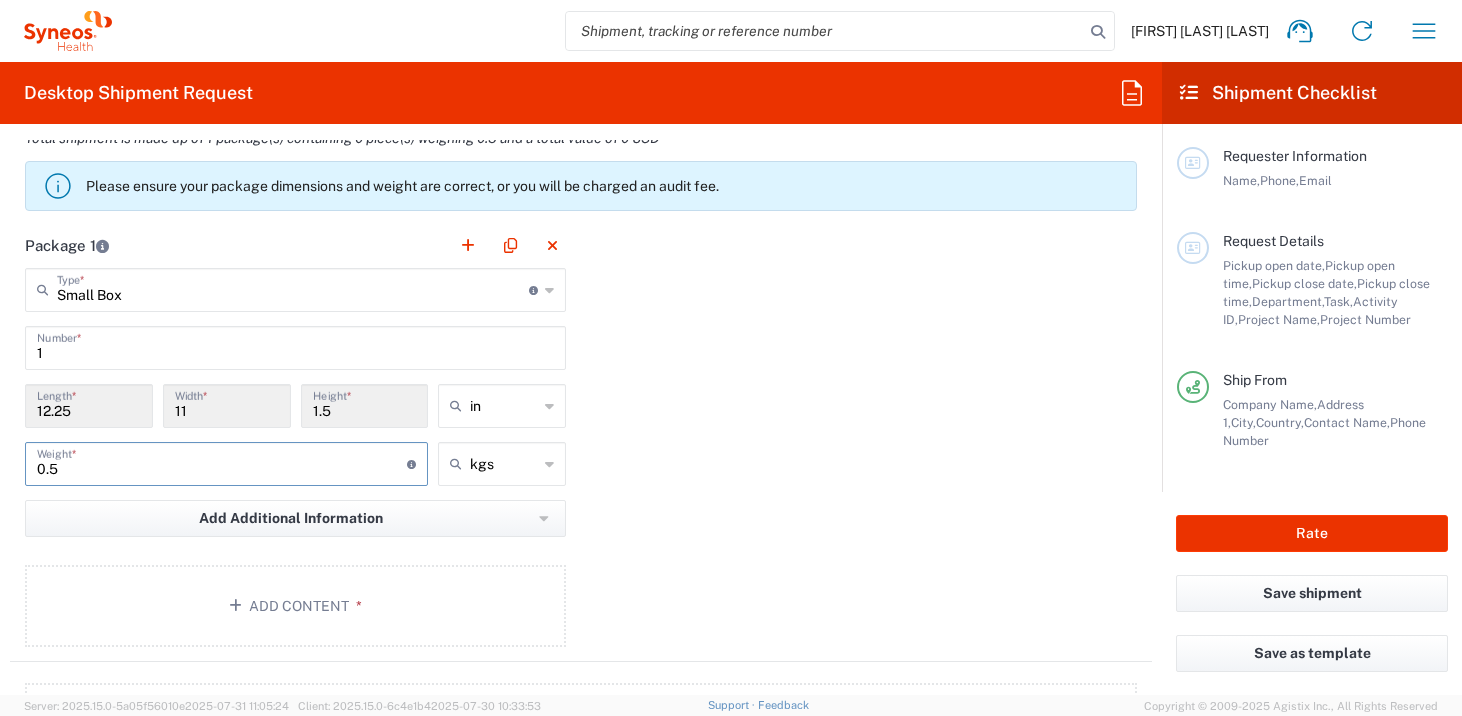 type on "0.5" 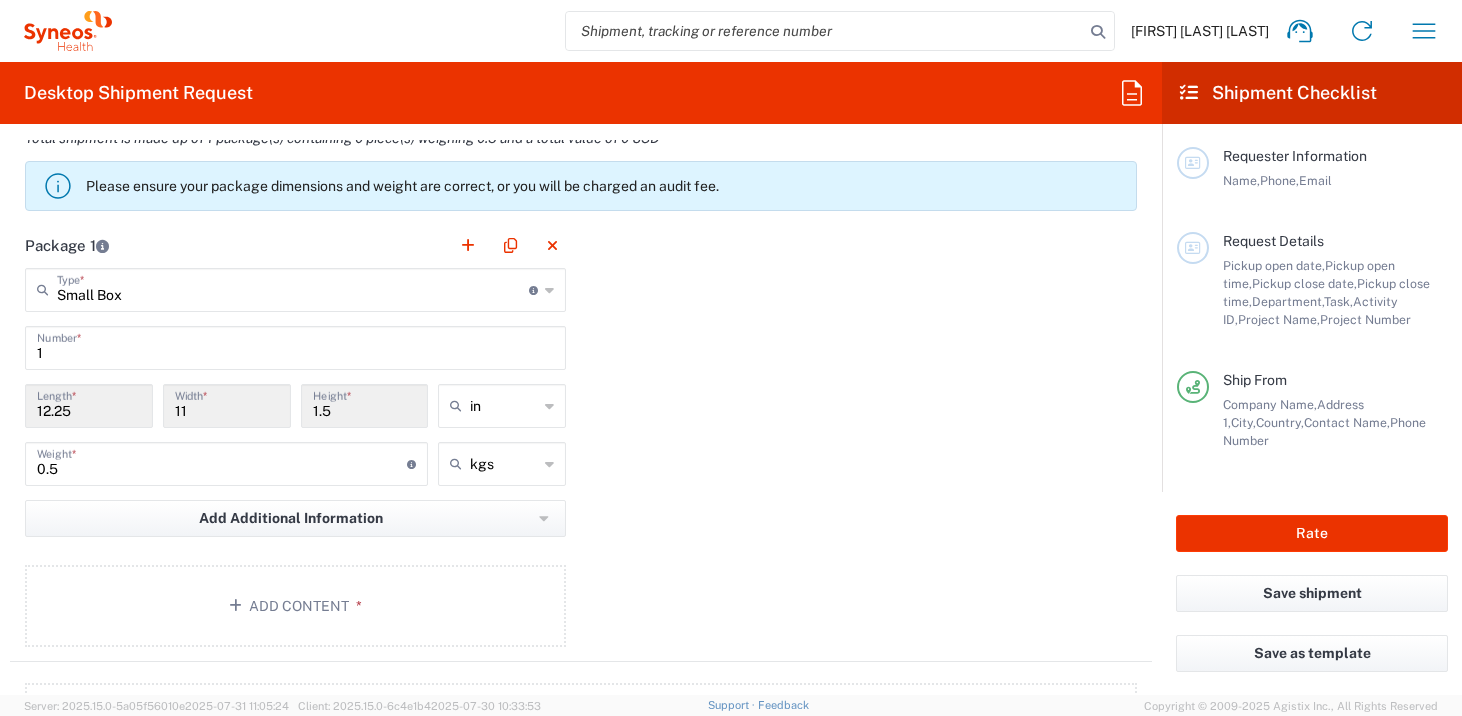 click on "Package 1  Small Box  Type  * Material used to package goods Envelope Large Box Medium Box Pallet(s) Oversized (Not Stackable) Pallet(s) Oversized (Stackable) Pallet(s) Standard (Not Stackable) Pallet(s) Standard (Stackable) Small Box Vendor Box - 10kg Vendor Box - 25kg Your Packaging 1  Number  * 12.25  Length  * 11  Width  * 1.5  Height  * in in cm ft 0.5  Weight  * Total weight of package(s) in pounds or kilograms kgs kgs lbs Add Additional Information  Package material   Package temperature   Temperature device  Add Content *" 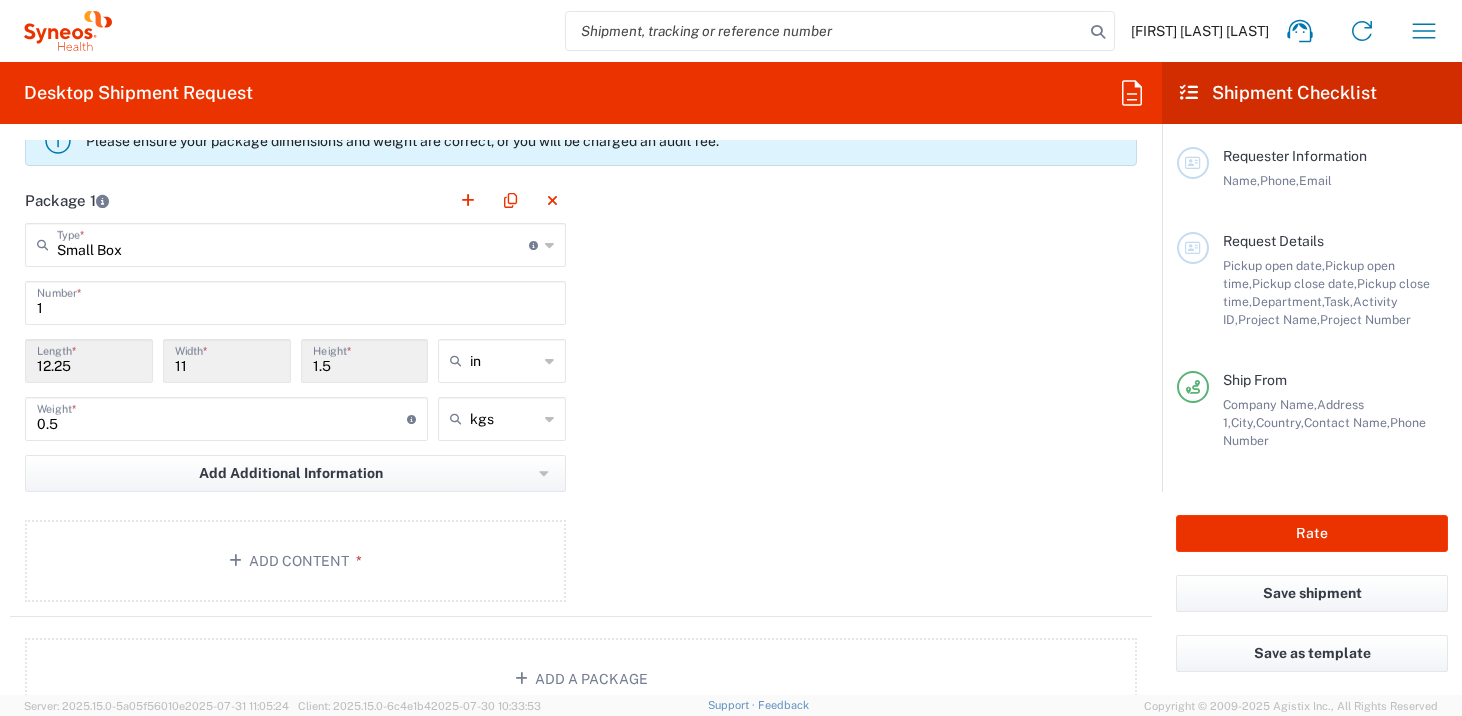 scroll, scrollTop: 1921, scrollLeft: 0, axis: vertical 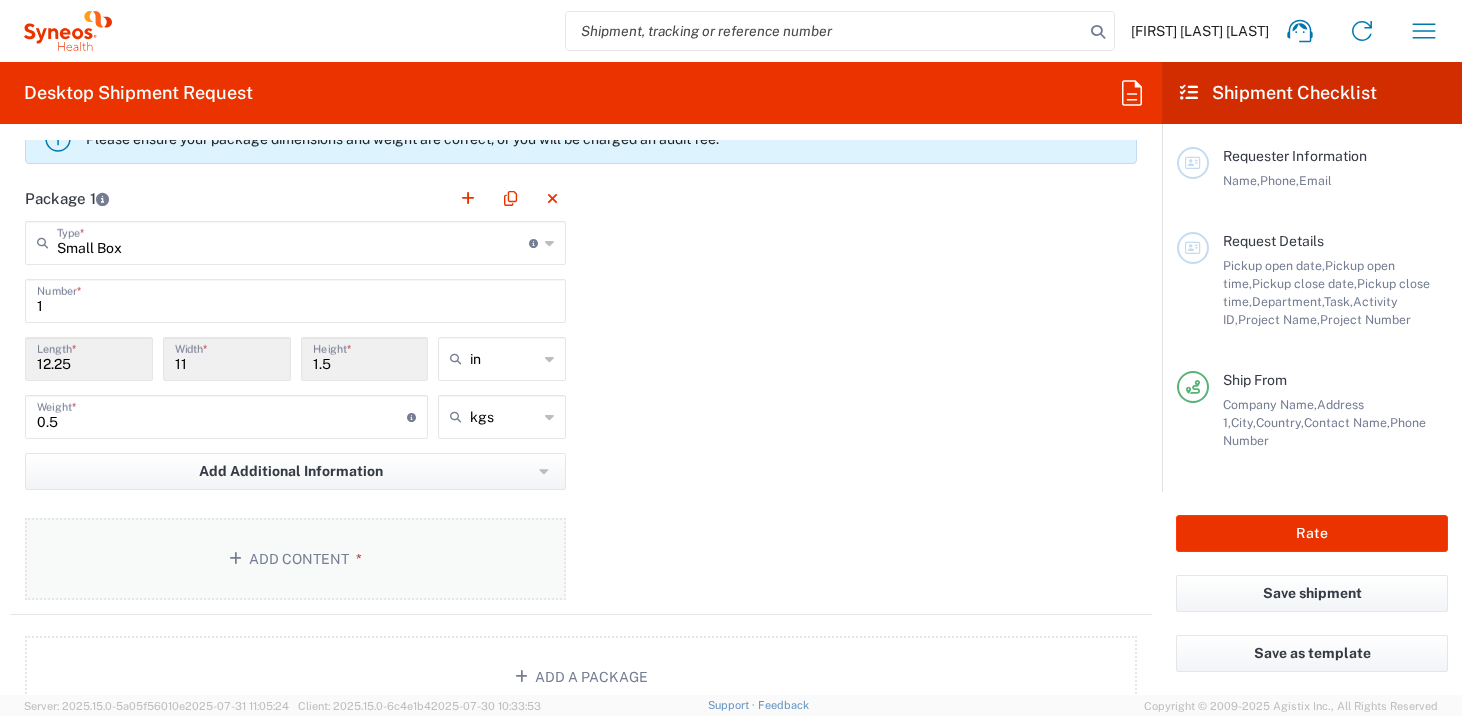 click on "Add Content *" 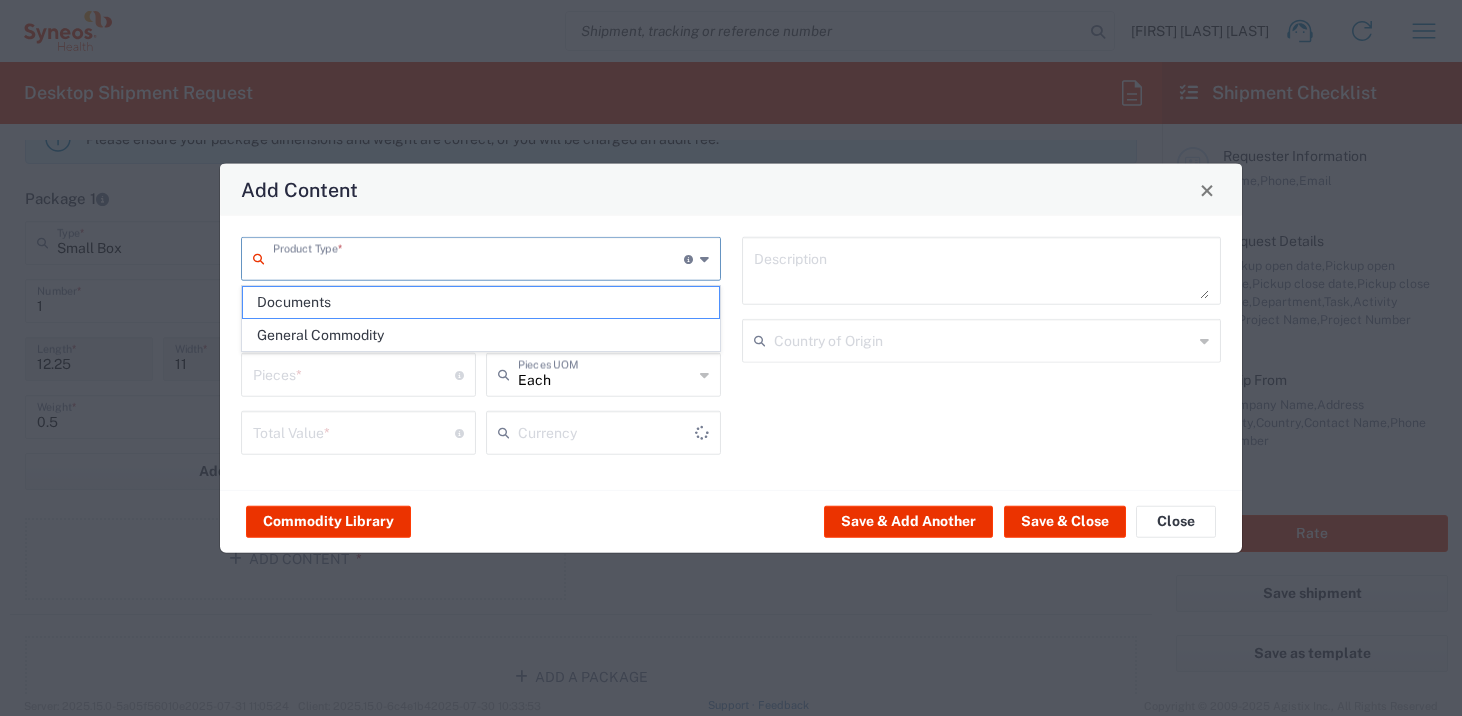 click at bounding box center (478, 257) 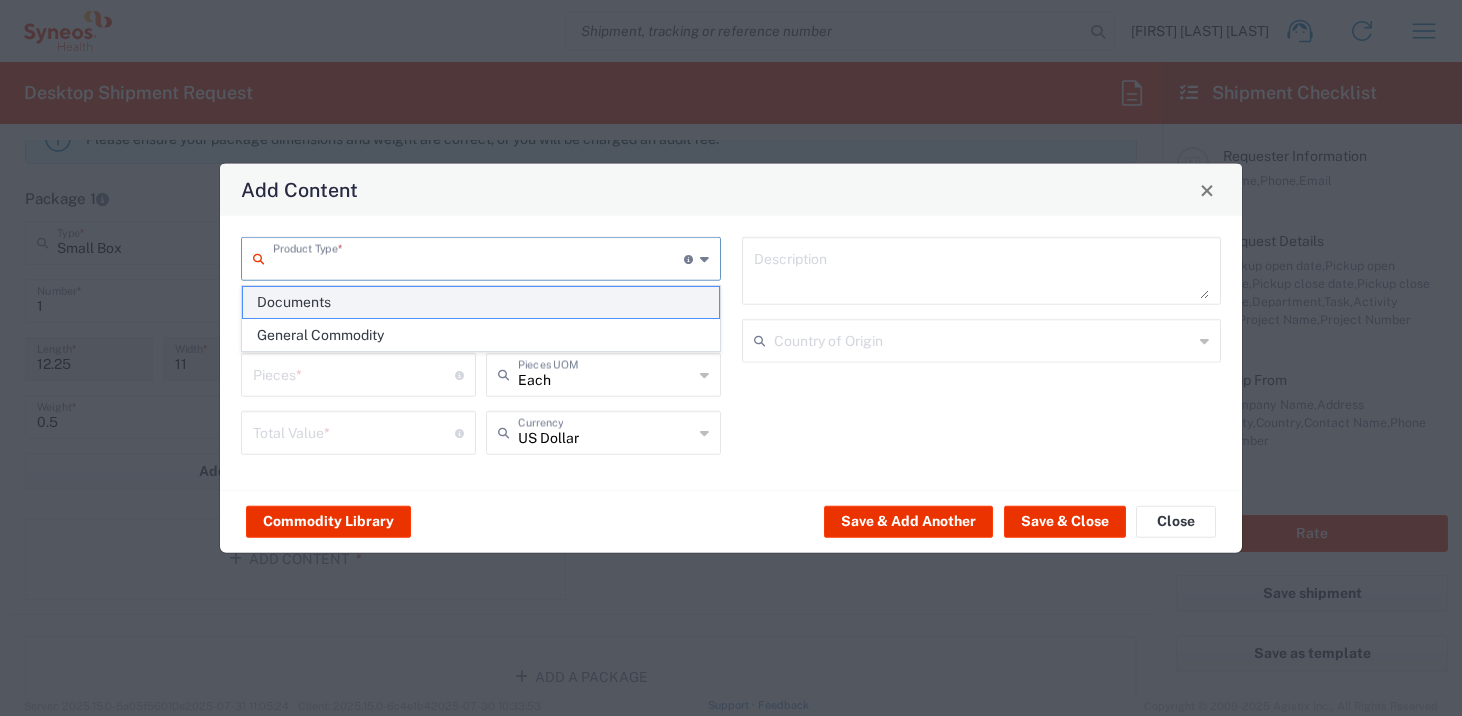click on "Documents" 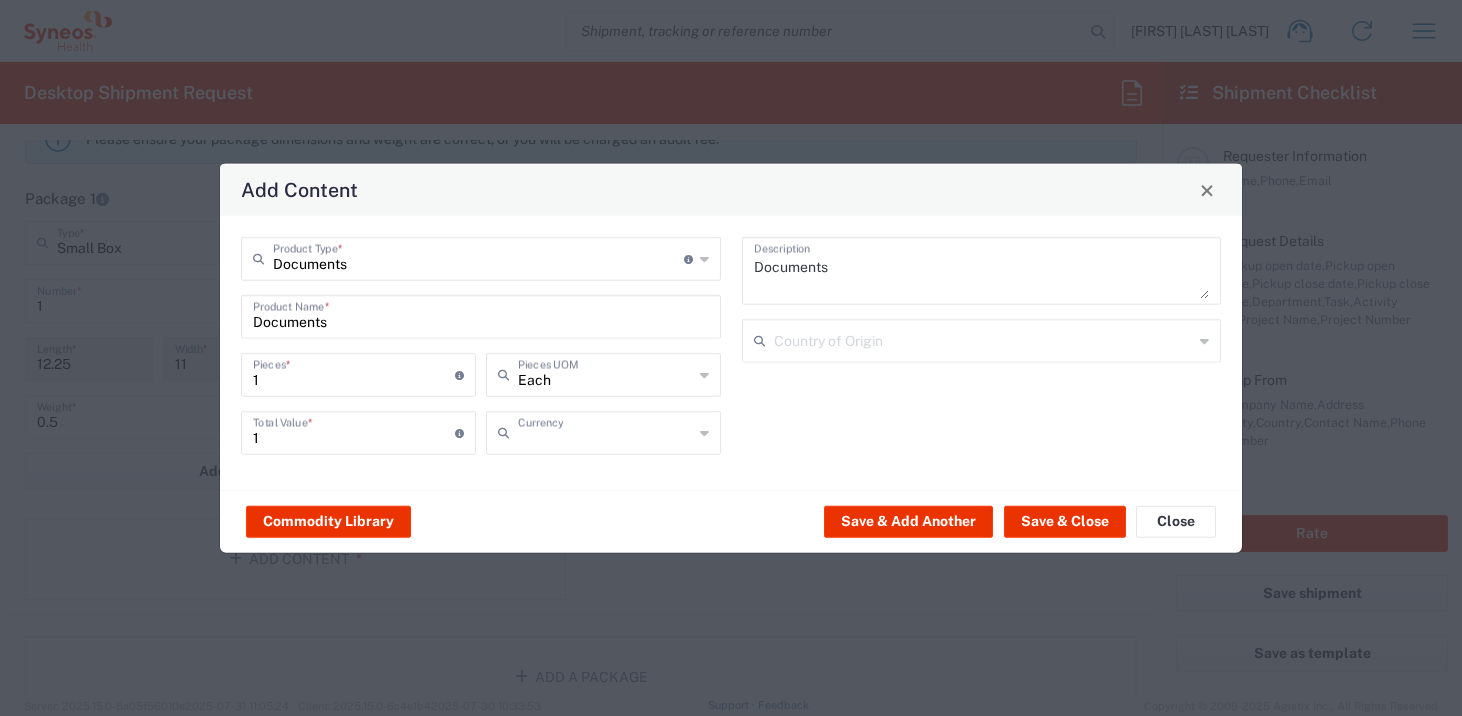 click at bounding box center (605, 431) 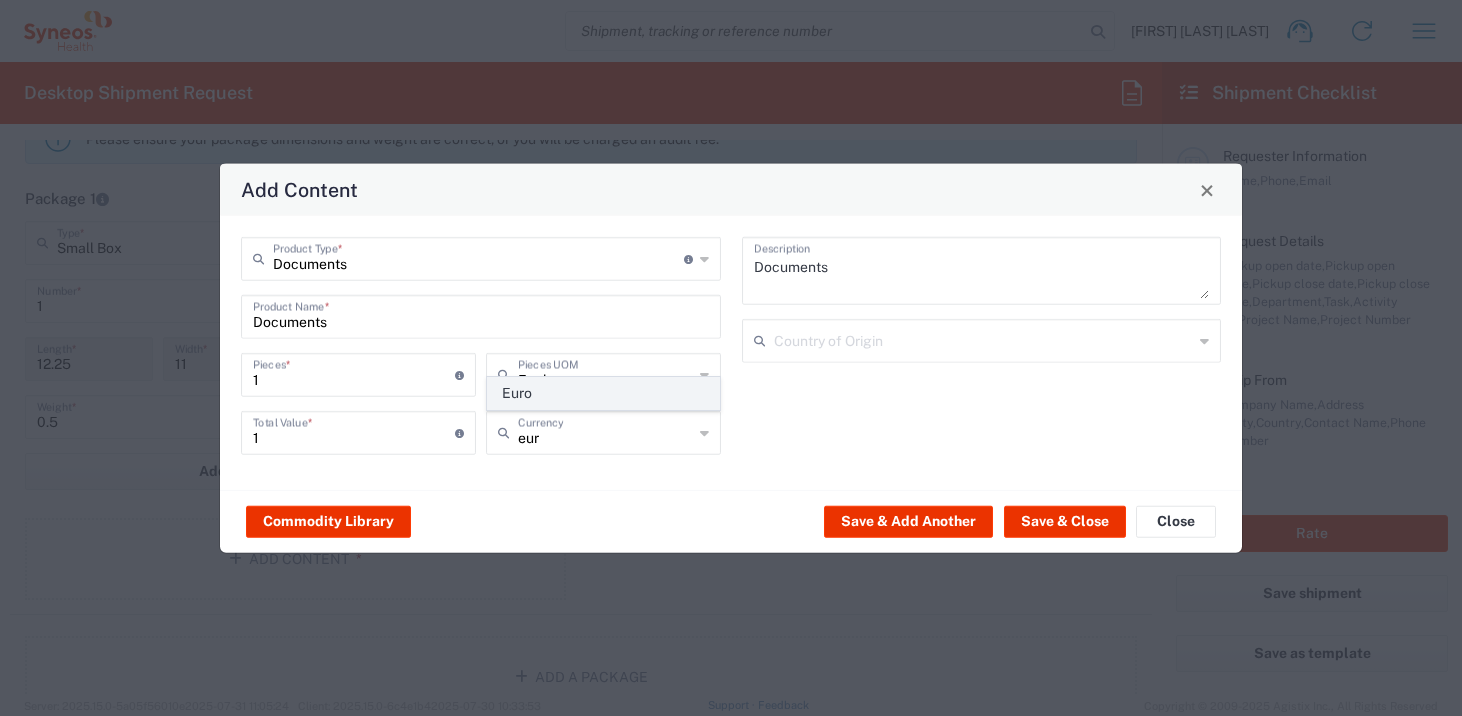 click on "Euro" 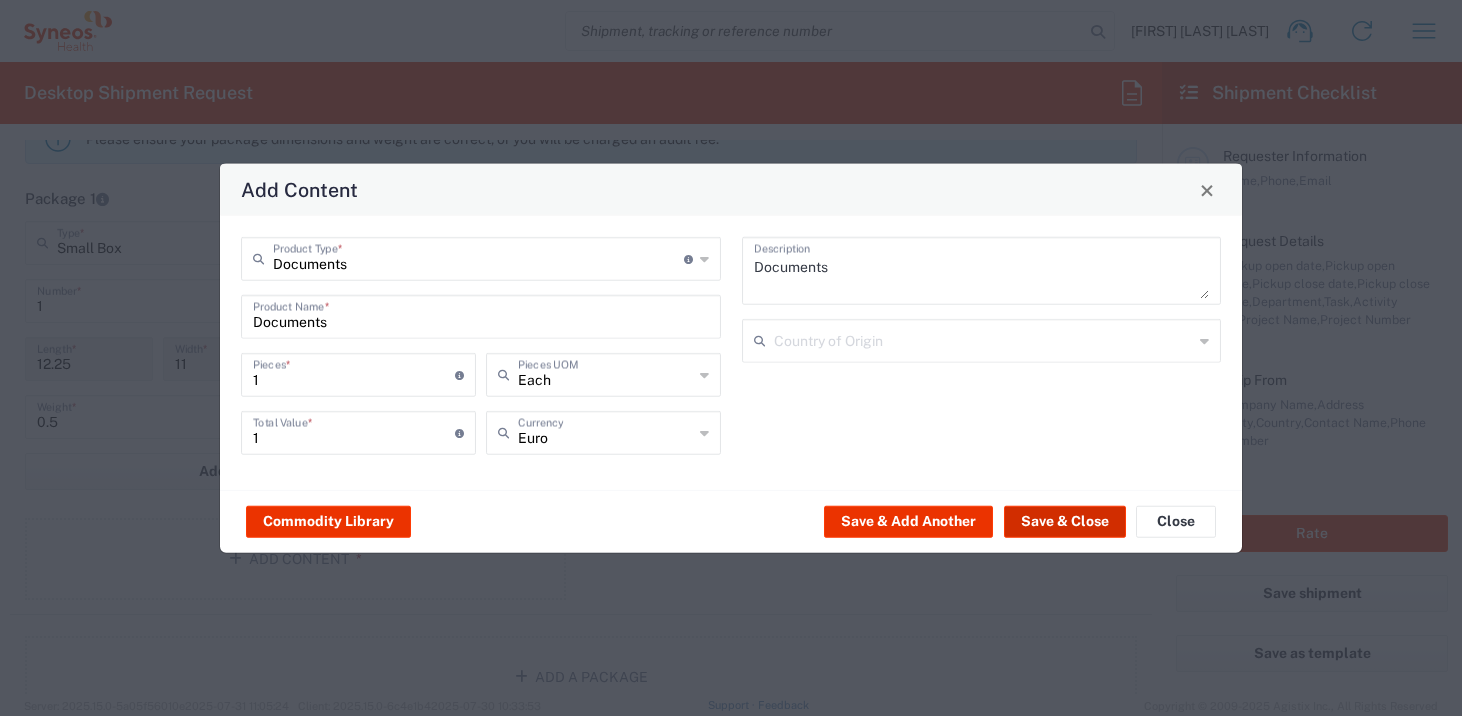 click on "Save & Close" 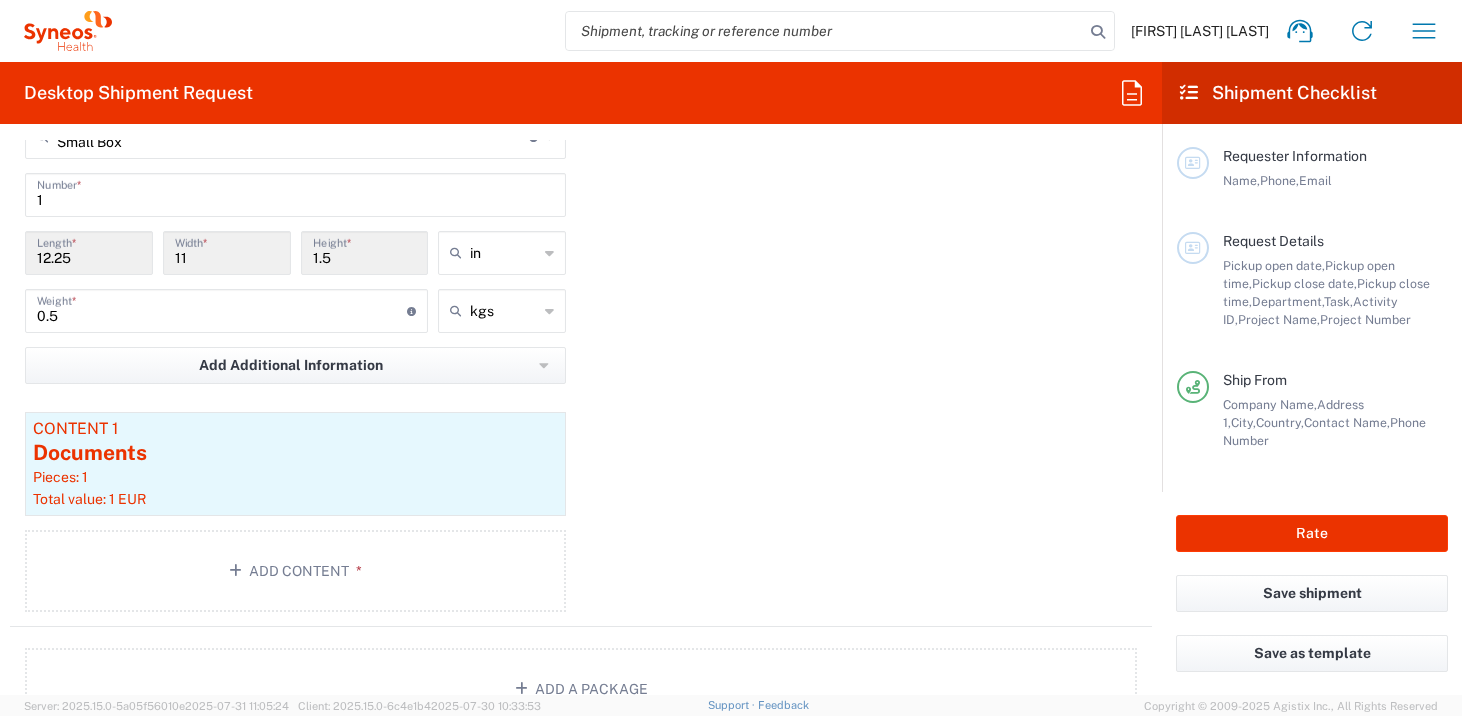 scroll, scrollTop: 2035, scrollLeft: 0, axis: vertical 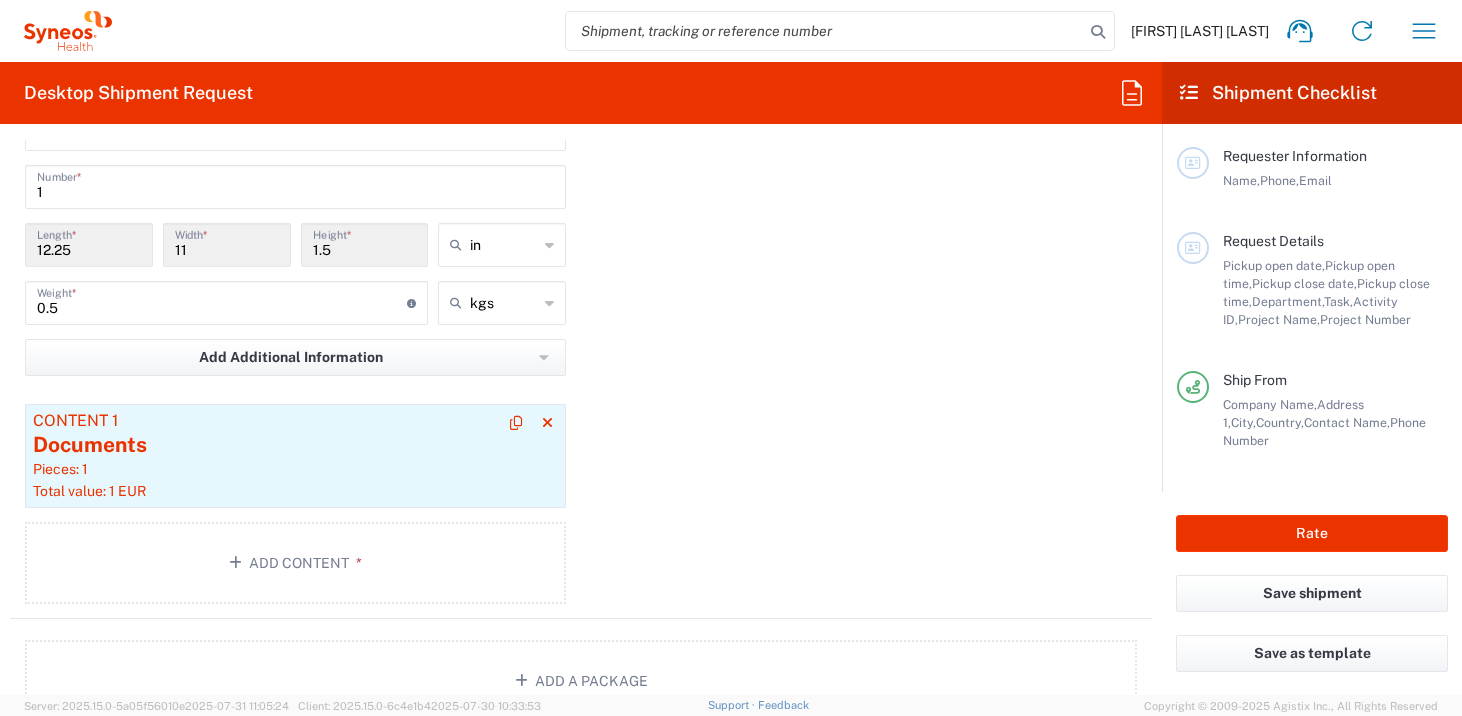 click on "Documents" 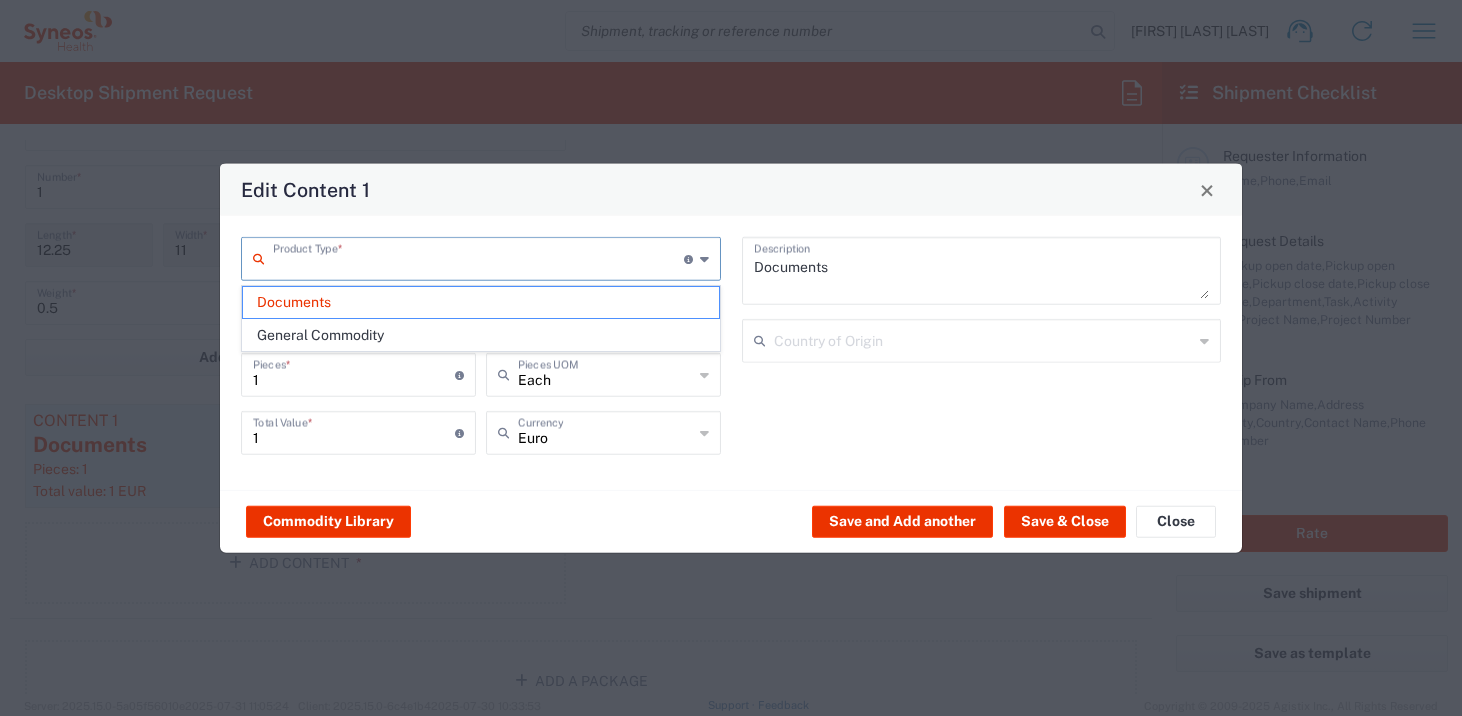 click at bounding box center [478, 257] 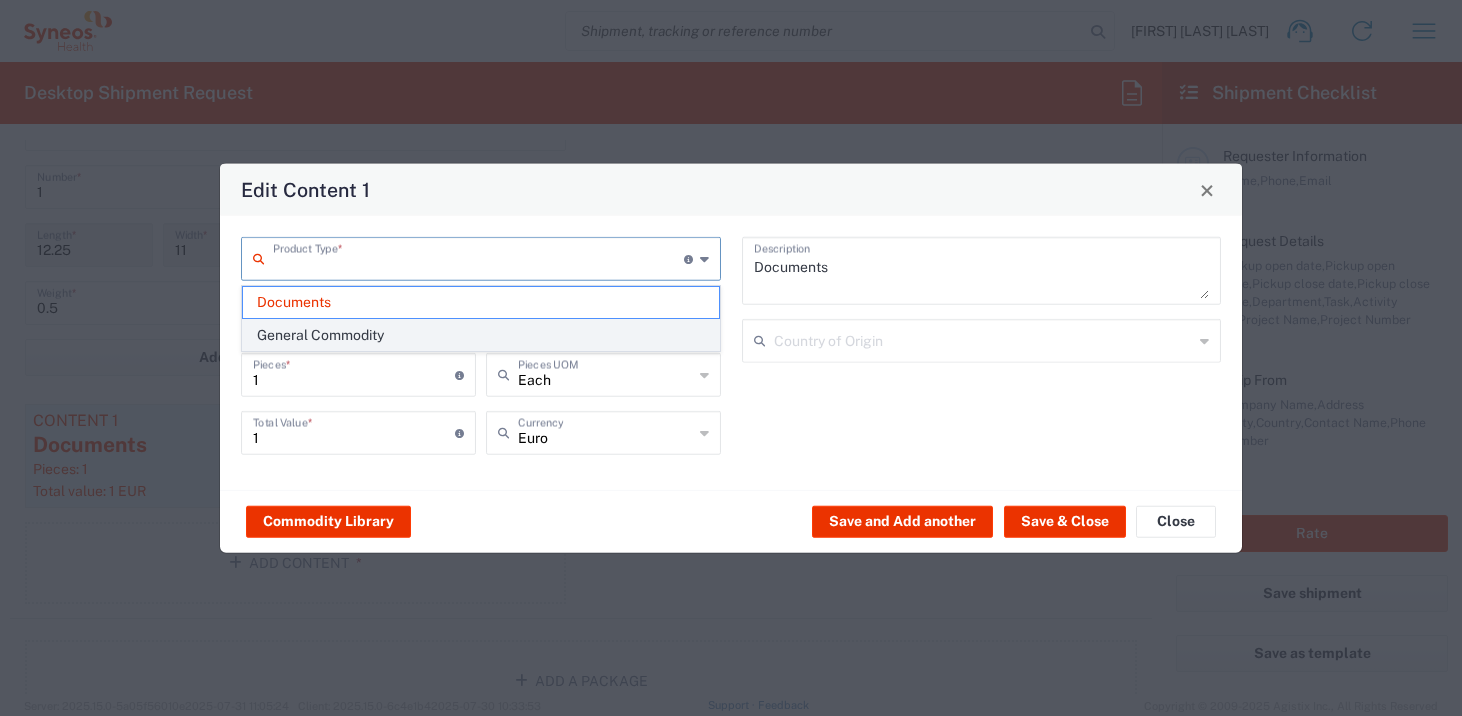 click on "General Commodity" 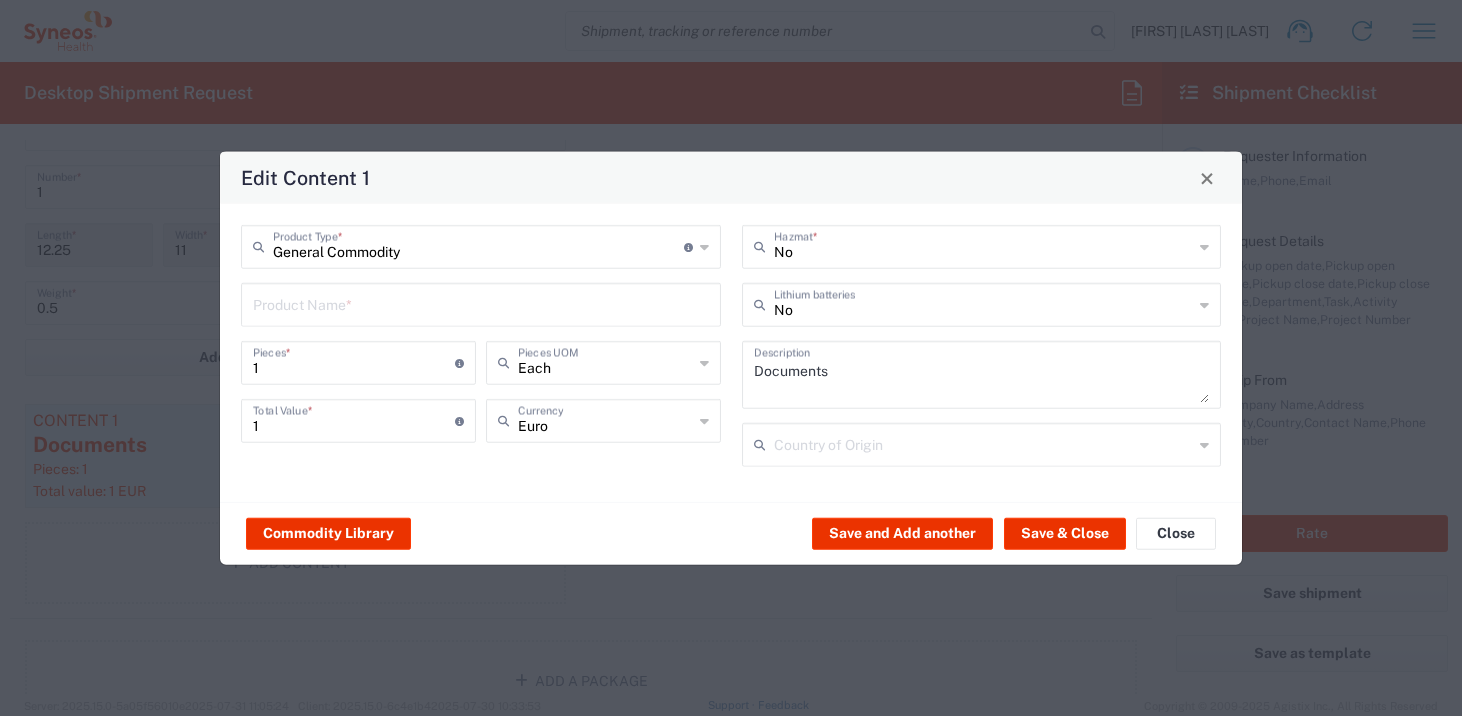 click at bounding box center (481, 303) 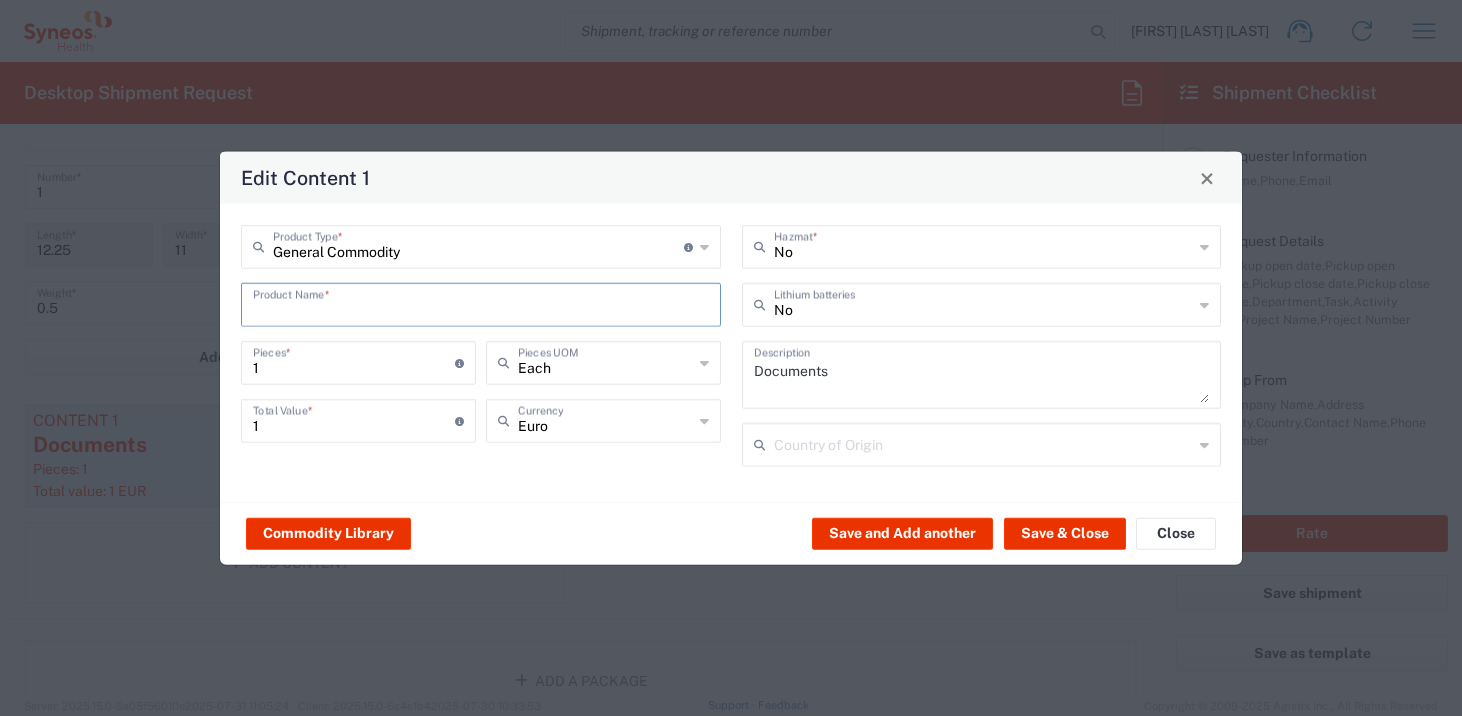 click 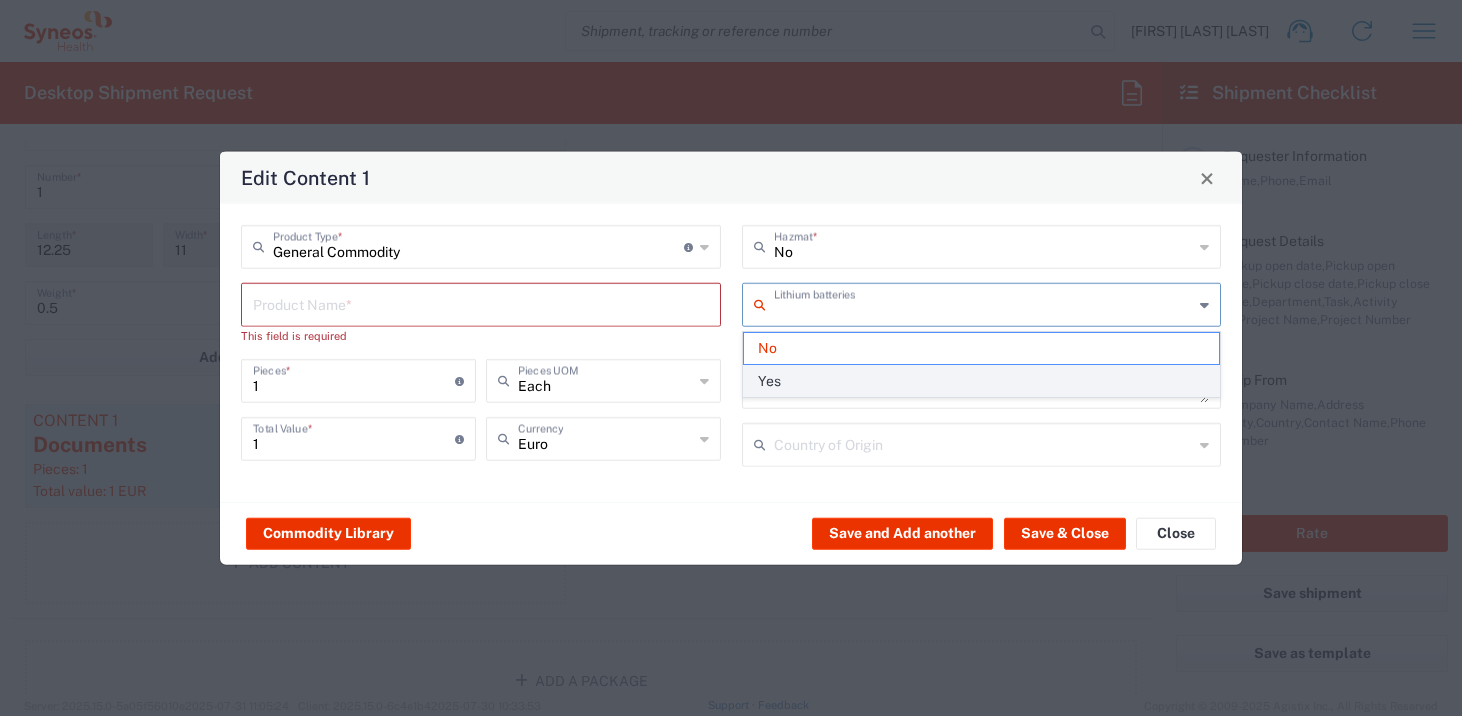 click on "Yes" 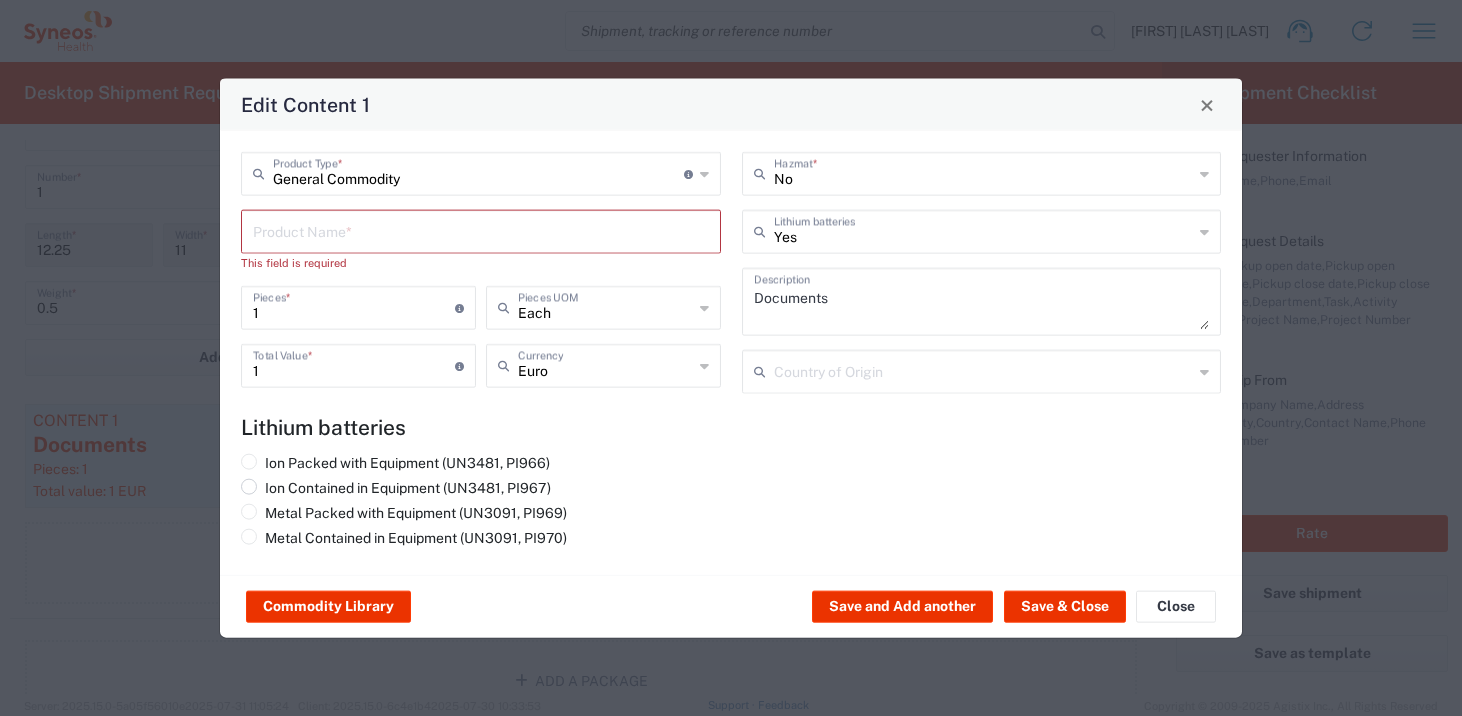 click on "Ion Contained in Equipment (UN3481, PI967)" 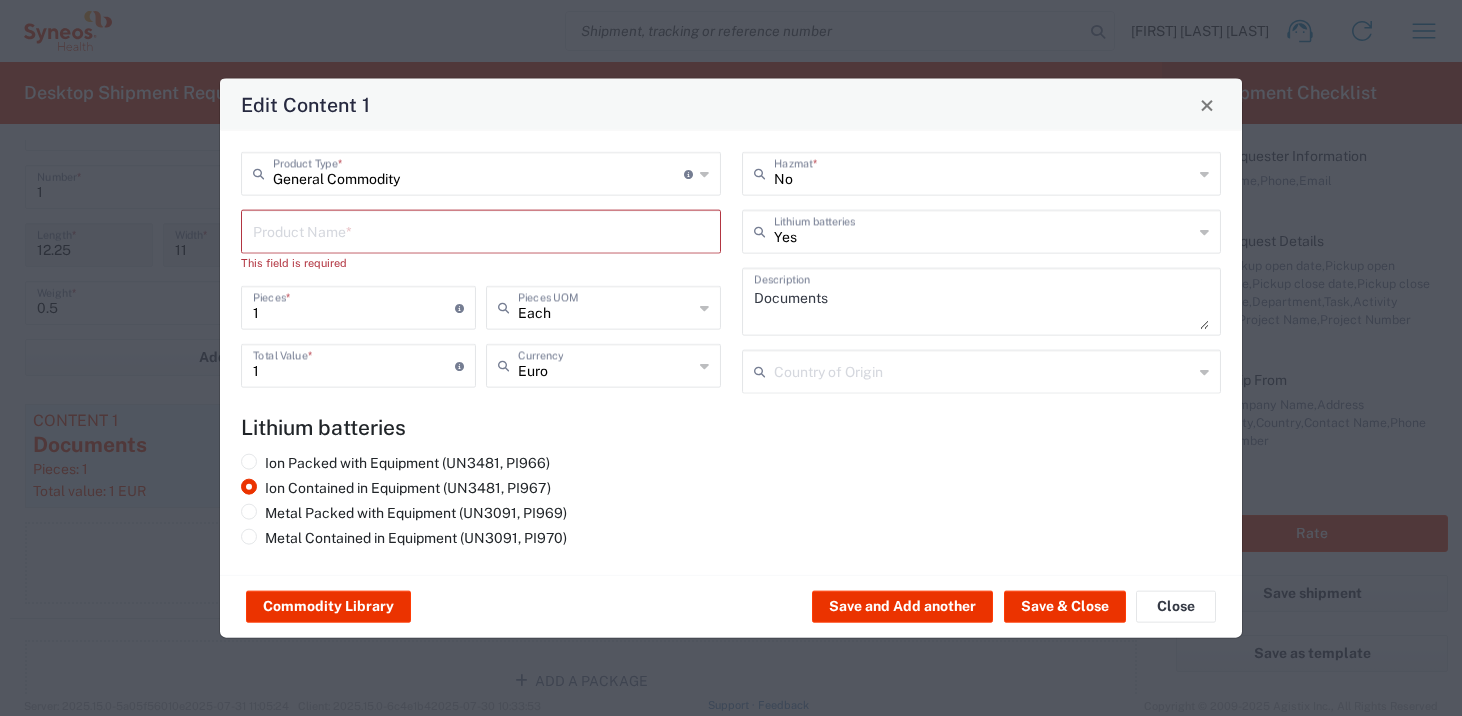 click at bounding box center [481, 230] 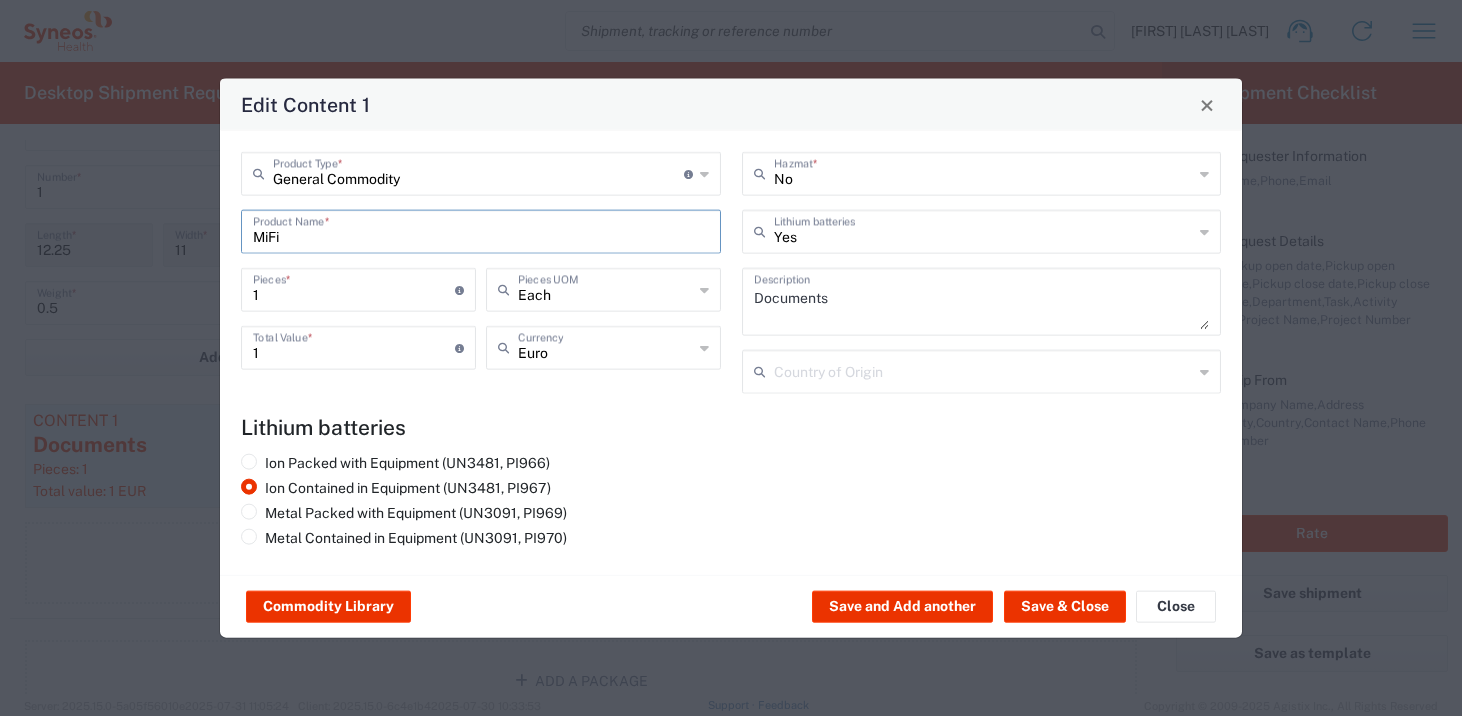 type on "MiFi" 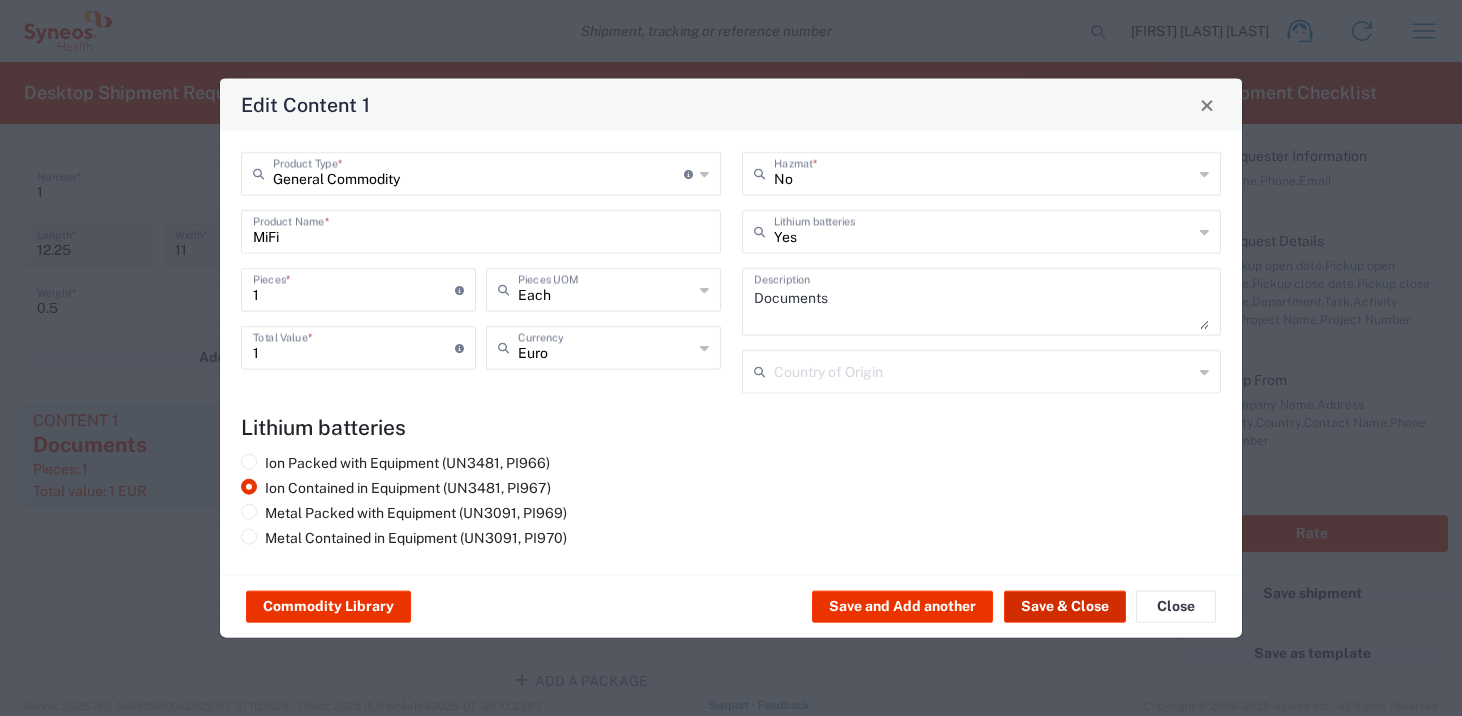 click on "Save & Close" 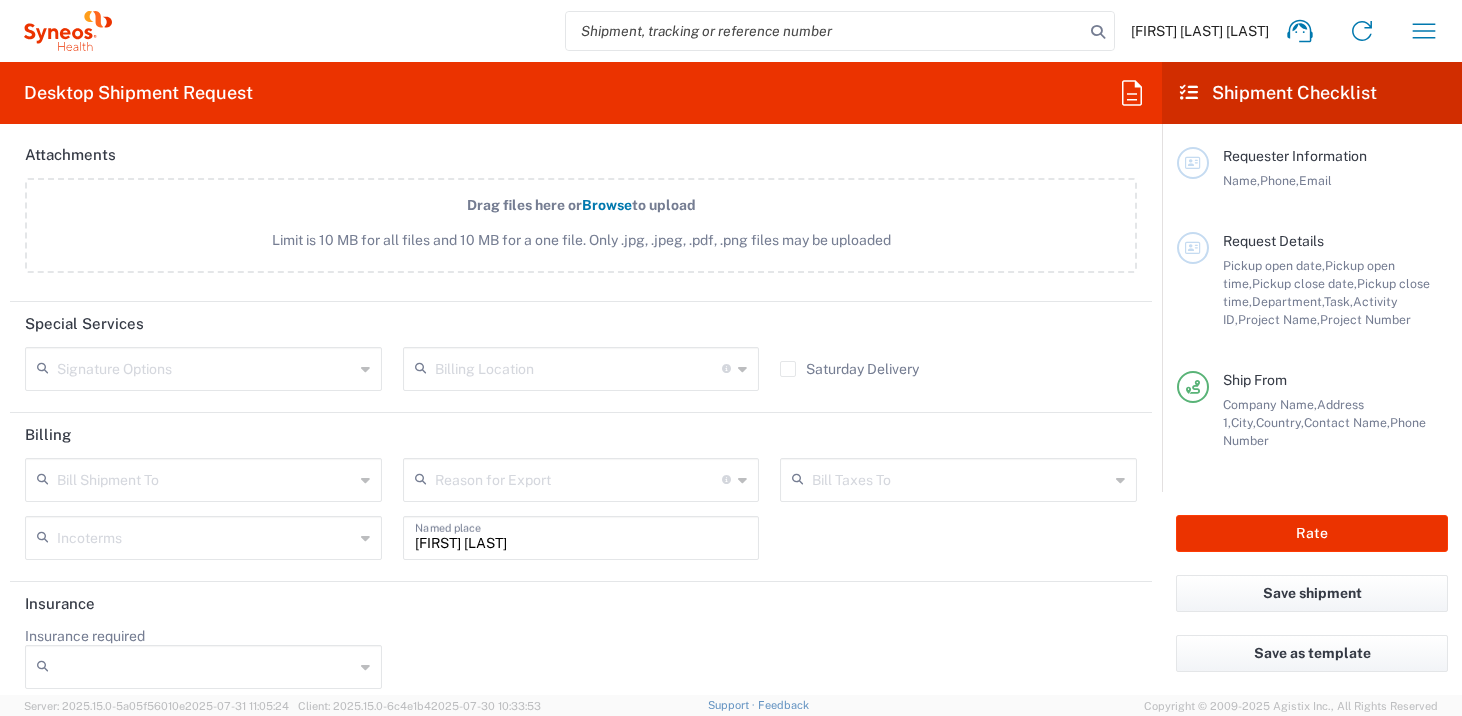 scroll, scrollTop: 2647, scrollLeft: 0, axis: vertical 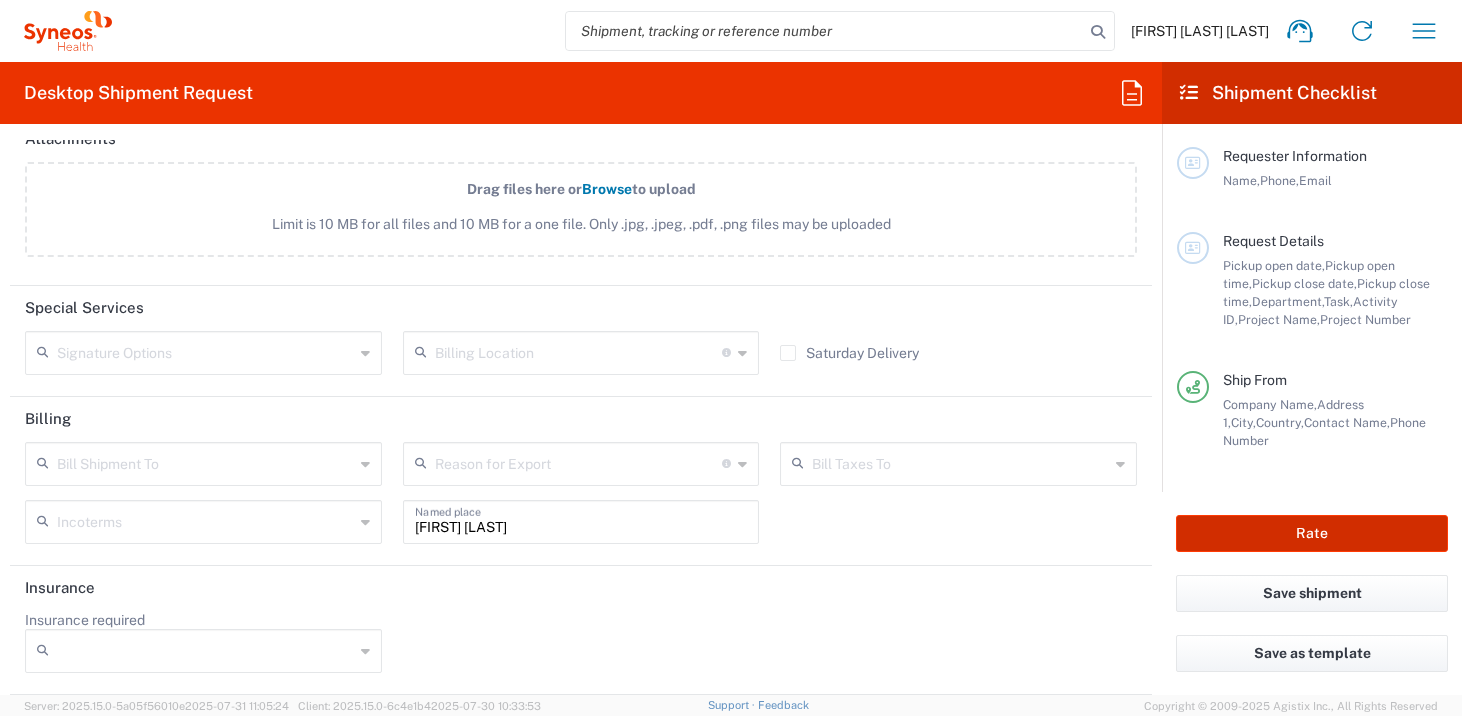 click on "Rate" 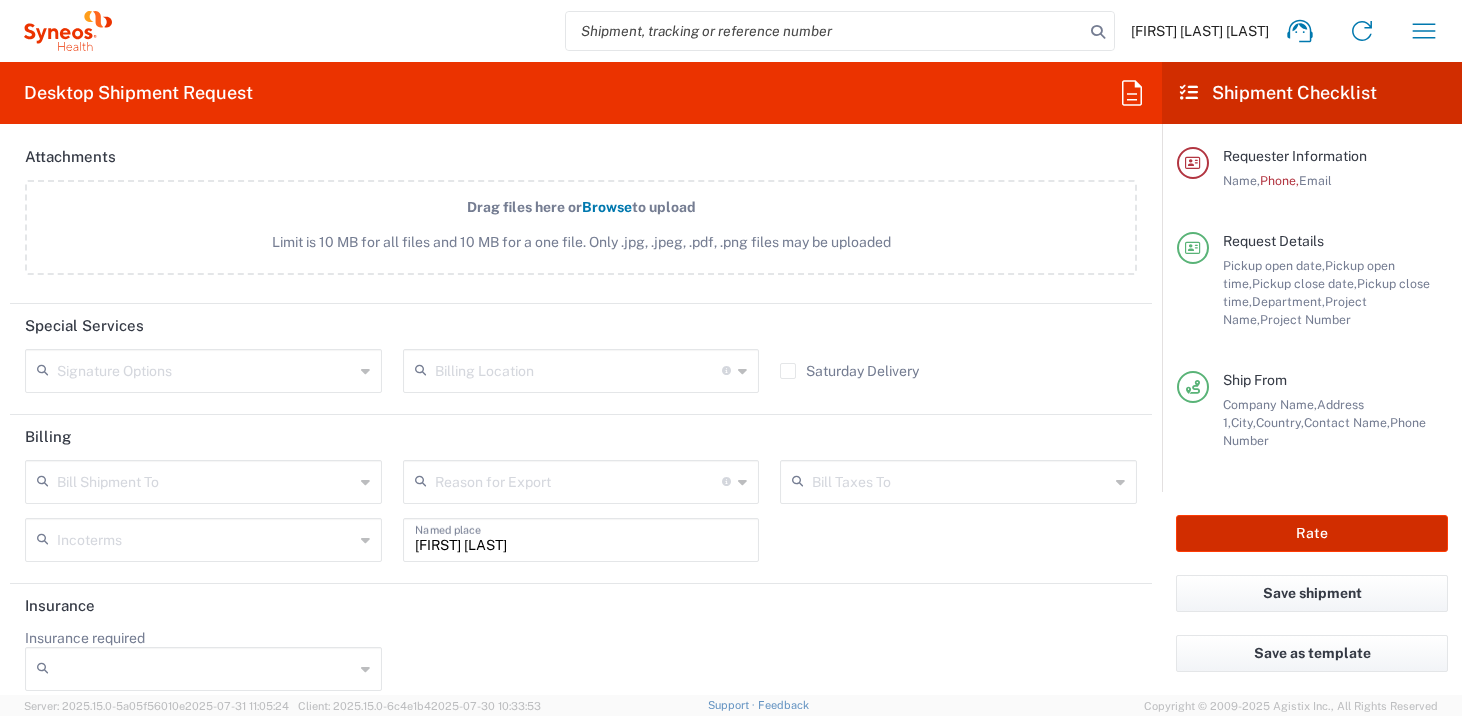 scroll, scrollTop: 2665, scrollLeft: 0, axis: vertical 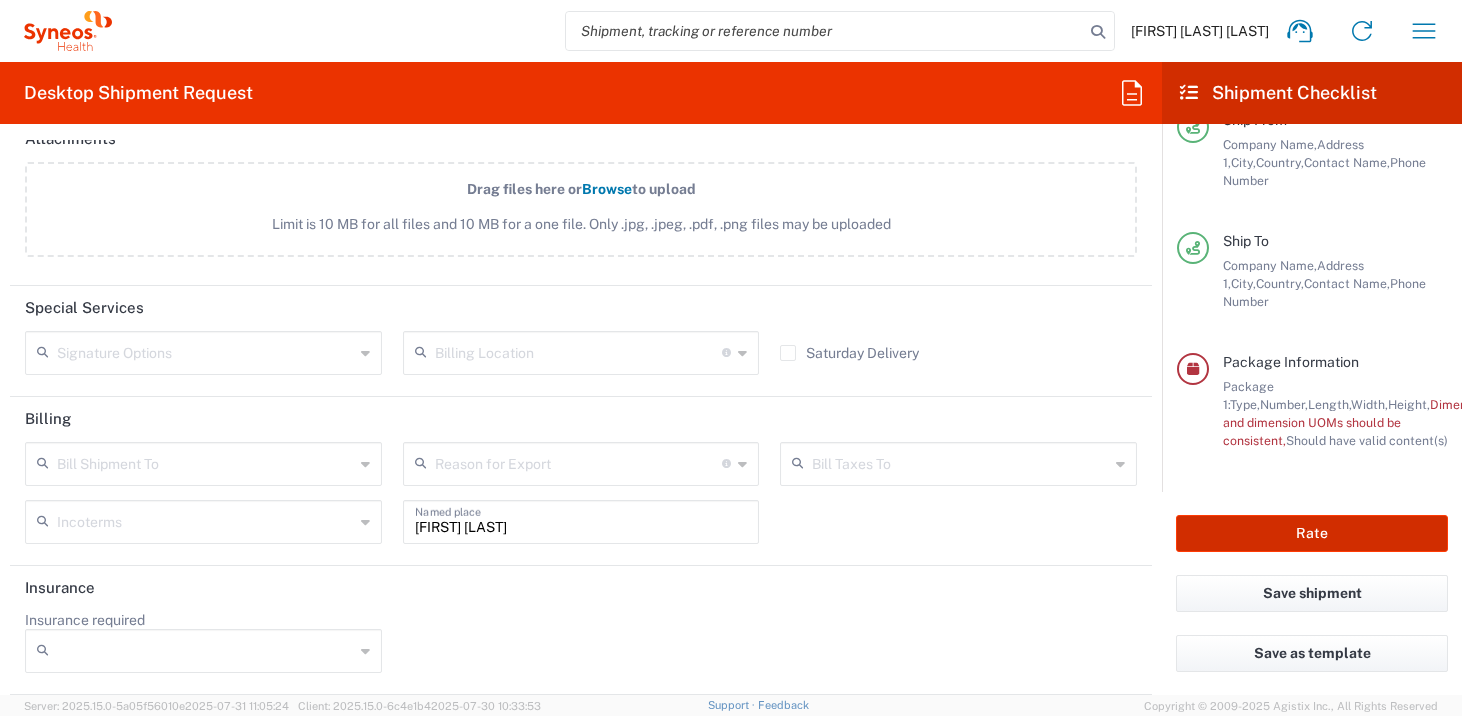 type on "3228 DEPARTMENTAL EXPENSE" 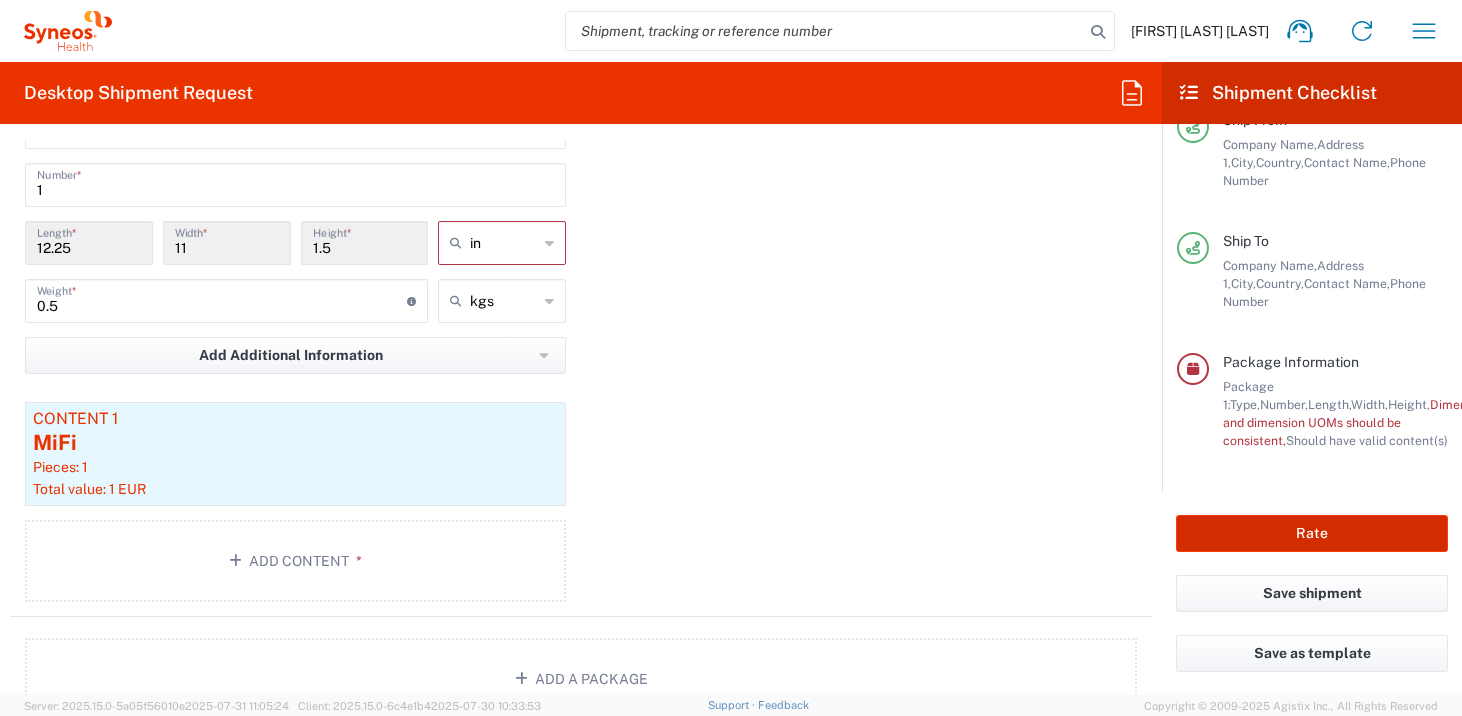 scroll, scrollTop: 2029, scrollLeft: 0, axis: vertical 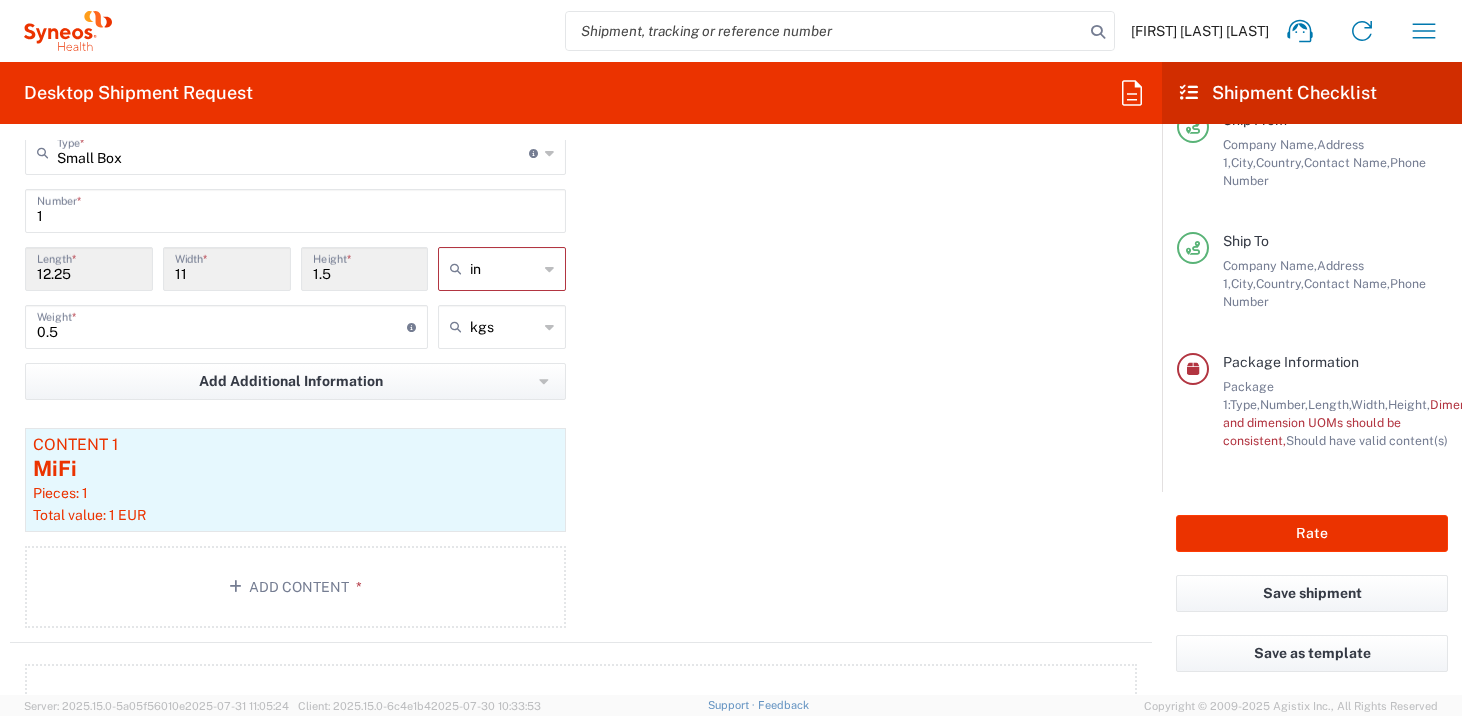 click 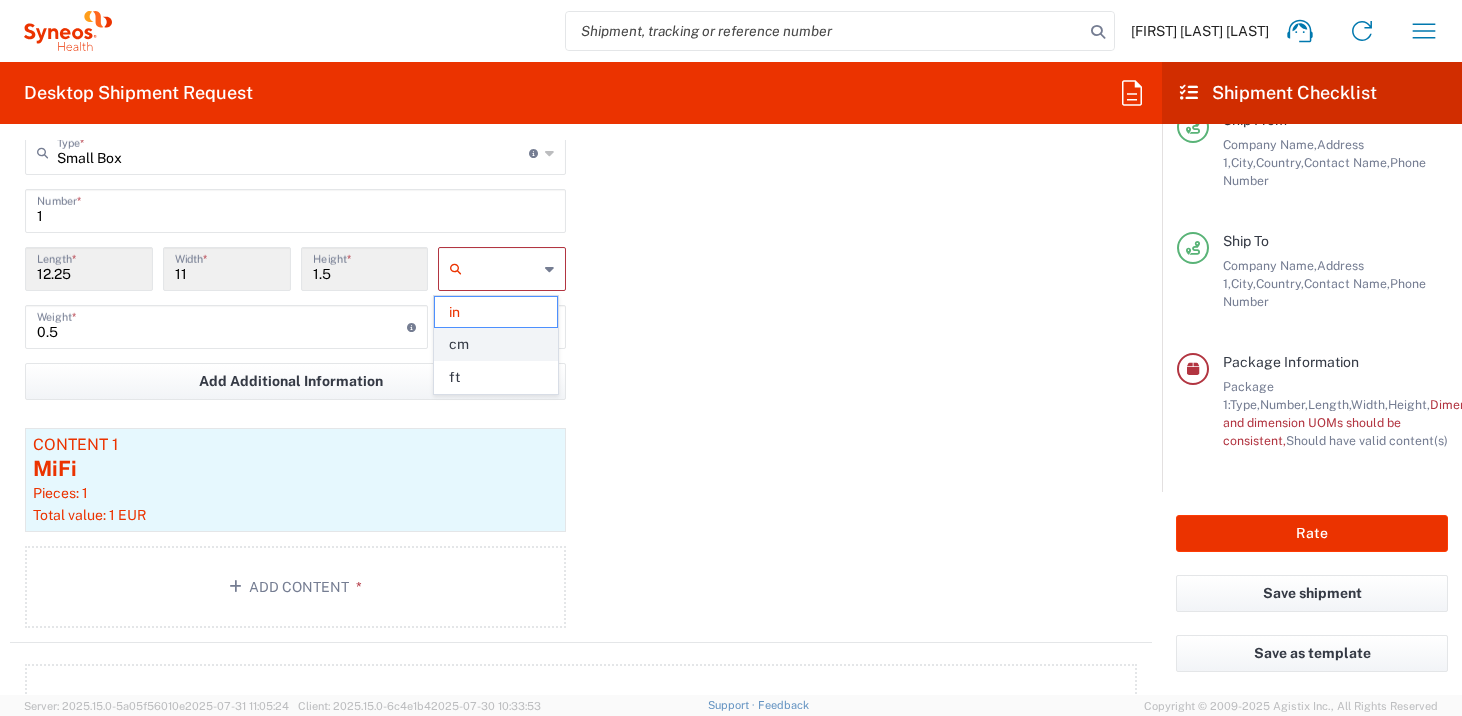 click on "cm" 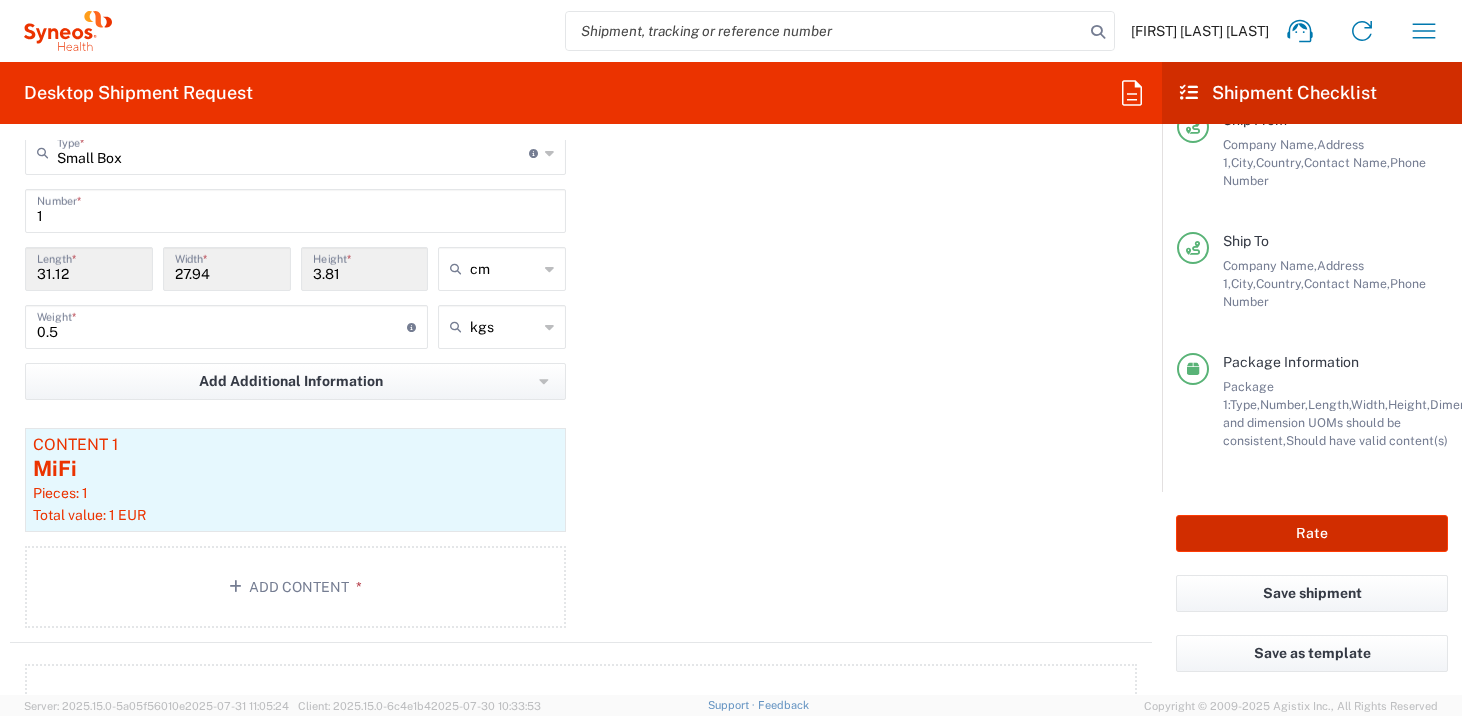 click on "Rate" 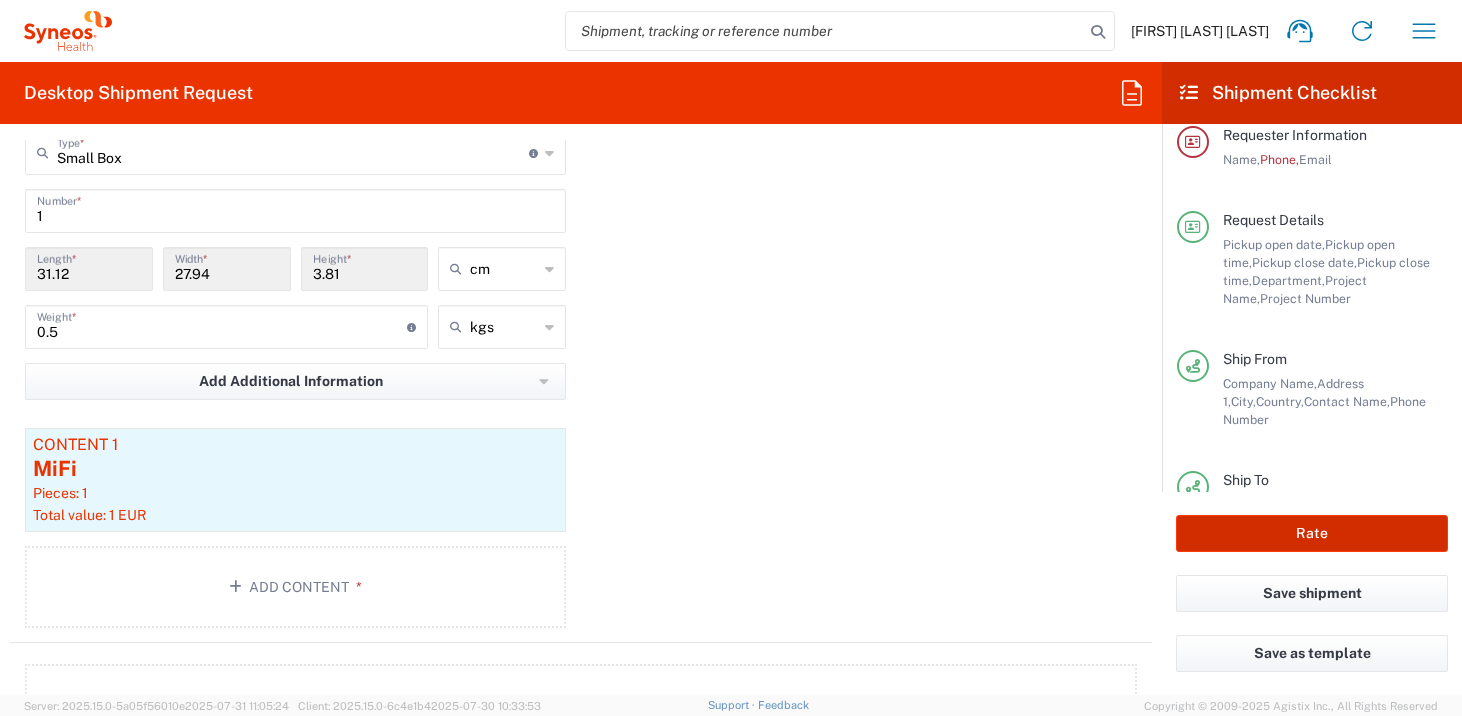 scroll, scrollTop: 0, scrollLeft: 0, axis: both 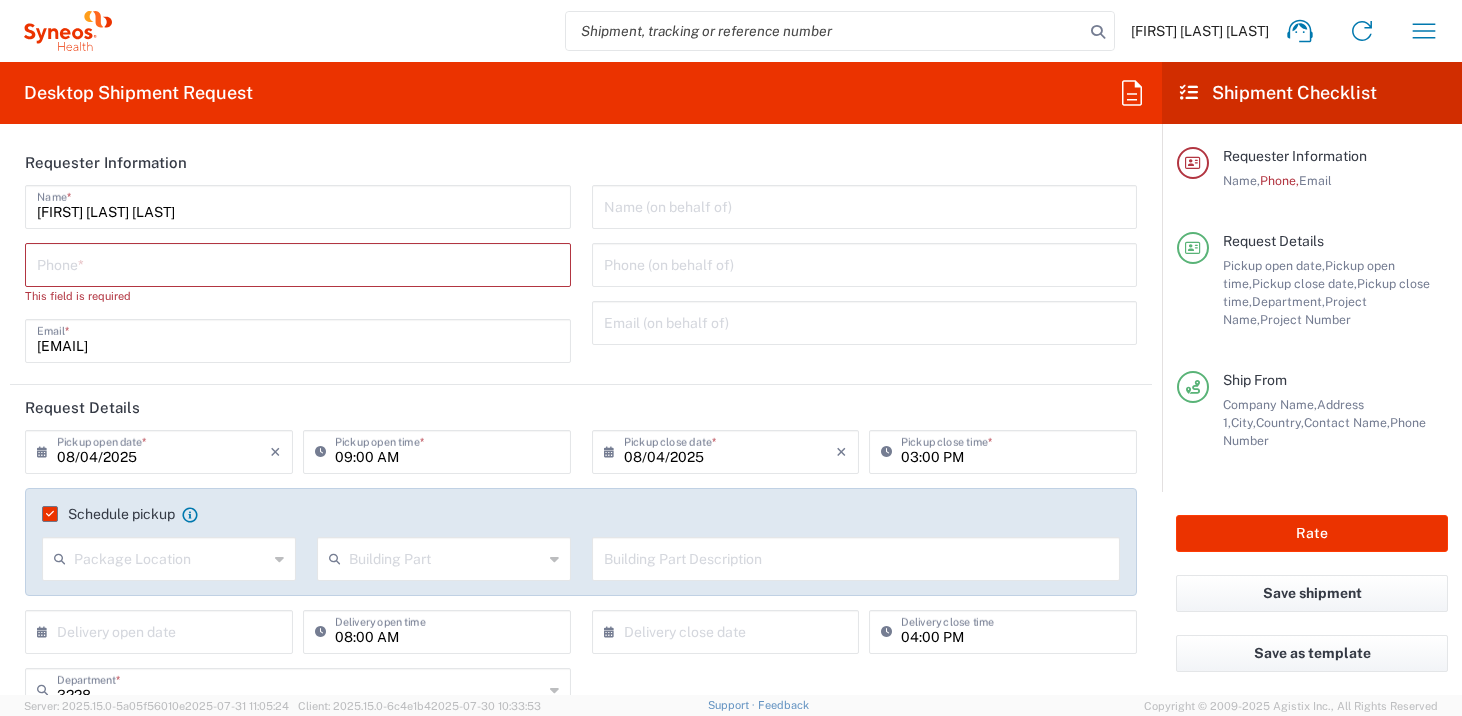 click at bounding box center [298, 263] 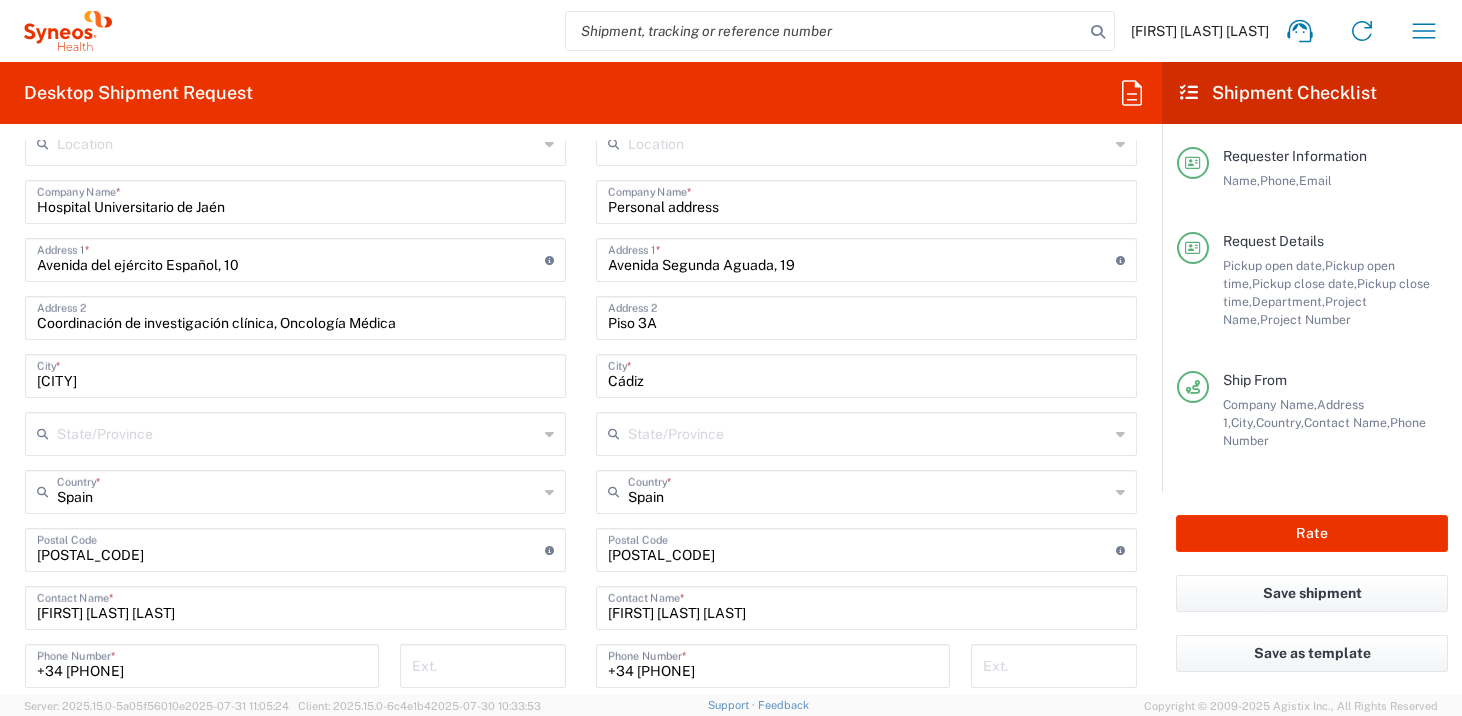 scroll, scrollTop: 1303, scrollLeft: 0, axis: vertical 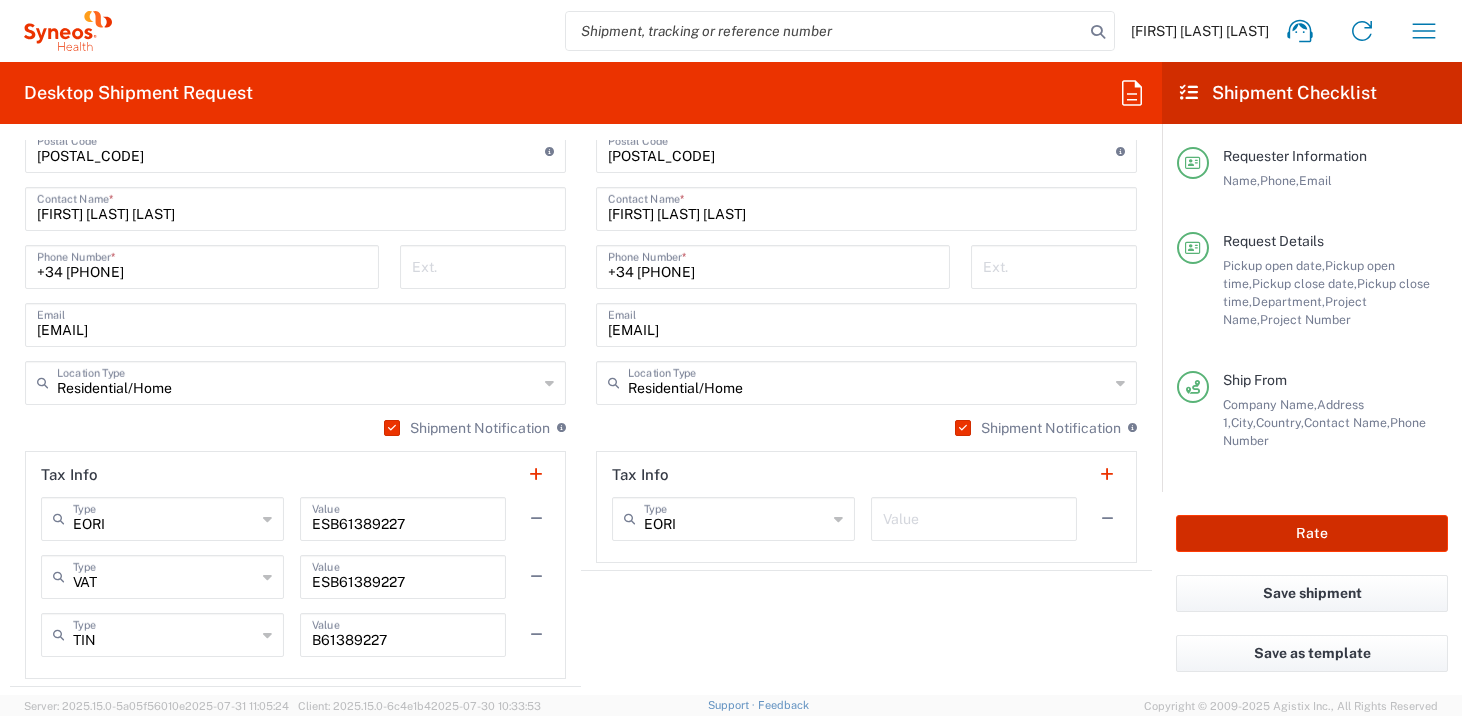 type on "[PHONE]" 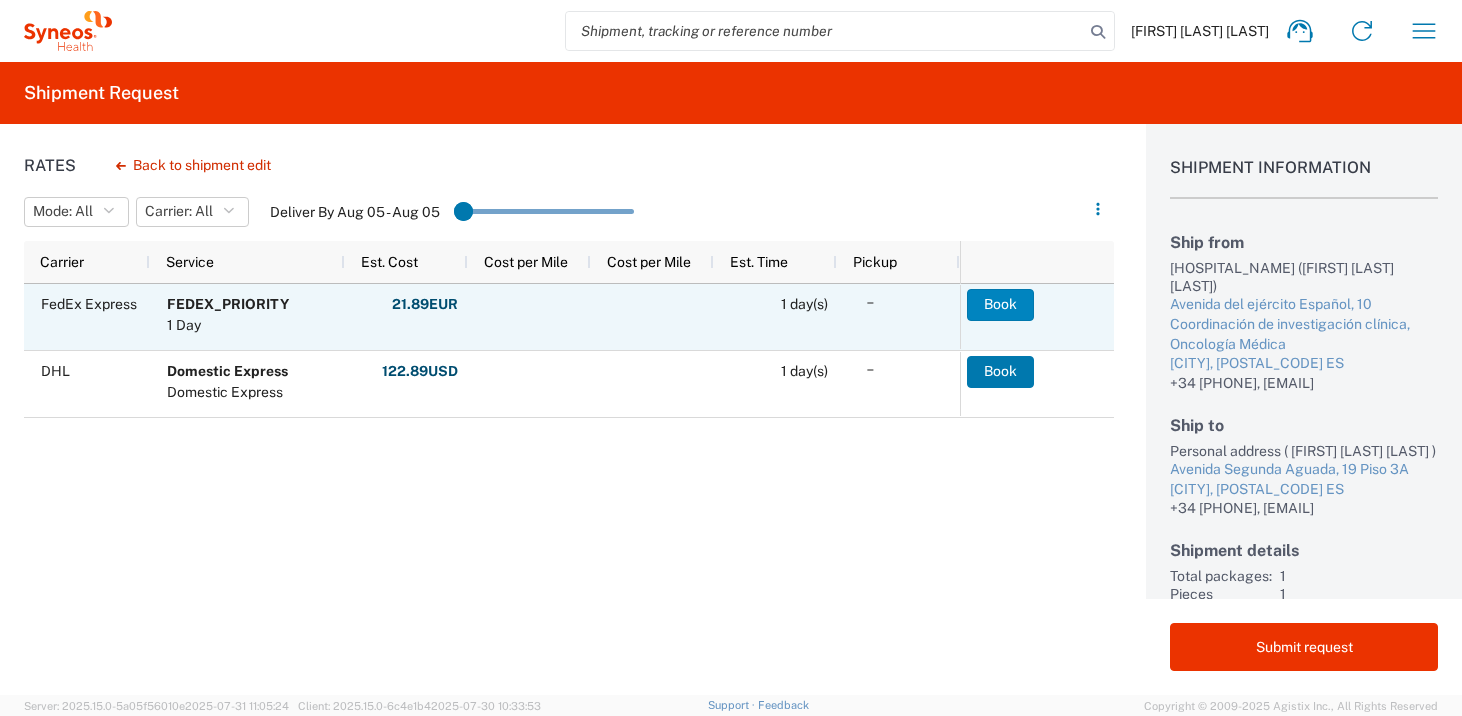 click on "Book" 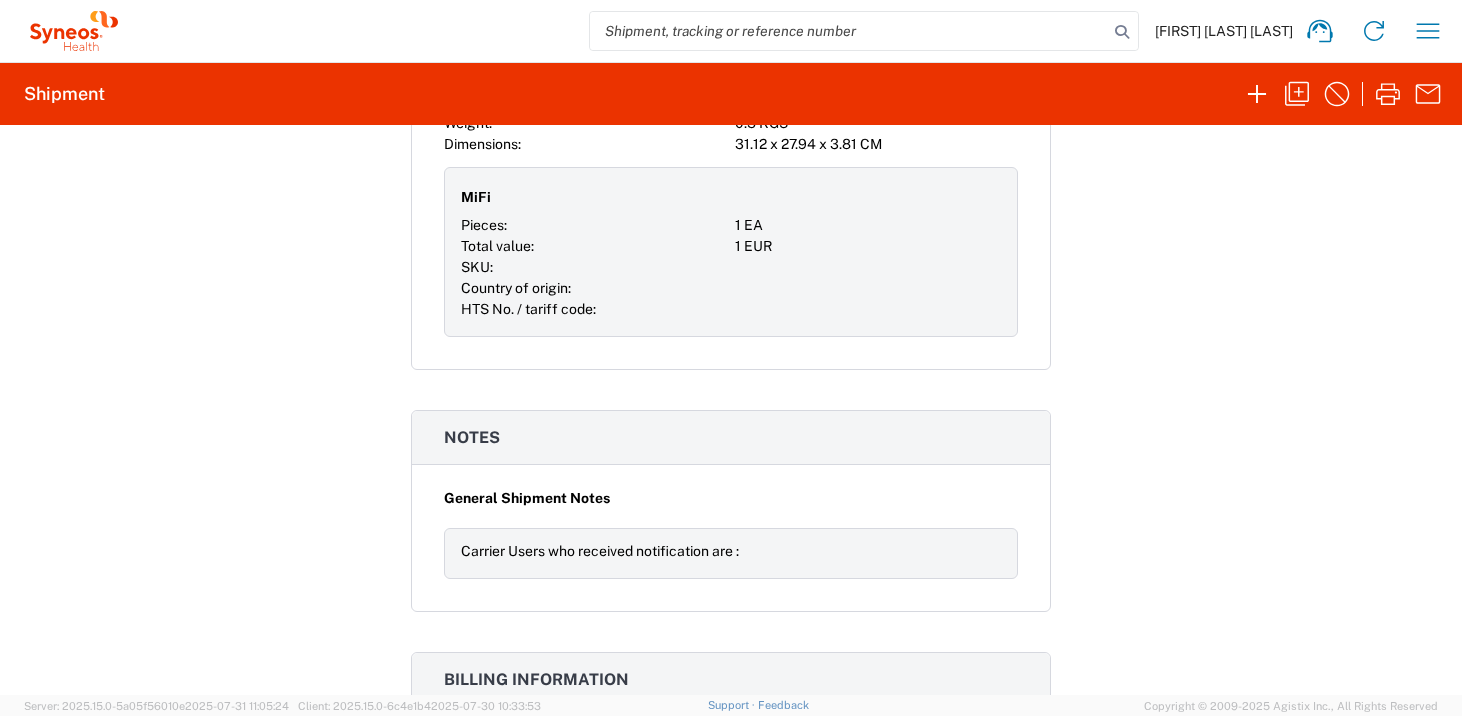 scroll, scrollTop: 2021, scrollLeft: 0, axis: vertical 